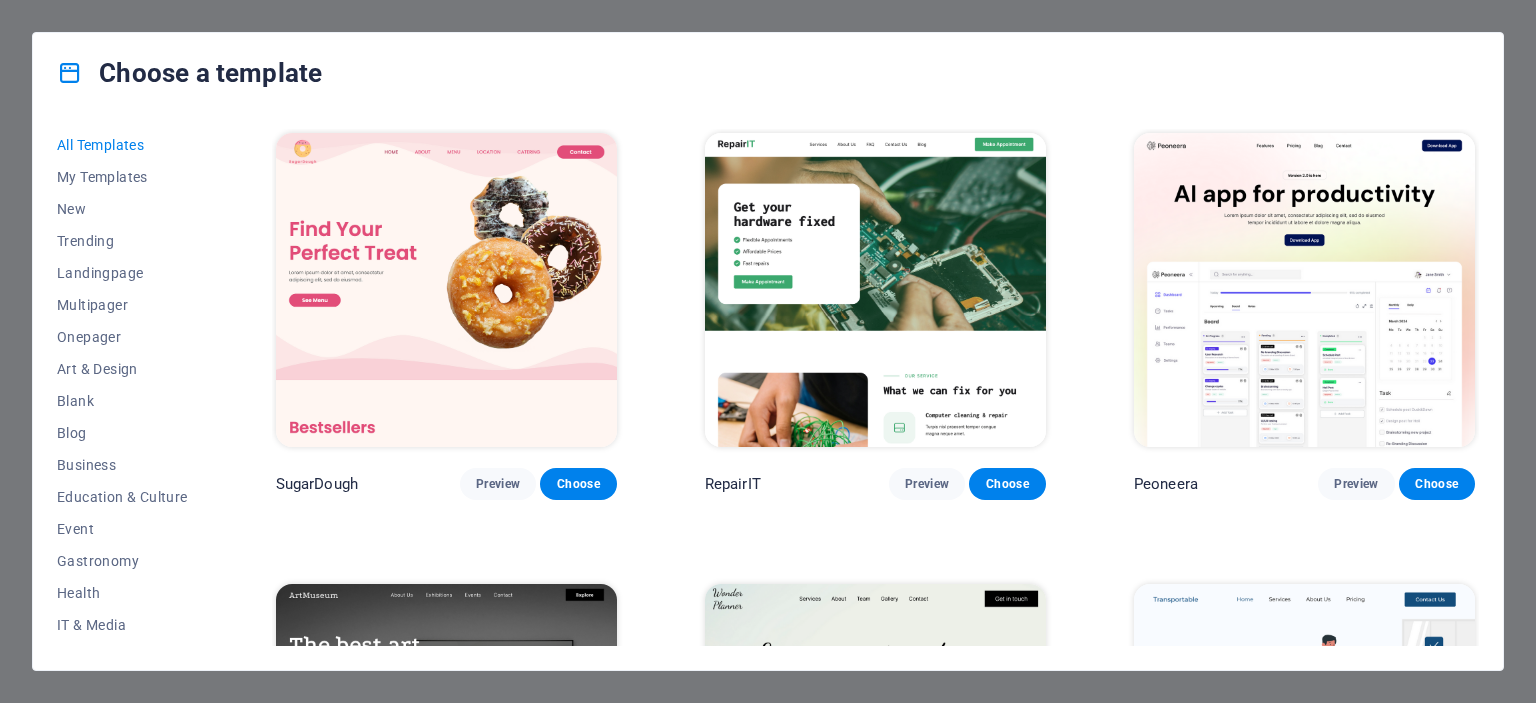 scroll, scrollTop: 0, scrollLeft: 0, axis: both 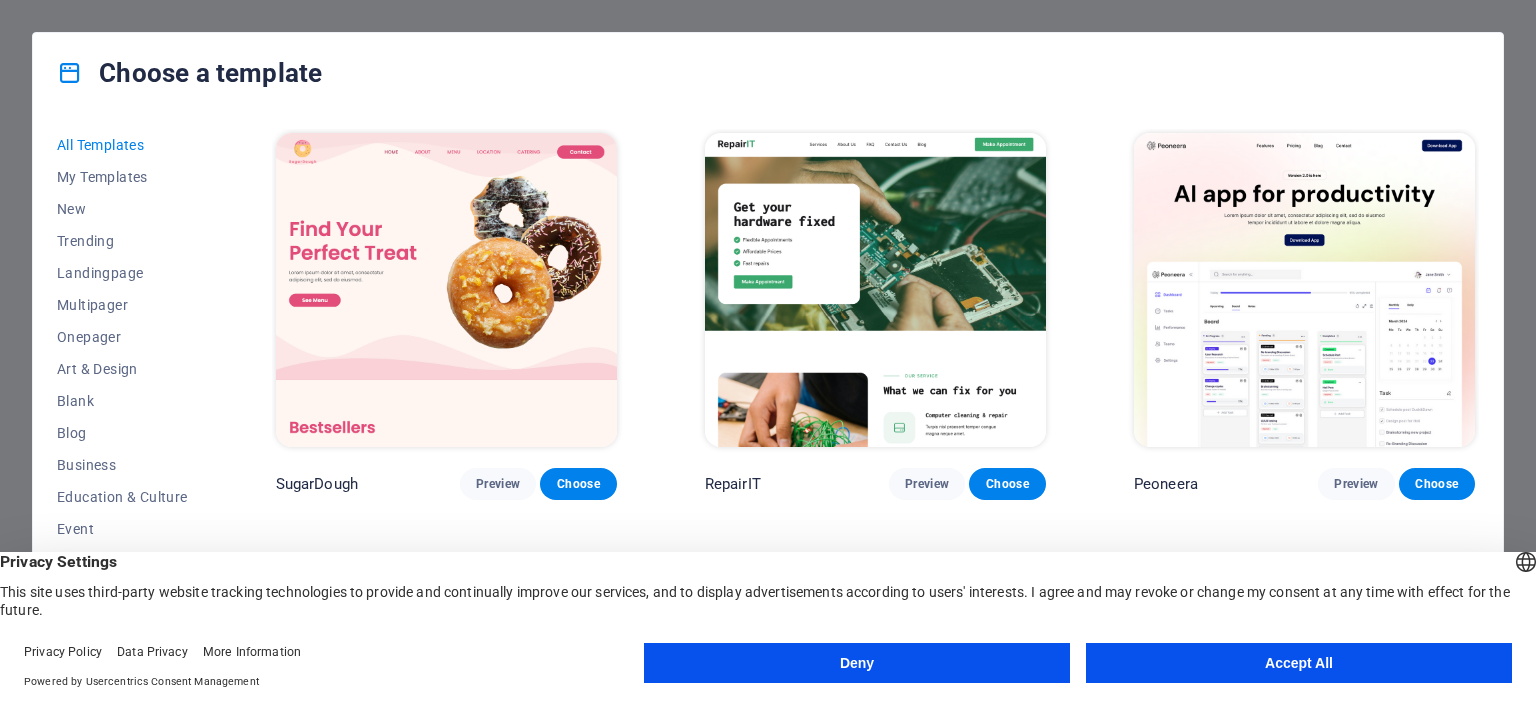 click on "Accept All" at bounding box center [1299, 663] 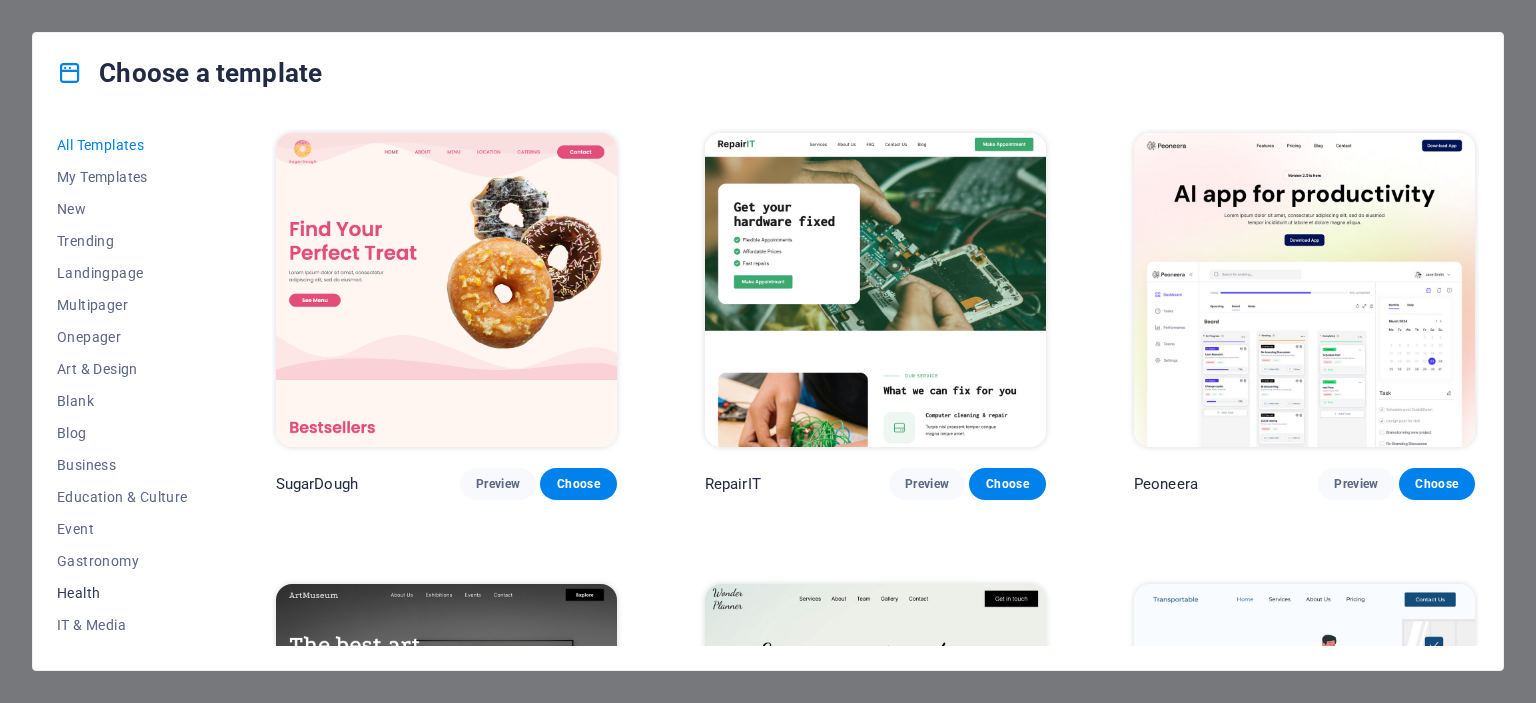 click on "Health" at bounding box center [122, 593] 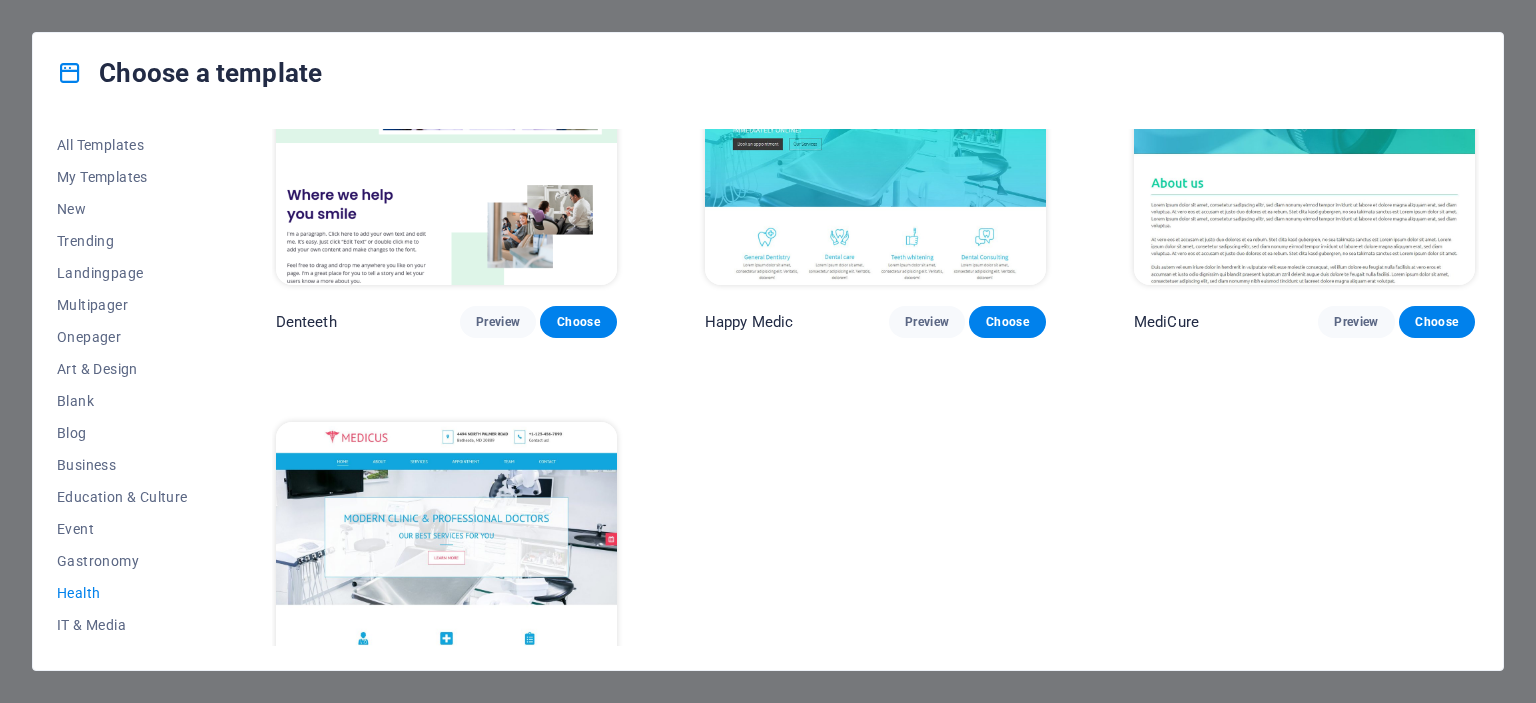 scroll, scrollTop: 750, scrollLeft: 0, axis: vertical 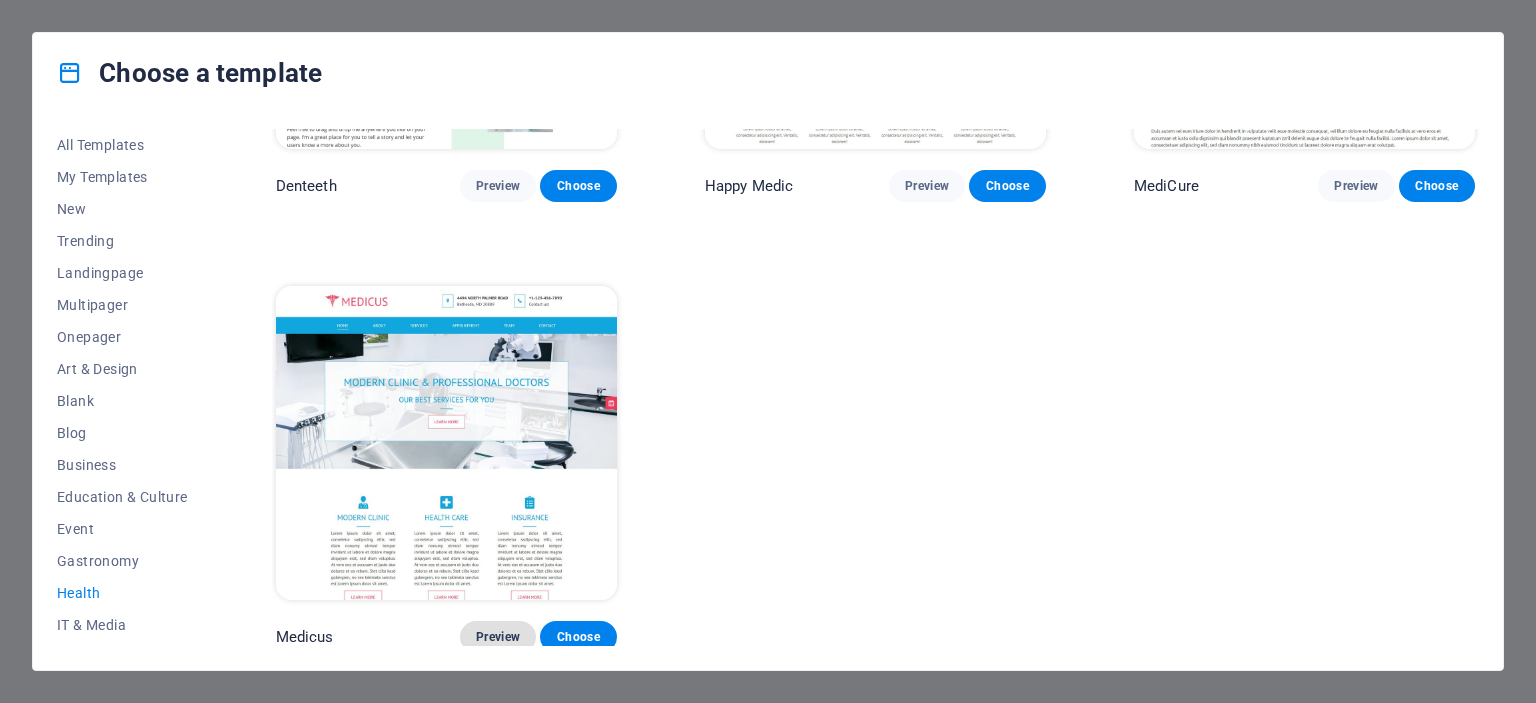 click on "Preview" at bounding box center (498, 637) 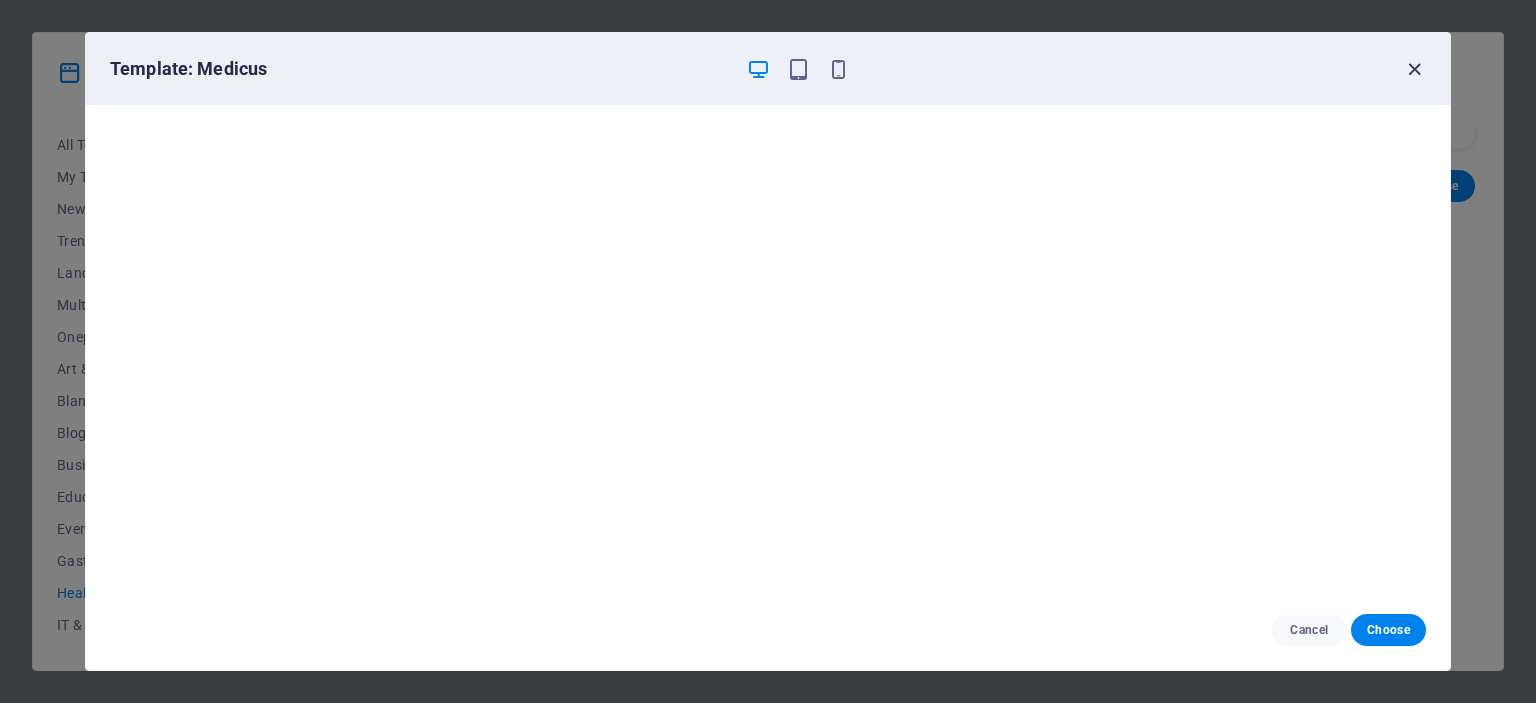 click at bounding box center [1414, 69] 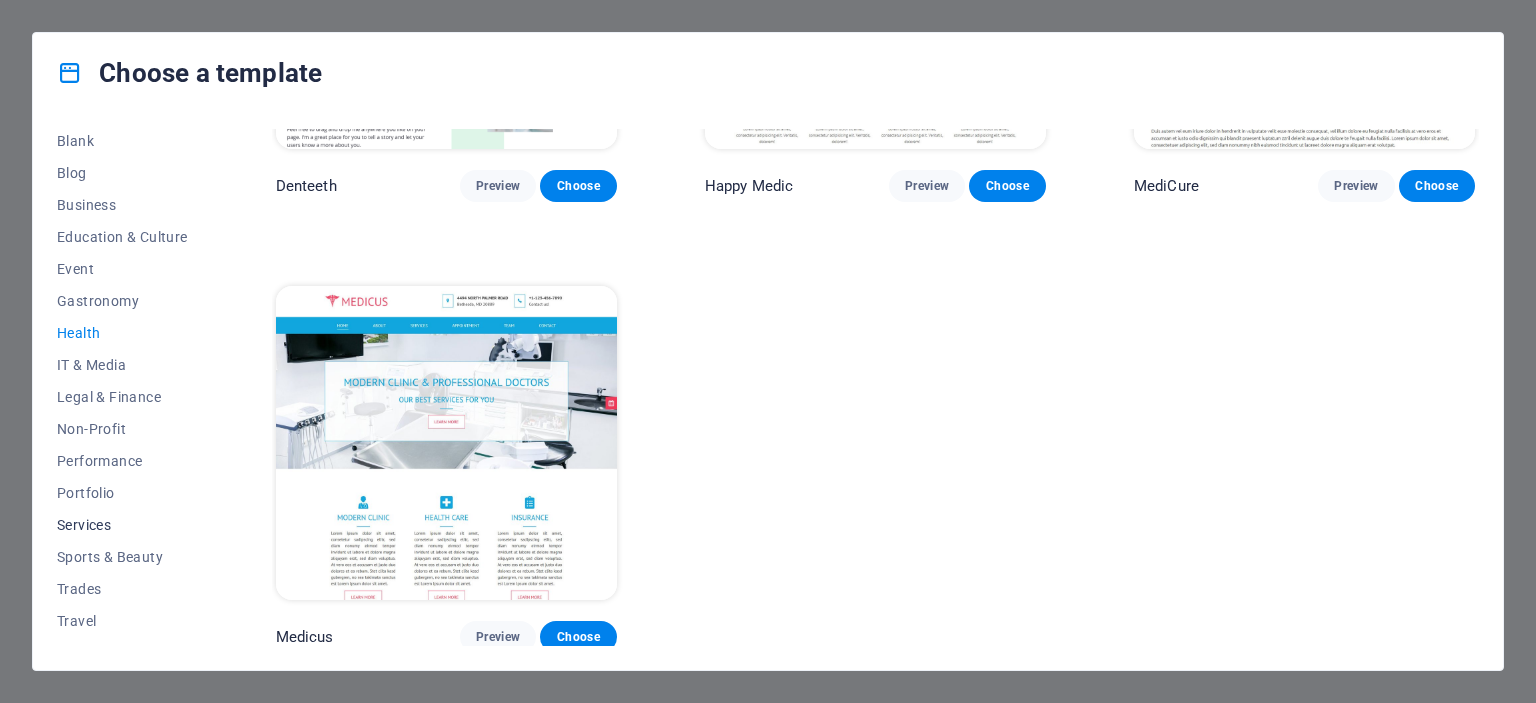 scroll, scrollTop: 282, scrollLeft: 0, axis: vertical 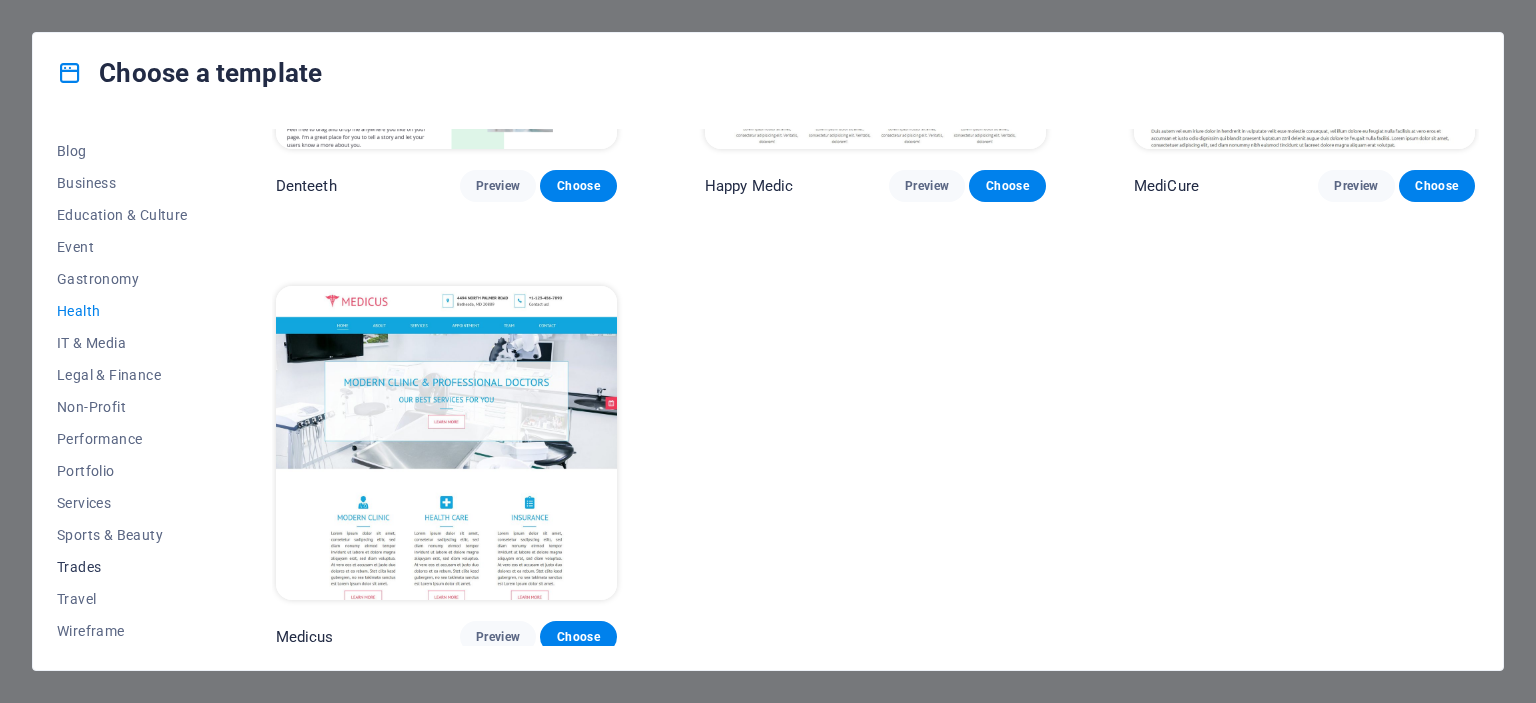 click on "Trades" at bounding box center (122, 567) 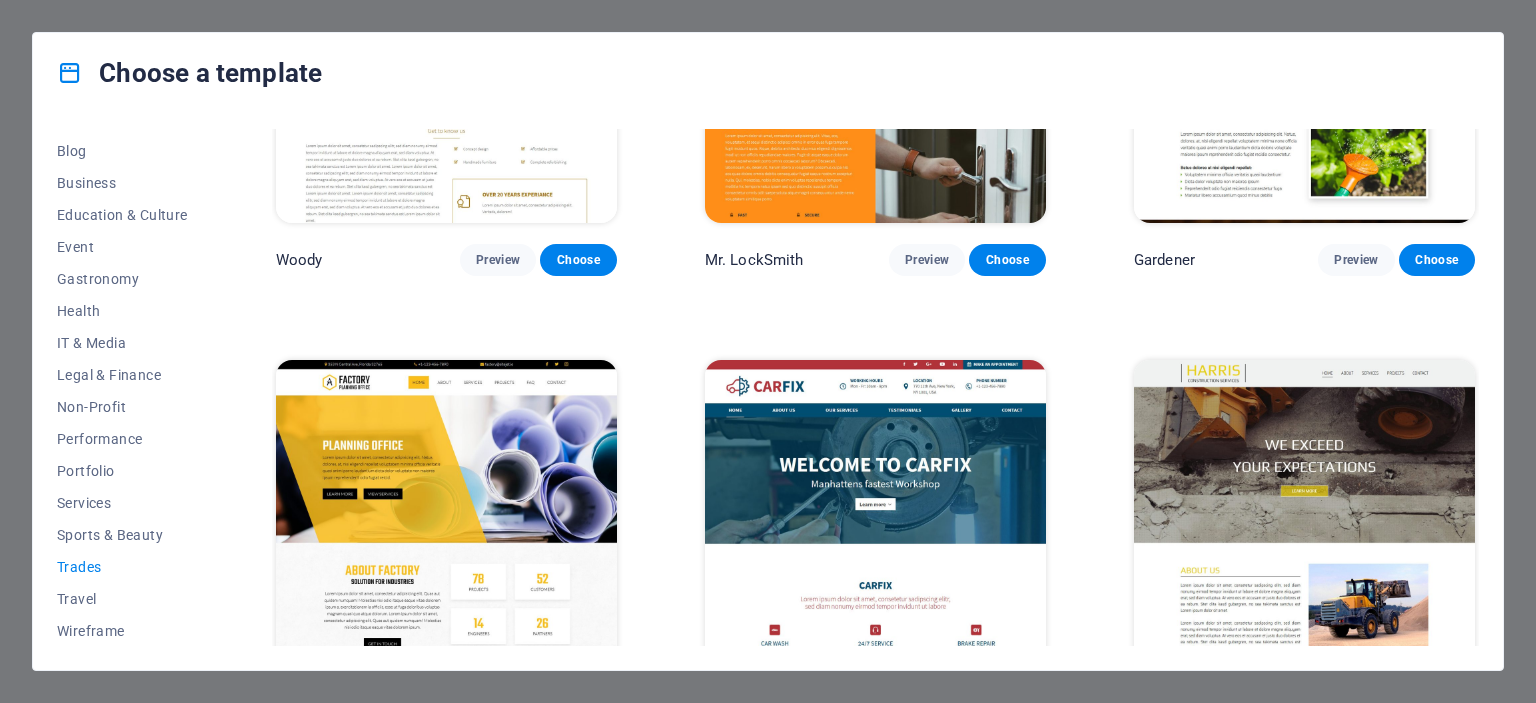 scroll, scrollTop: 750, scrollLeft: 0, axis: vertical 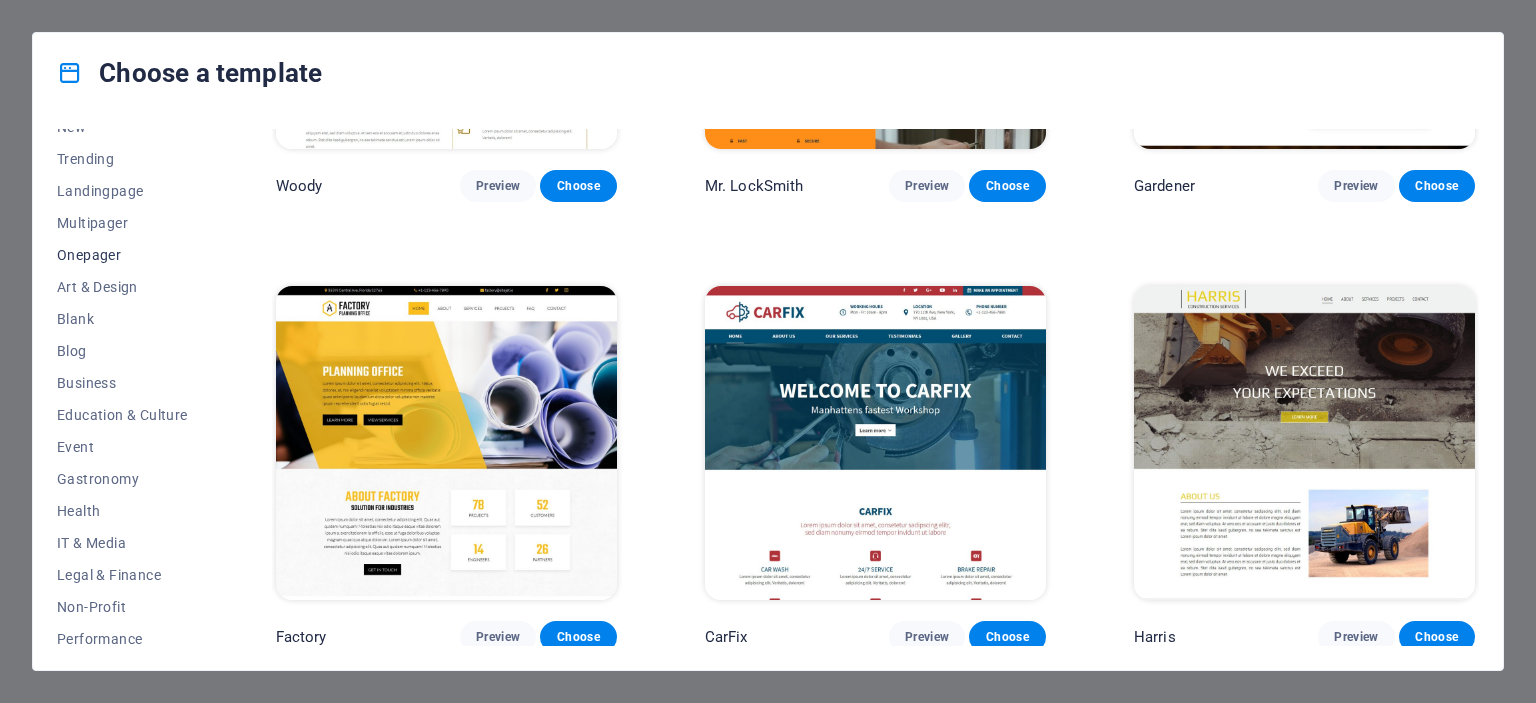click on "Onepager" at bounding box center [122, 255] 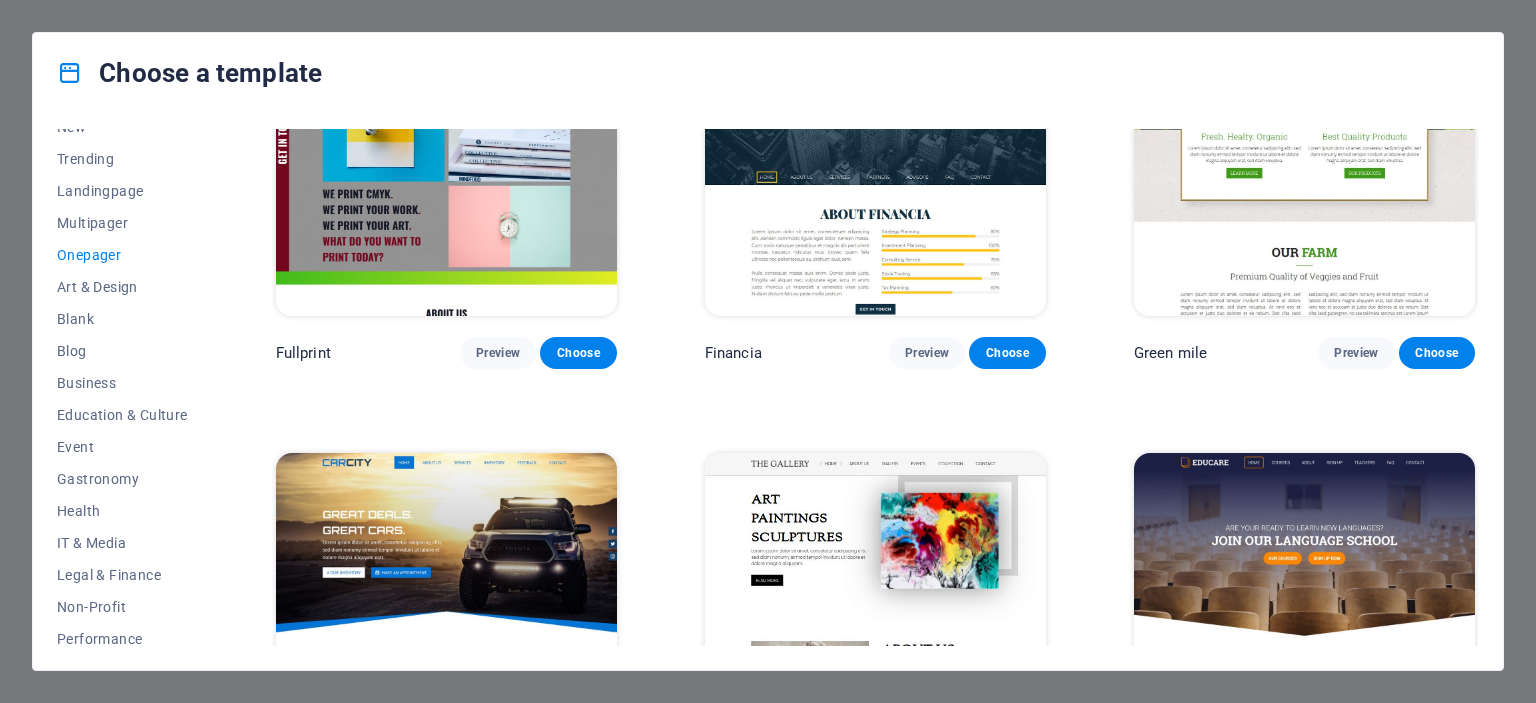 scroll, scrollTop: 4687, scrollLeft: 0, axis: vertical 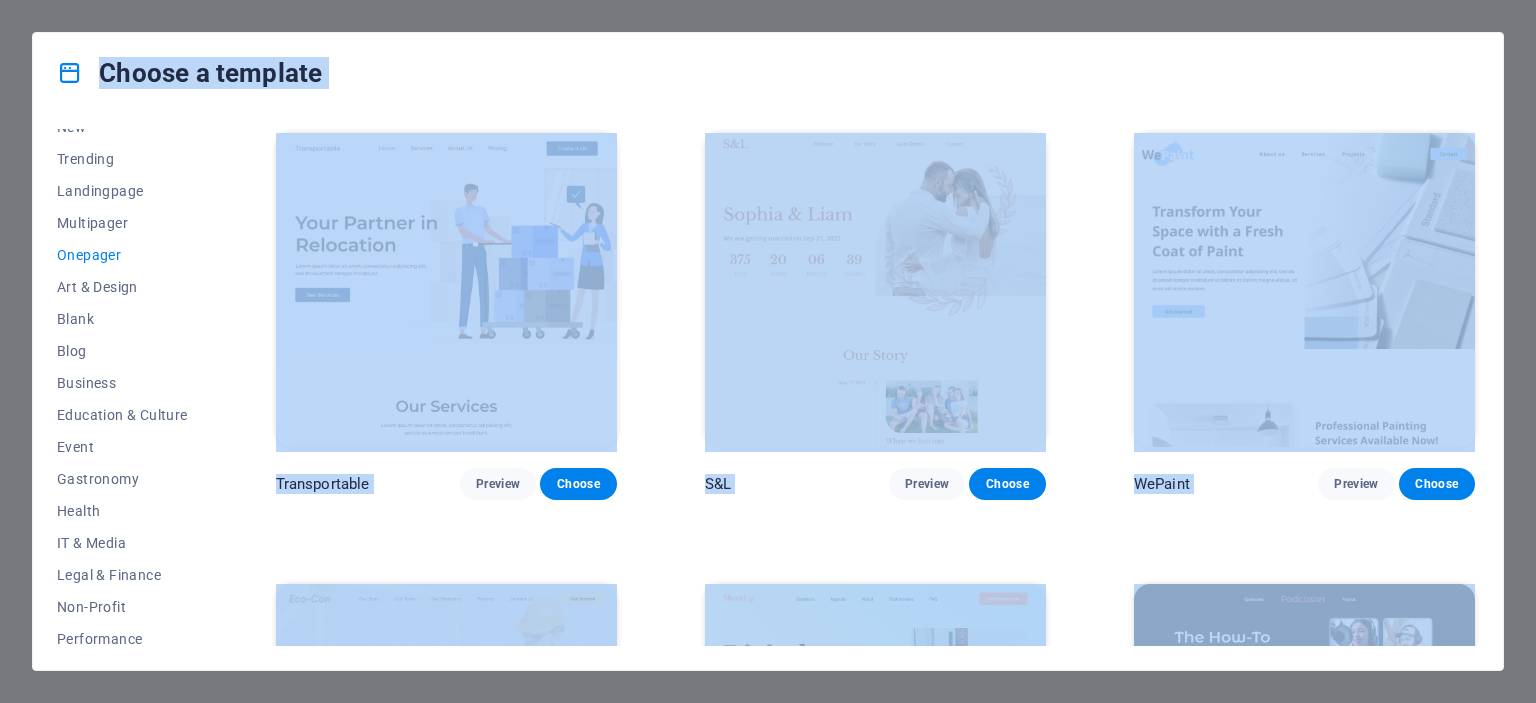 drag, startPoint x: 1474, startPoint y: 369, endPoint x: 1488, endPoint y: 47, distance: 322.3042 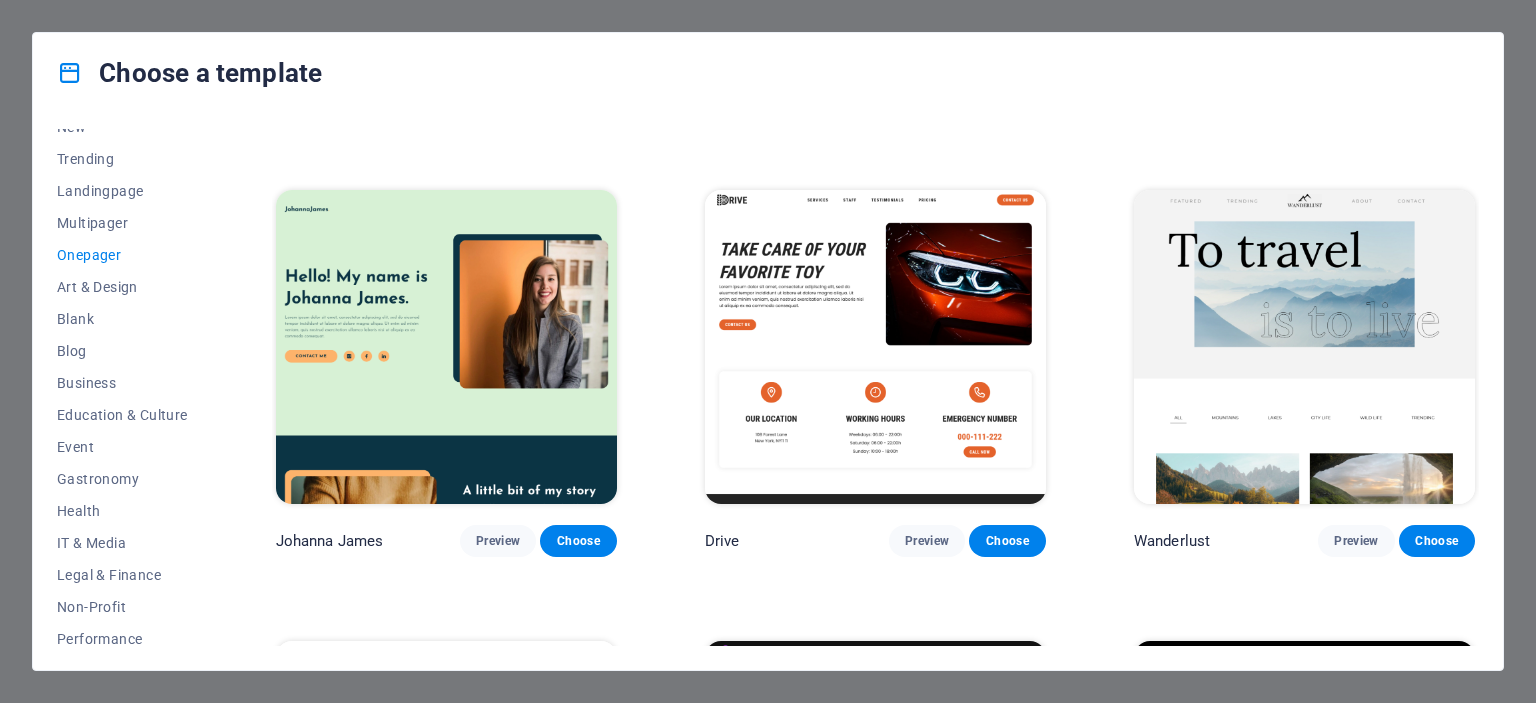 scroll, scrollTop: 1300, scrollLeft: 0, axis: vertical 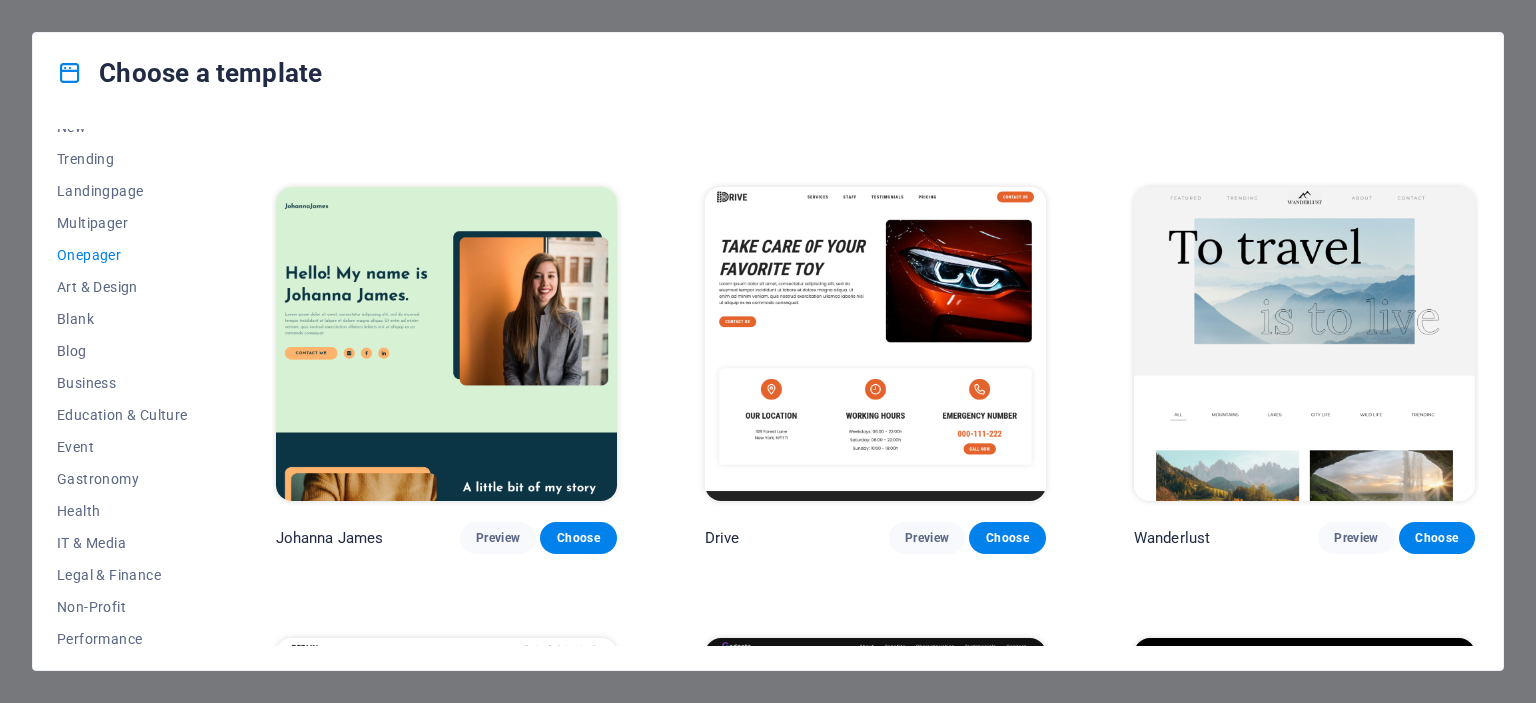 click at bounding box center [1304, 344] 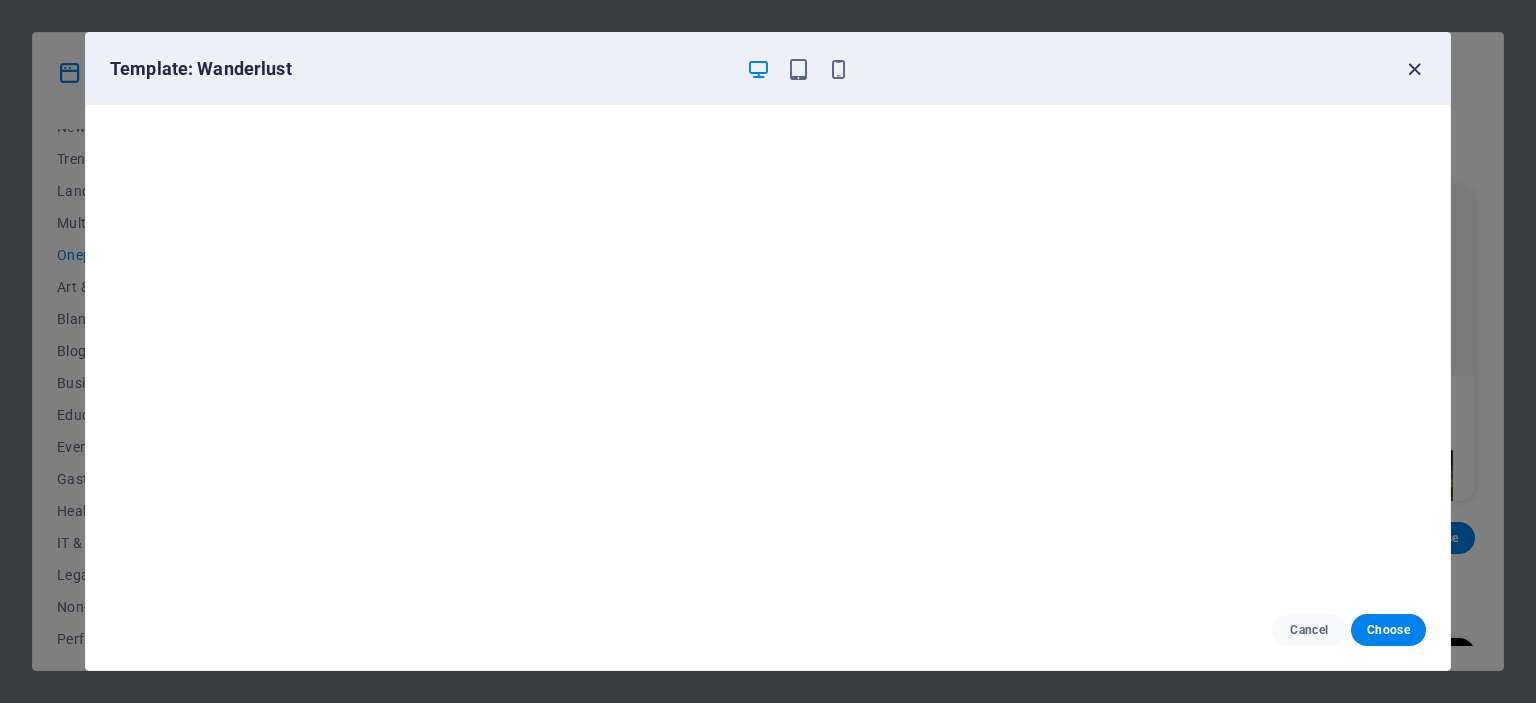 click at bounding box center [1414, 69] 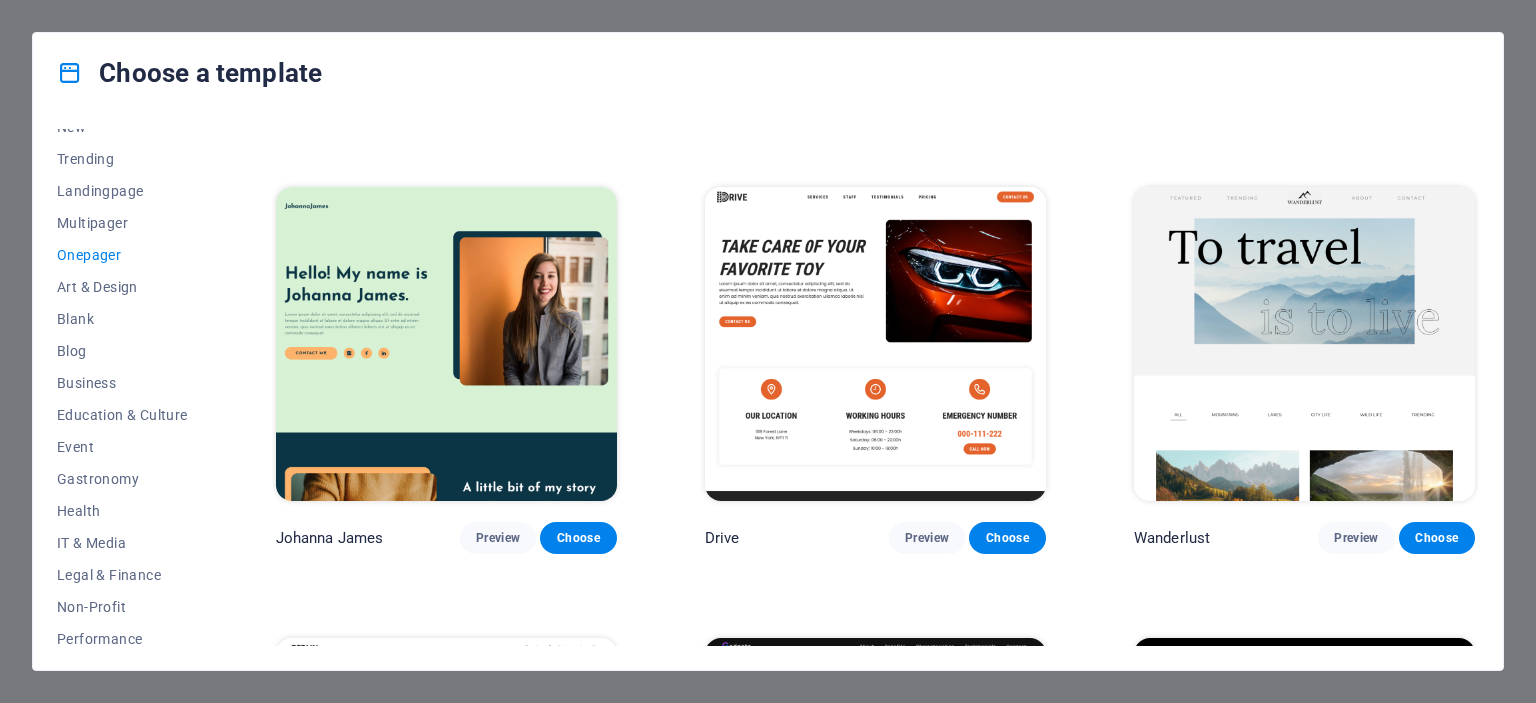 click on "Onepager" at bounding box center (122, 255) 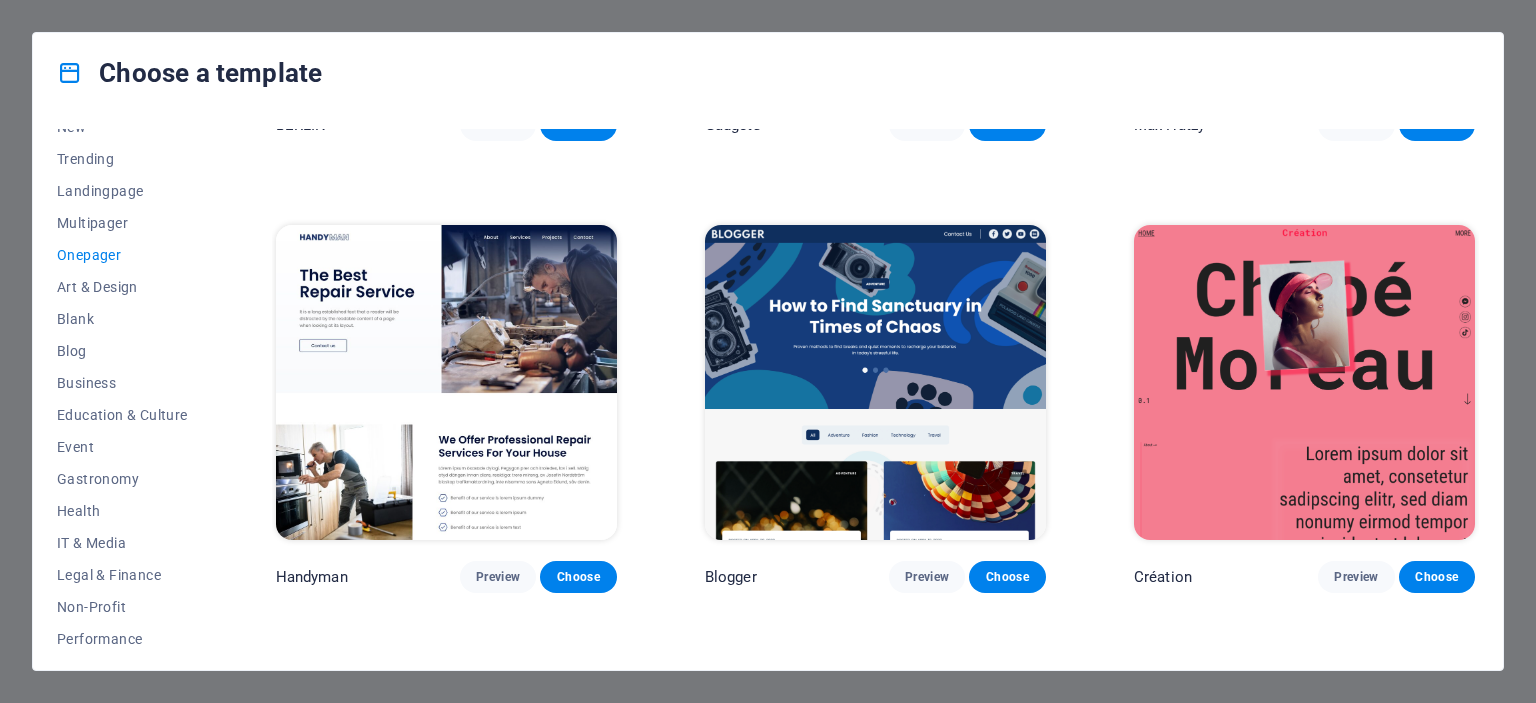 scroll, scrollTop: 2200, scrollLeft: 0, axis: vertical 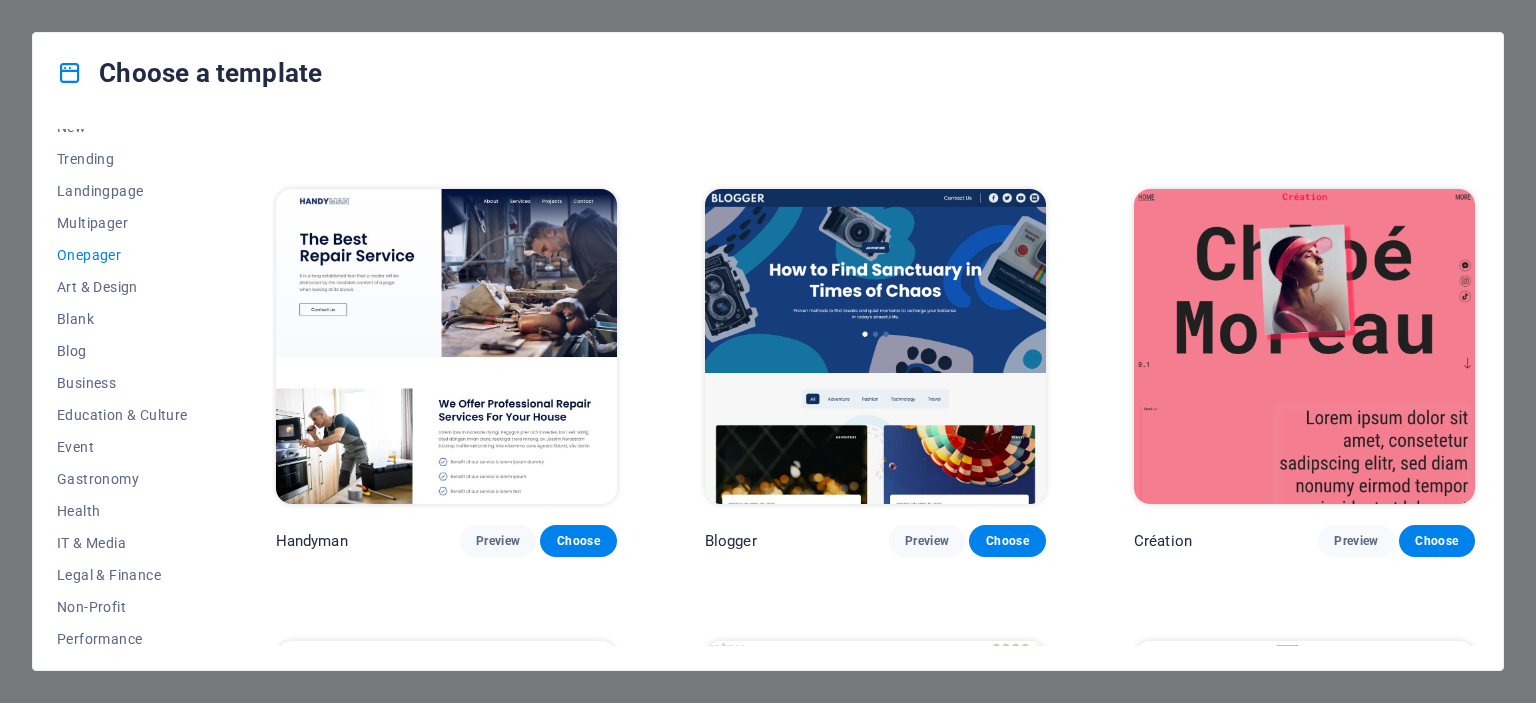 click at bounding box center [1304, 346] 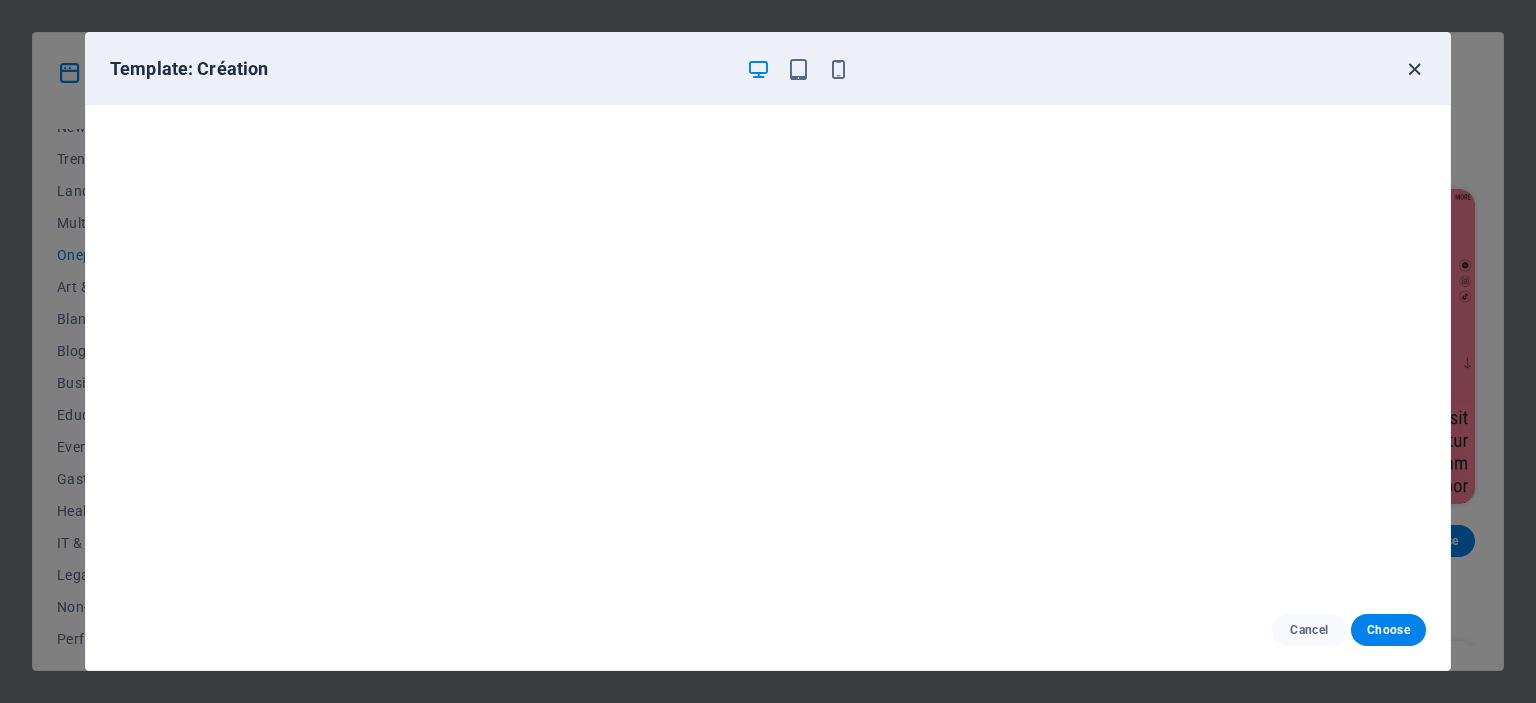 click at bounding box center (1414, 69) 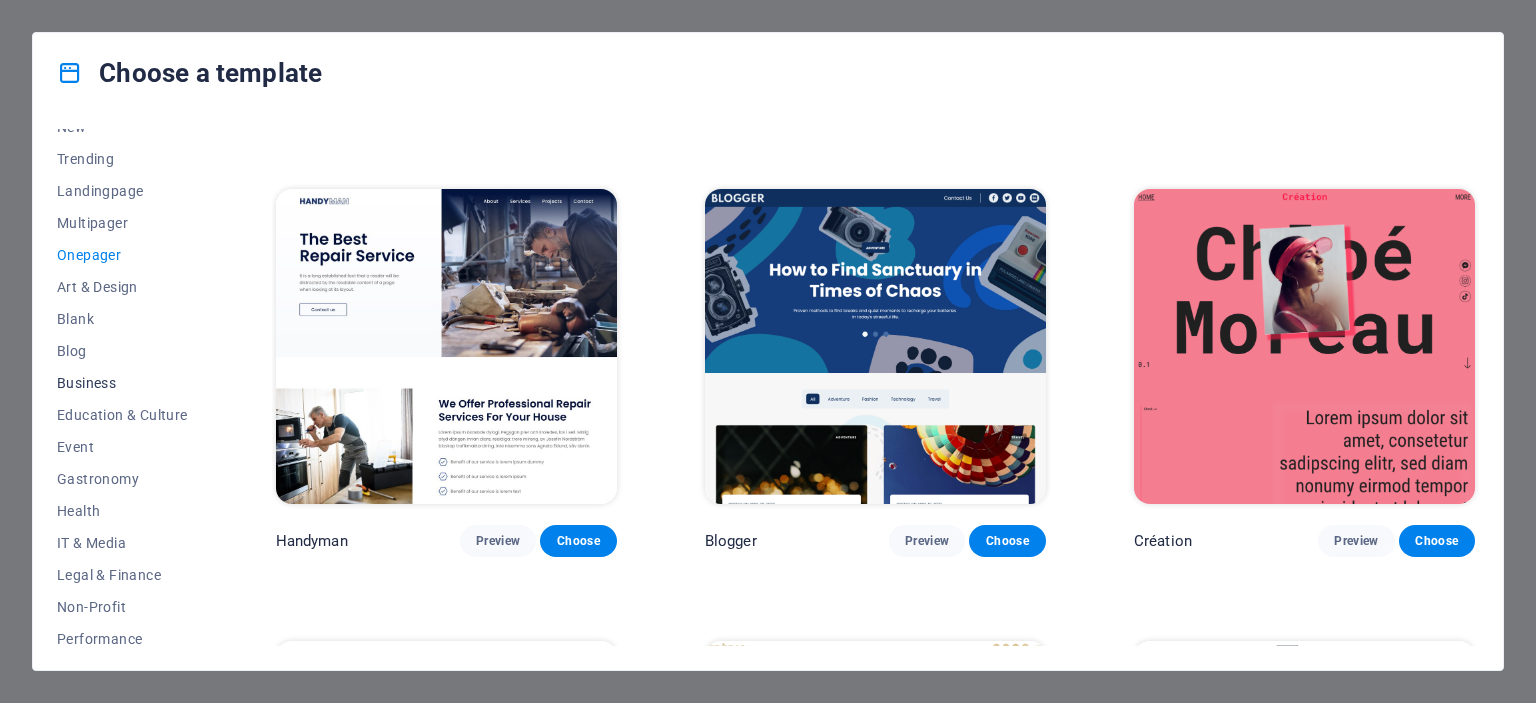 click on "Business" at bounding box center [122, 383] 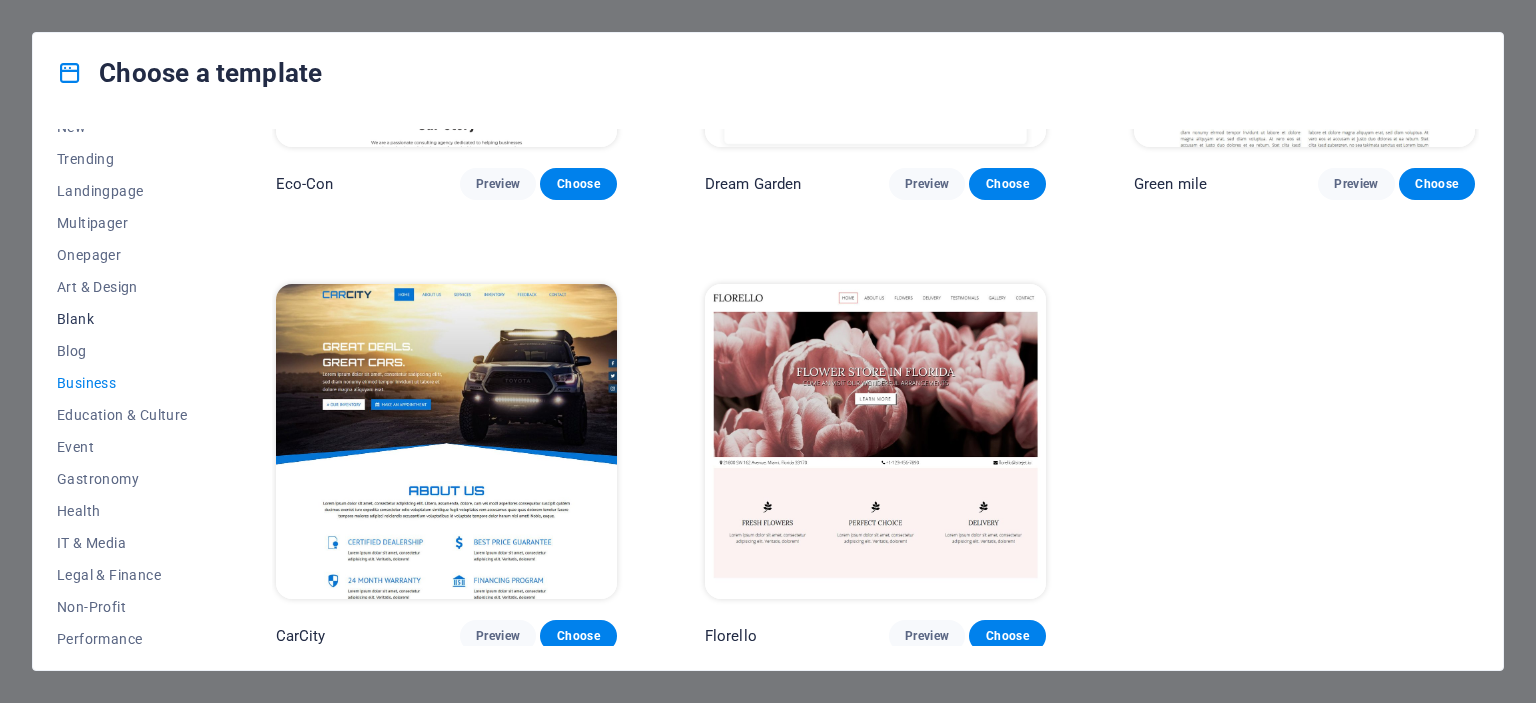 click on "Blank" at bounding box center (122, 319) 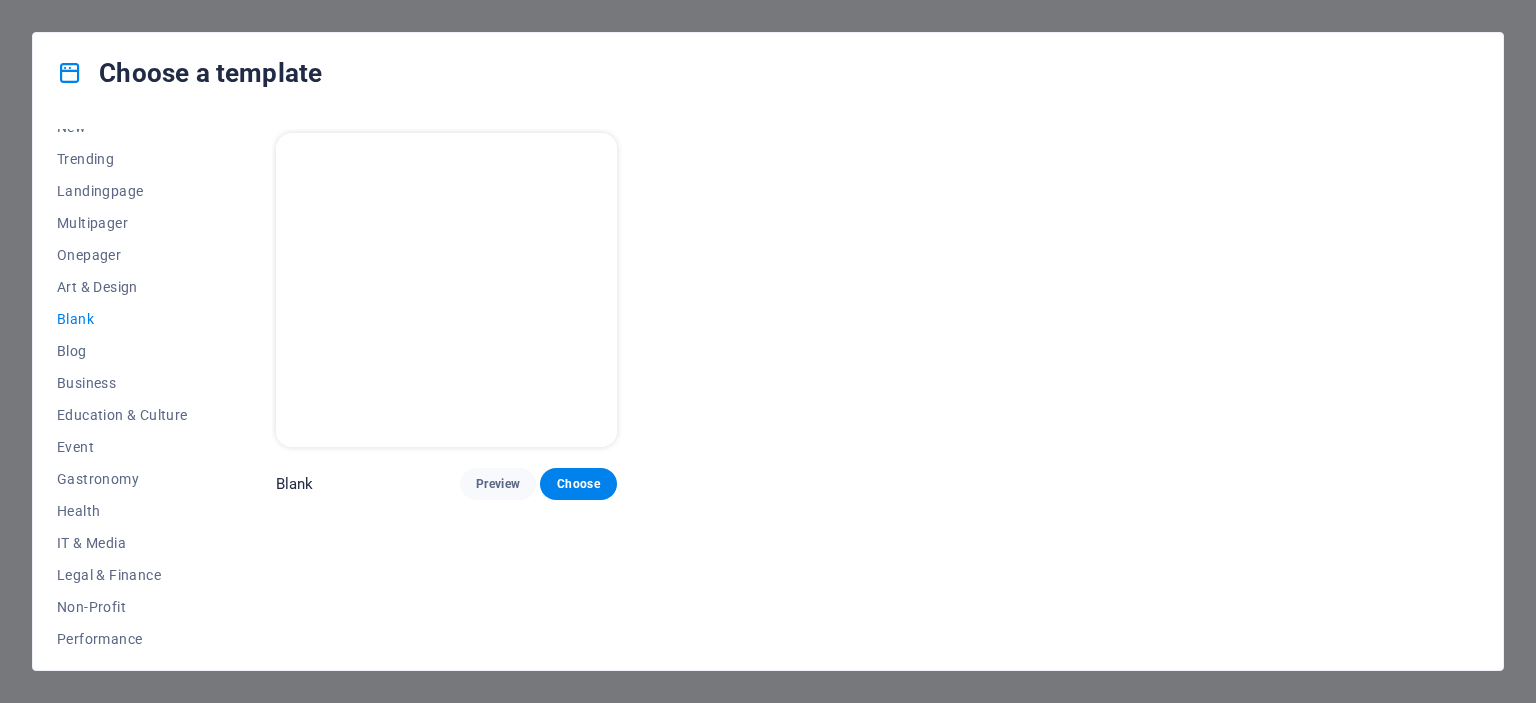 scroll, scrollTop: 0, scrollLeft: 0, axis: both 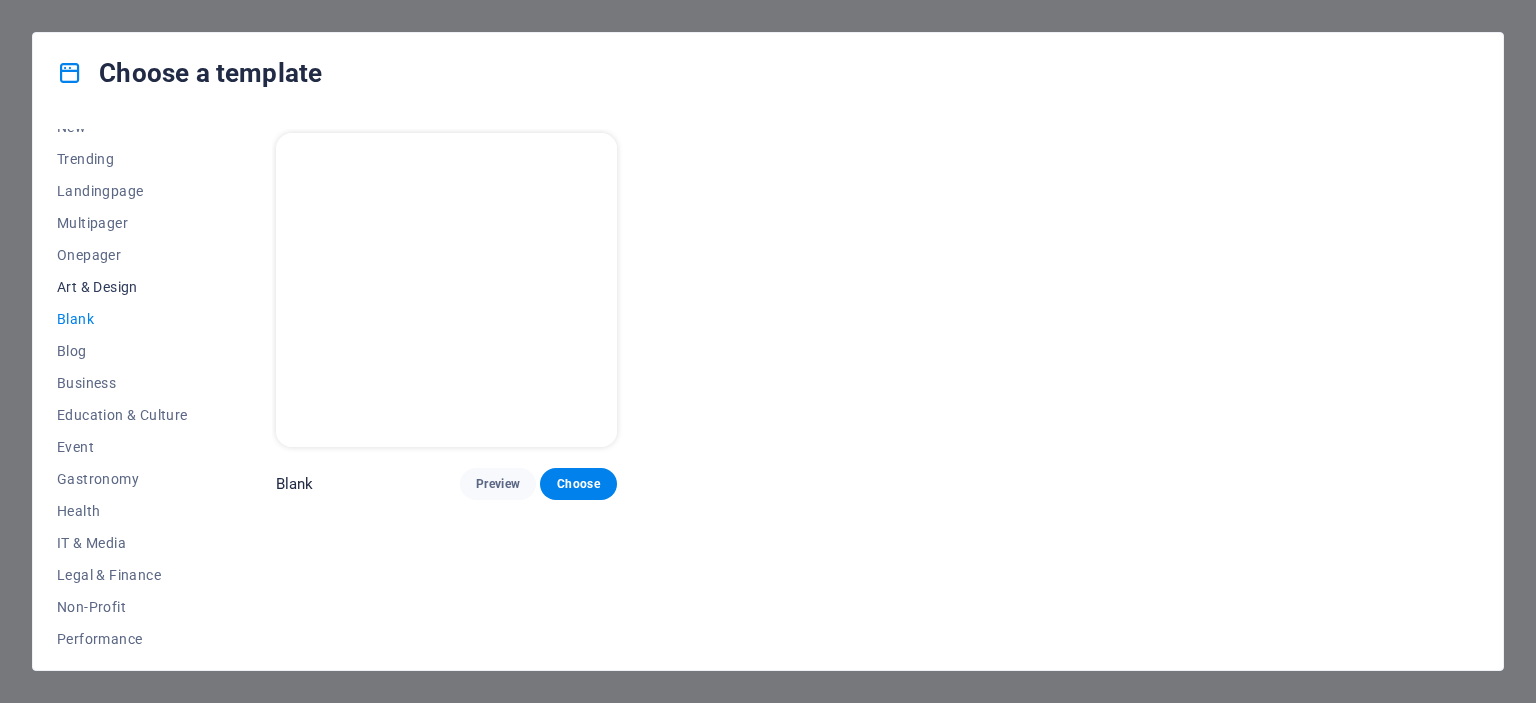 click on "Art & Design" at bounding box center (122, 287) 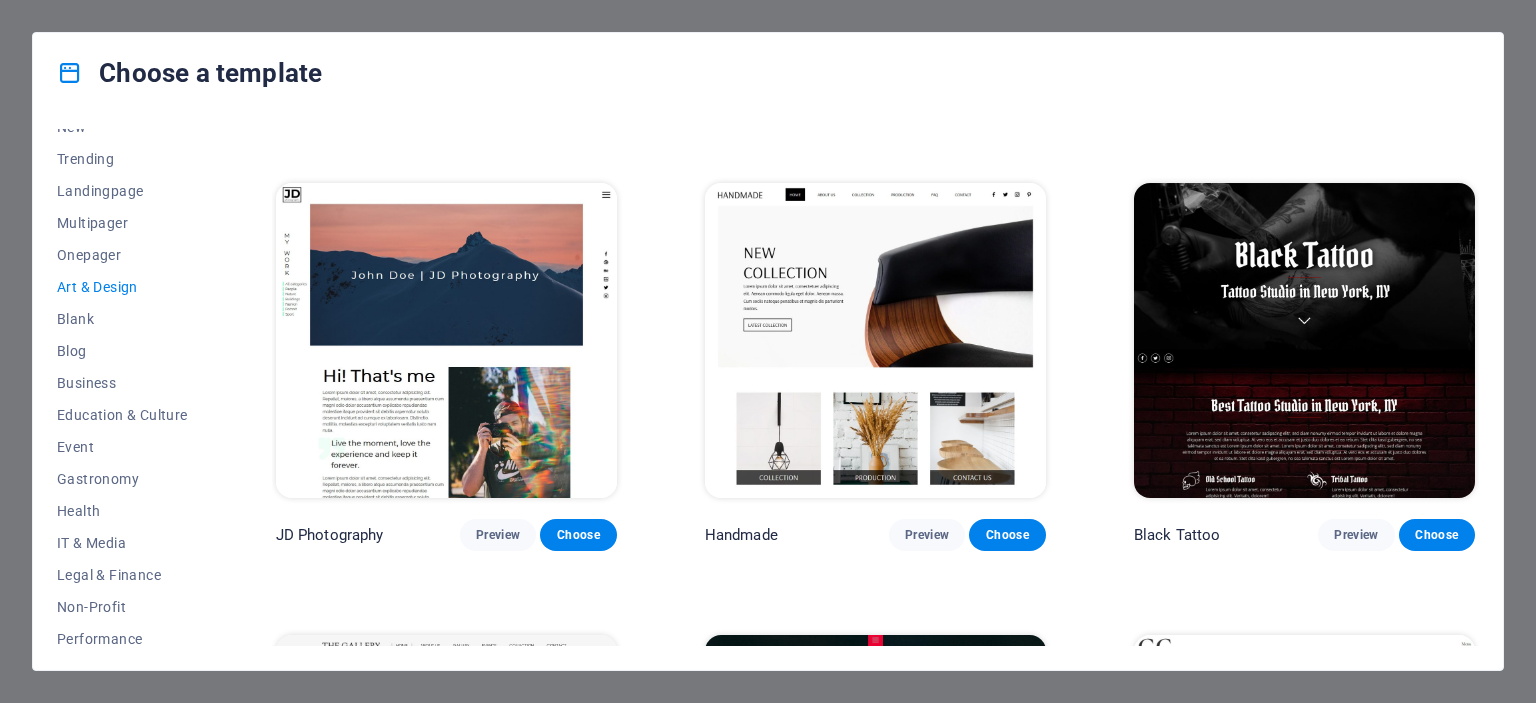 scroll, scrollTop: 400, scrollLeft: 0, axis: vertical 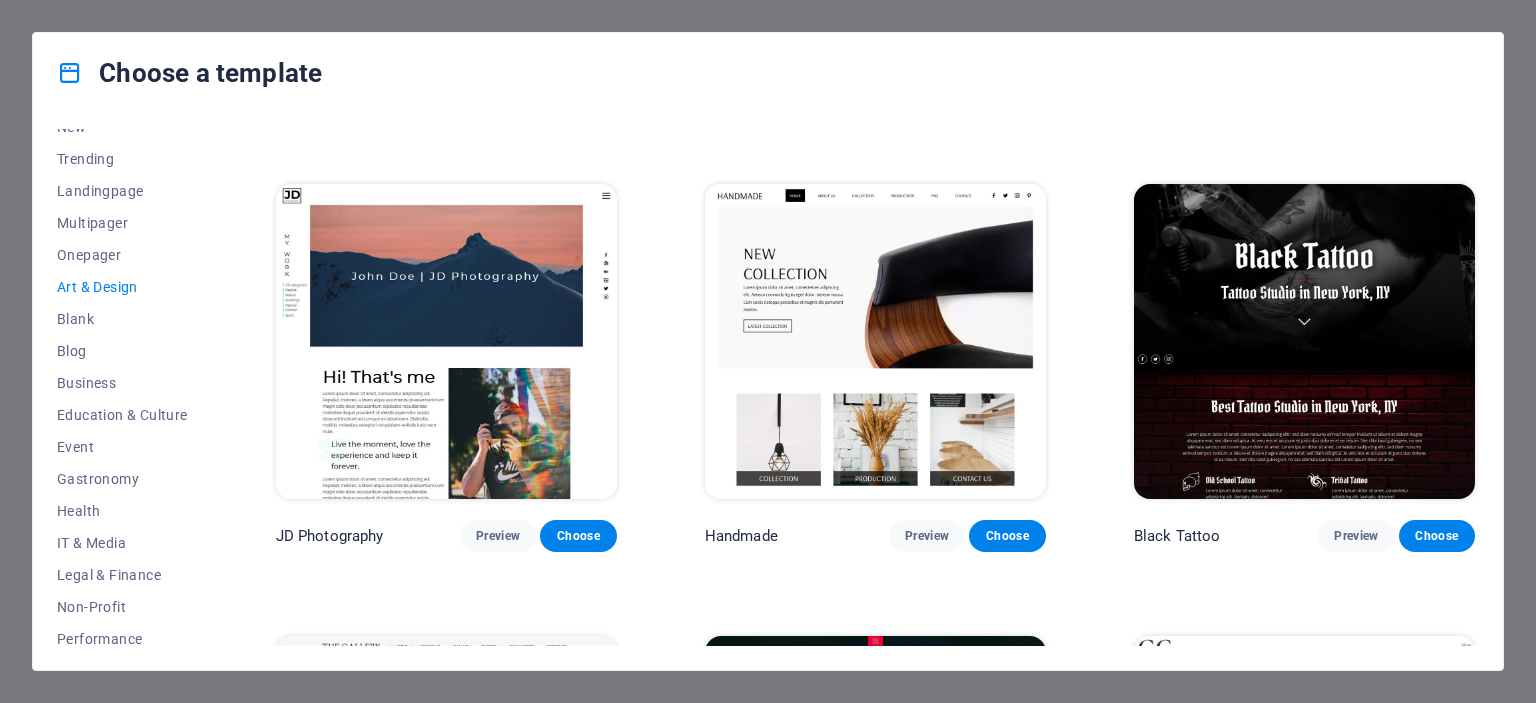 click at bounding box center (446, 341) 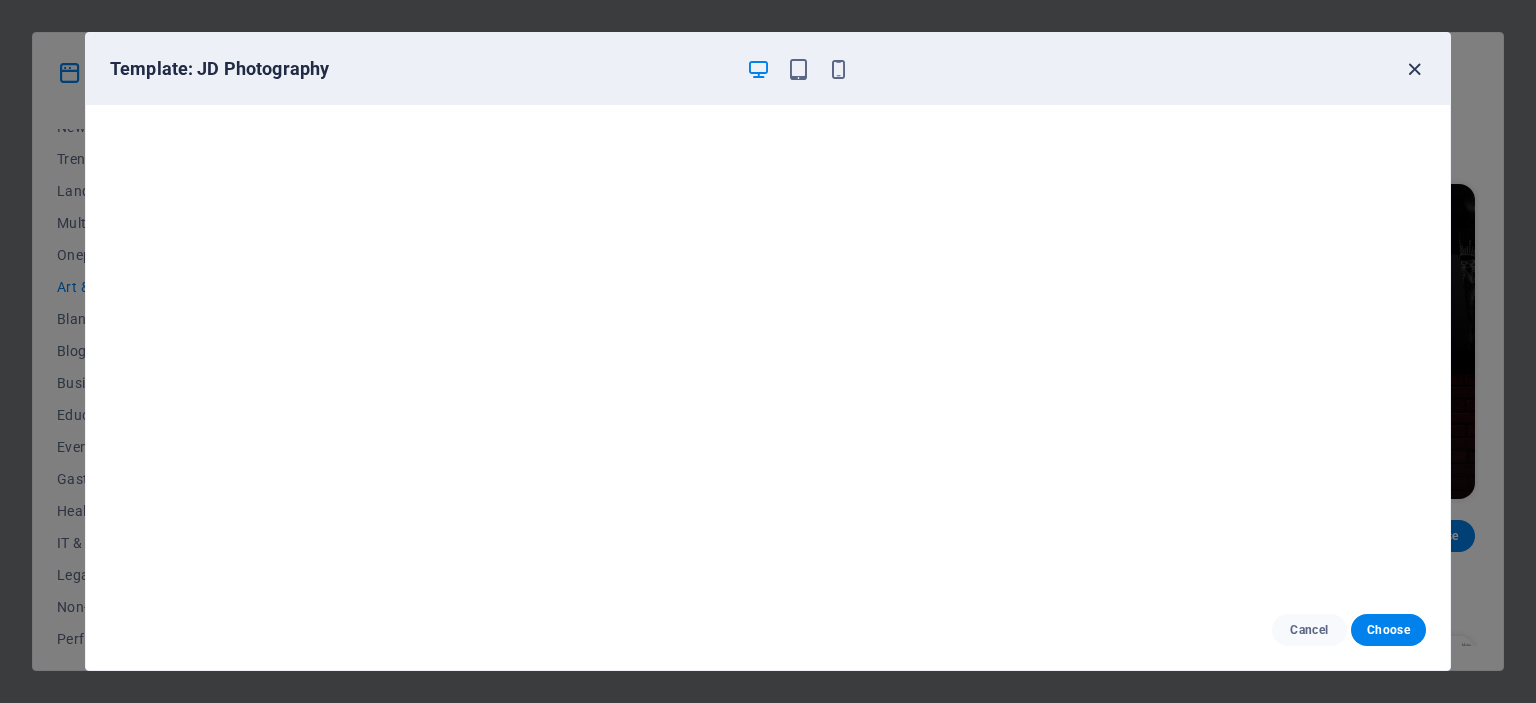 click at bounding box center (1414, 69) 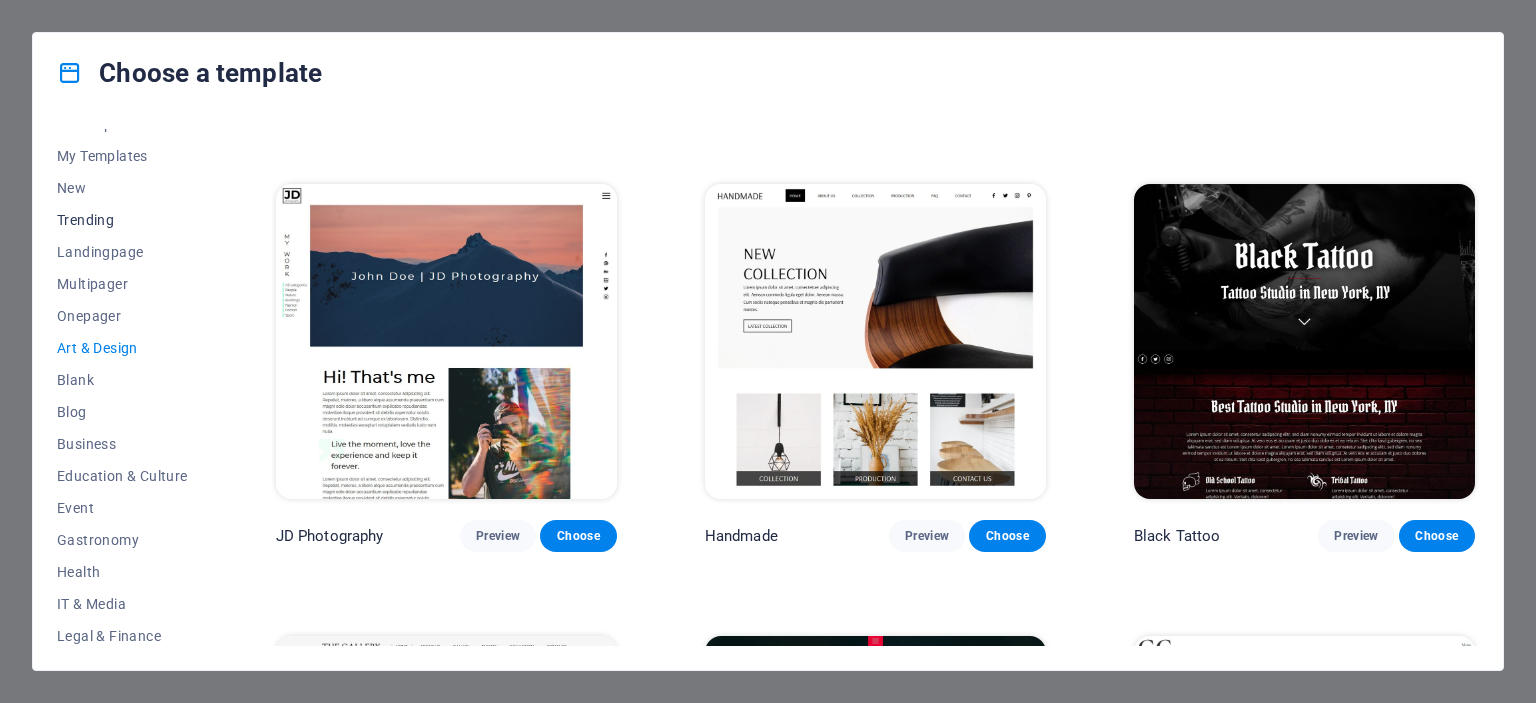 scroll, scrollTop: 0, scrollLeft: 0, axis: both 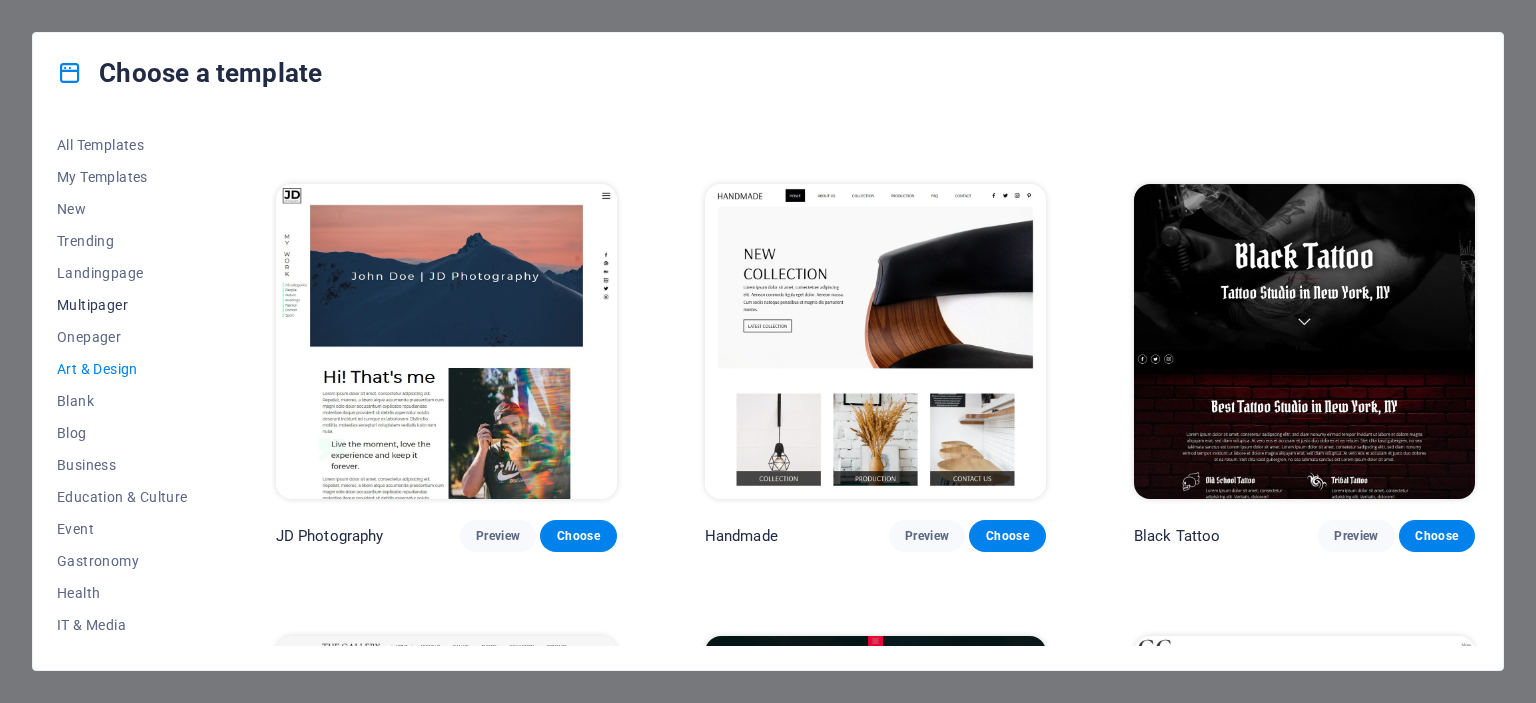click on "Multipager" at bounding box center (122, 305) 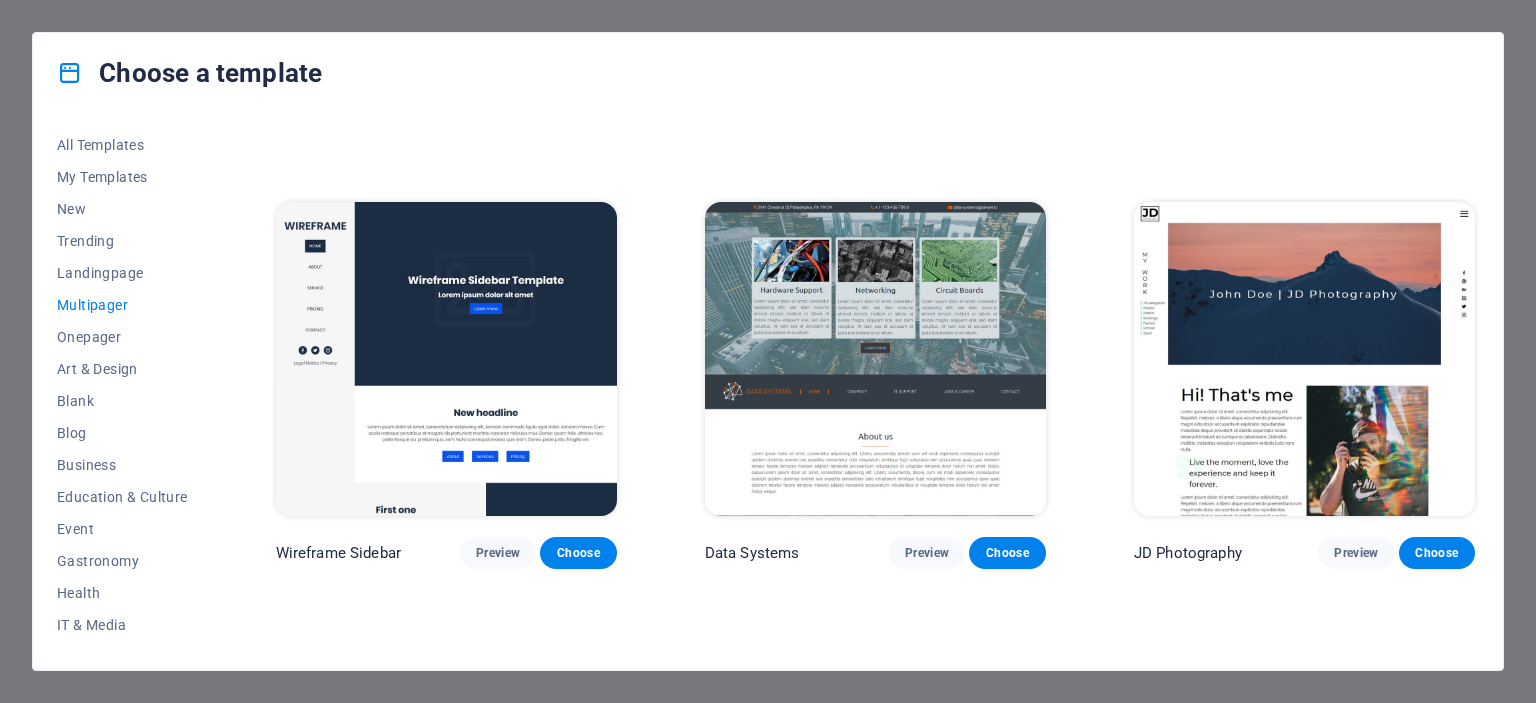 scroll, scrollTop: 5044, scrollLeft: 0, axis: vertical 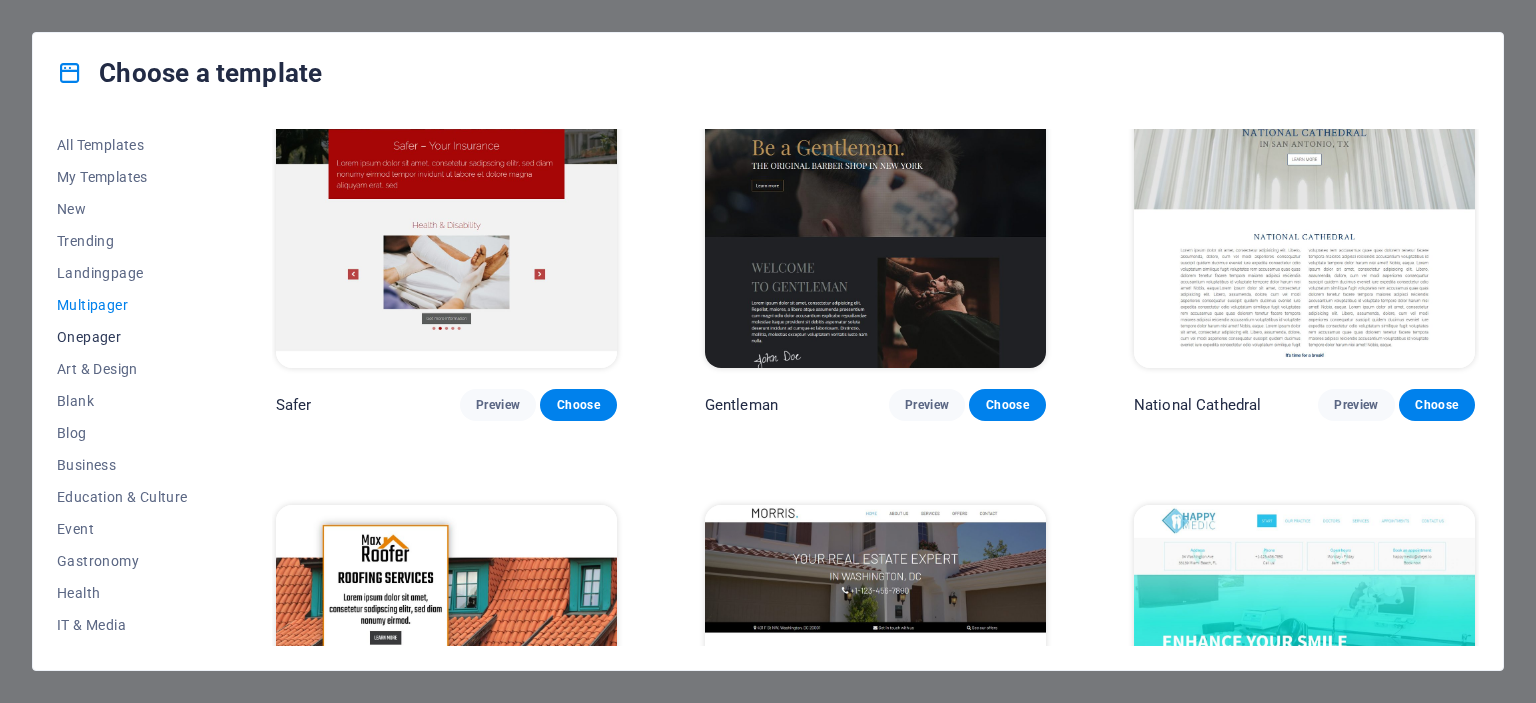 click on "Onepager" at bounding box center (122, 337) 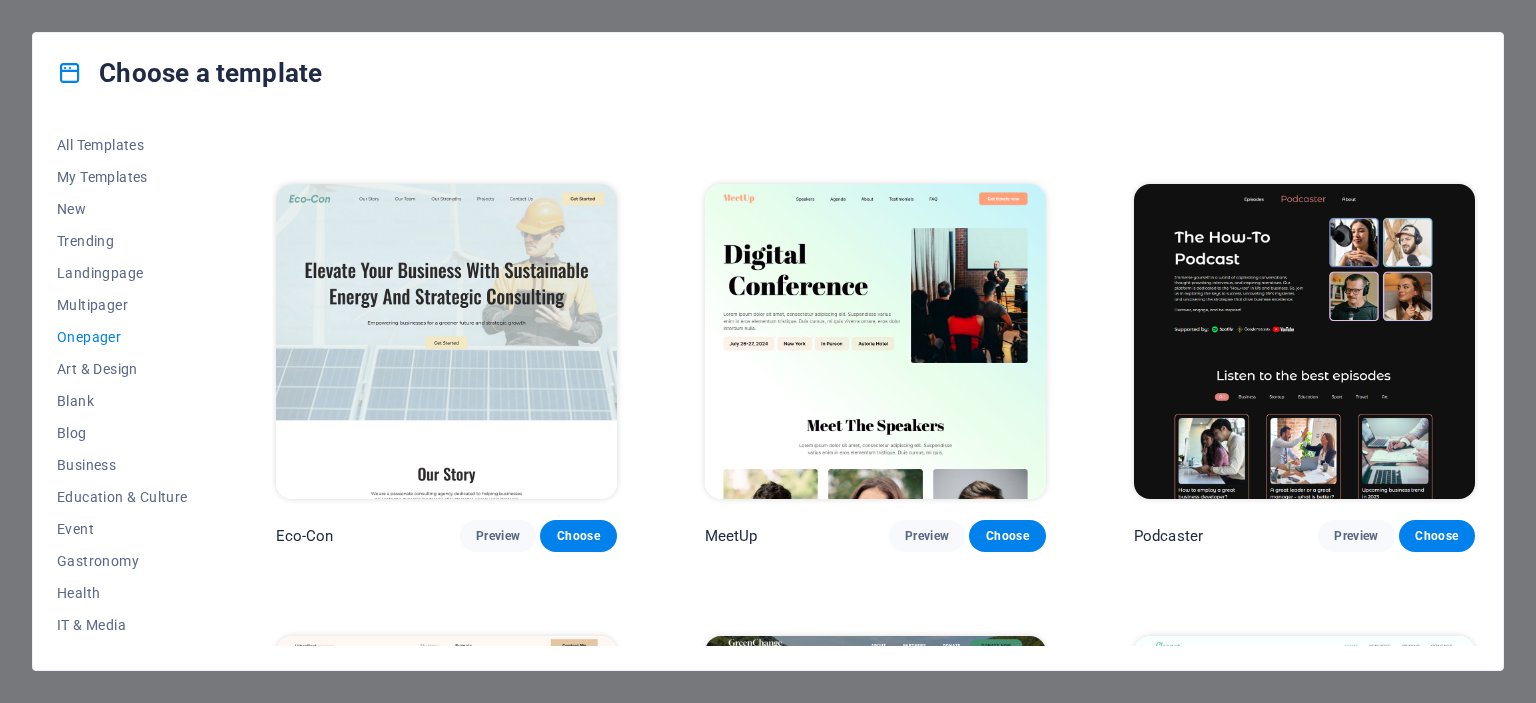 scroll, scrollTop: 800, scrollLeft: 0, axis: vertical 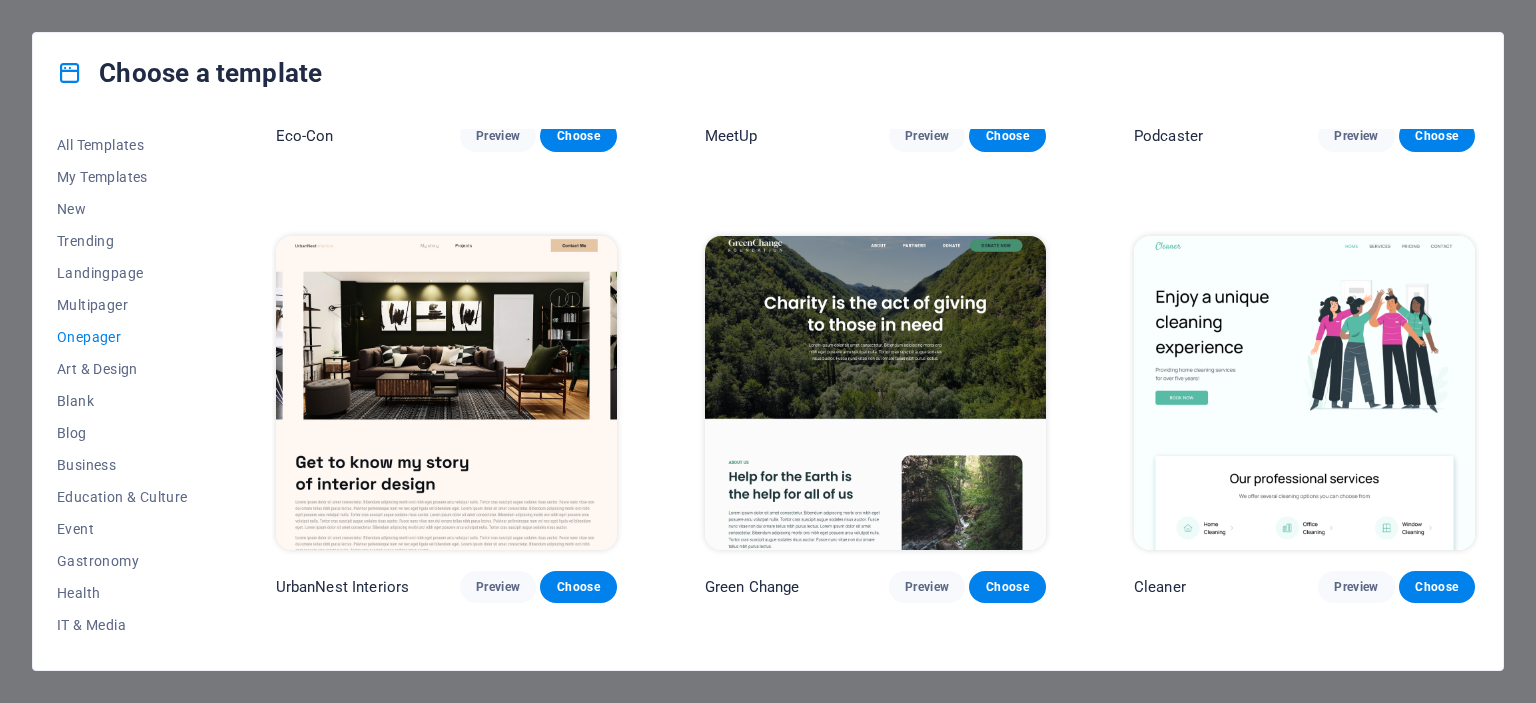 click at bounding box center (875, 393) 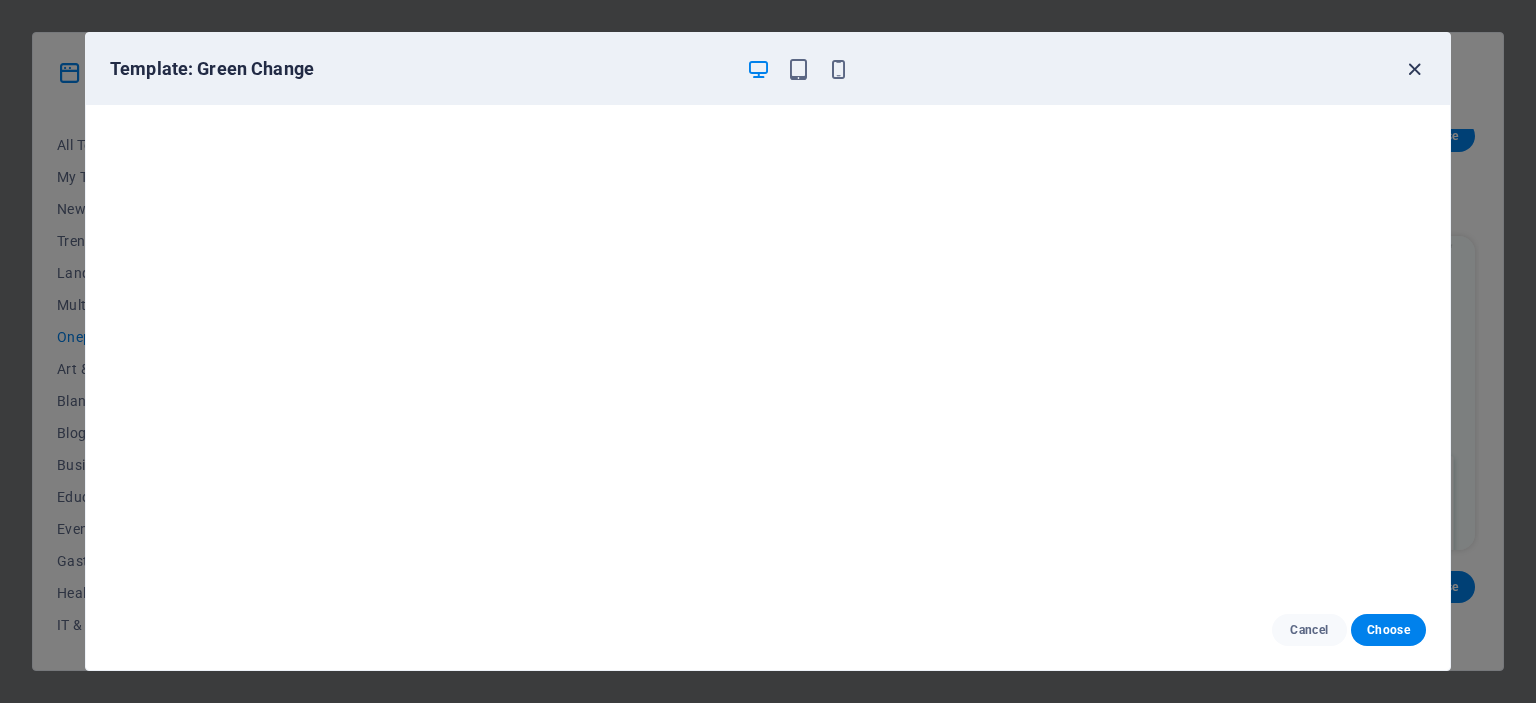 click at bounding box center [1414, 69] 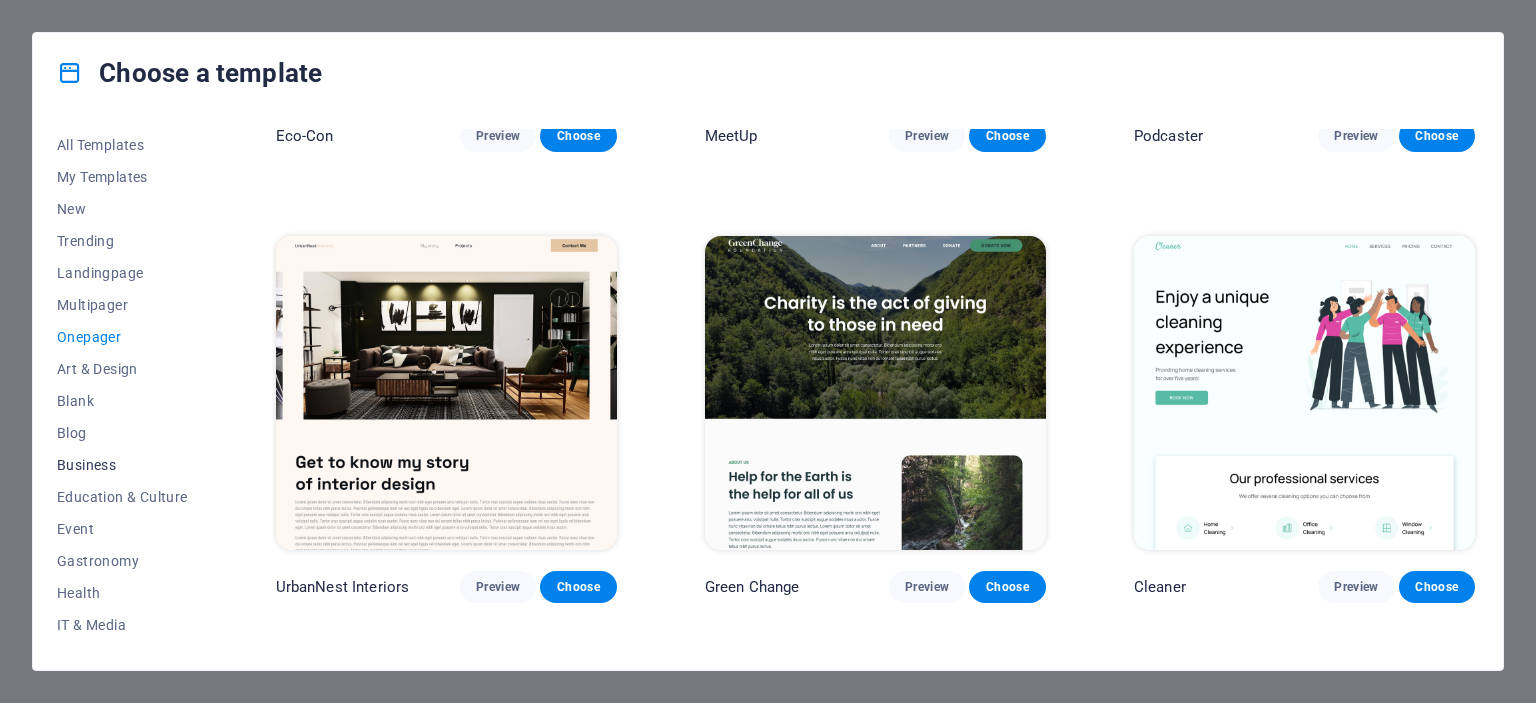 click on "Business" at bounding box center (122, 465) 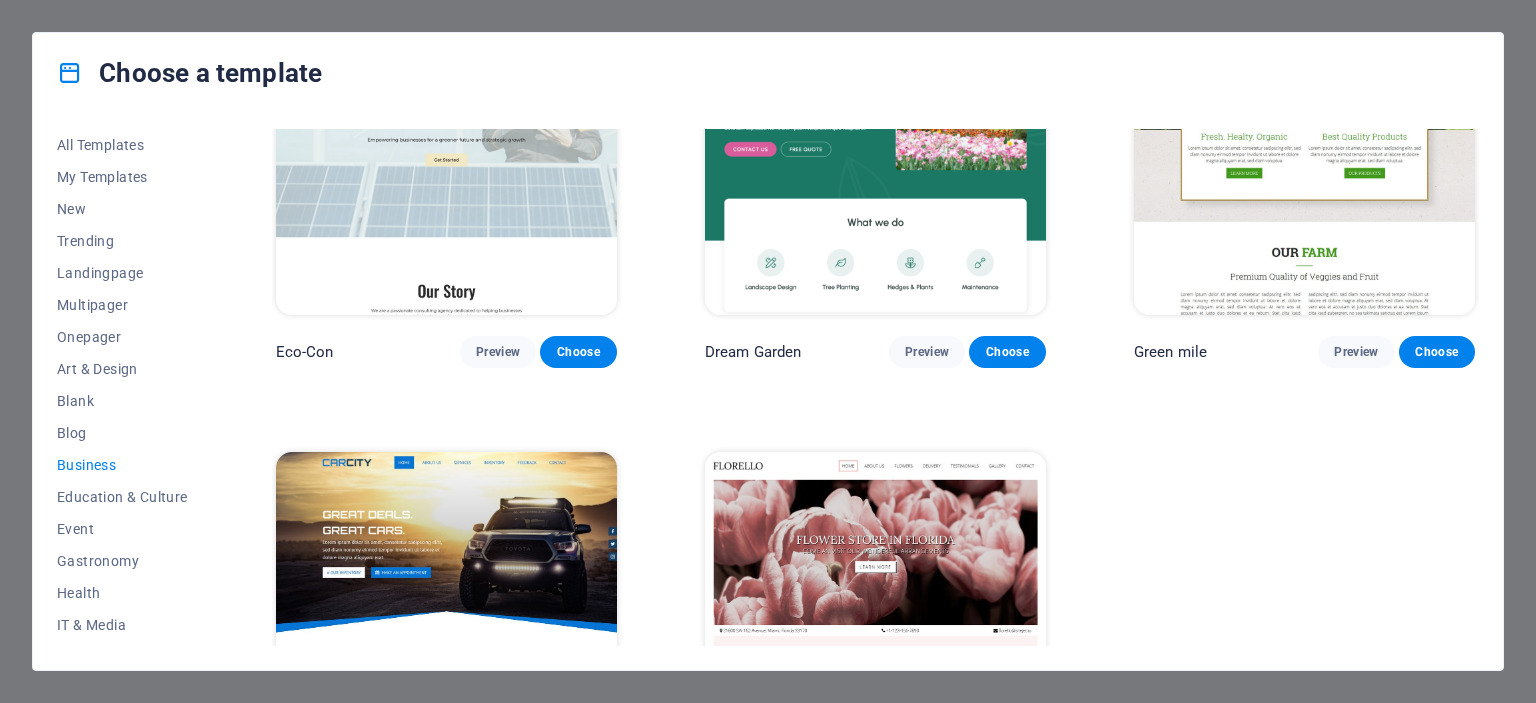 scroll, scrollTop: 300, scrollLeft: 0, axis: vertical 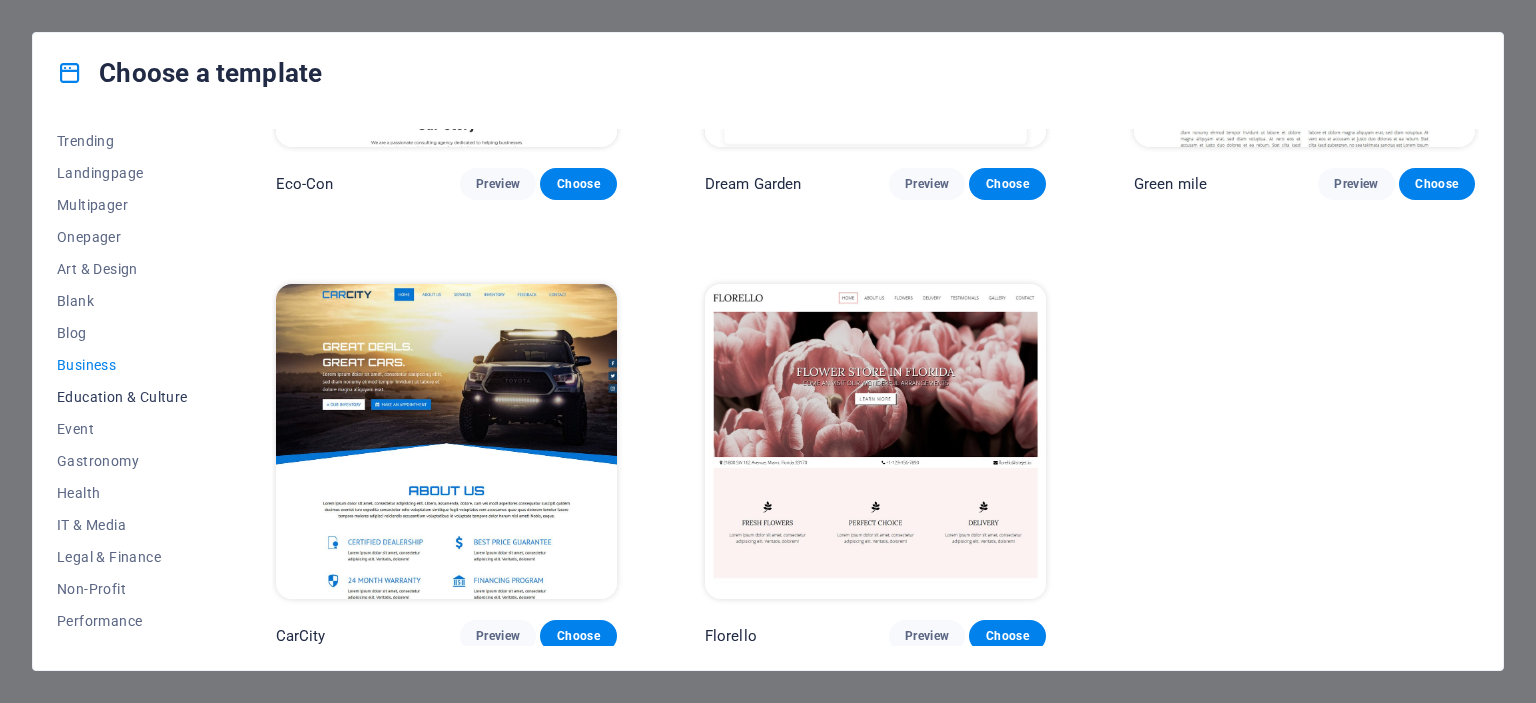click on "Education & Culture" at bounding box center [122, 397] 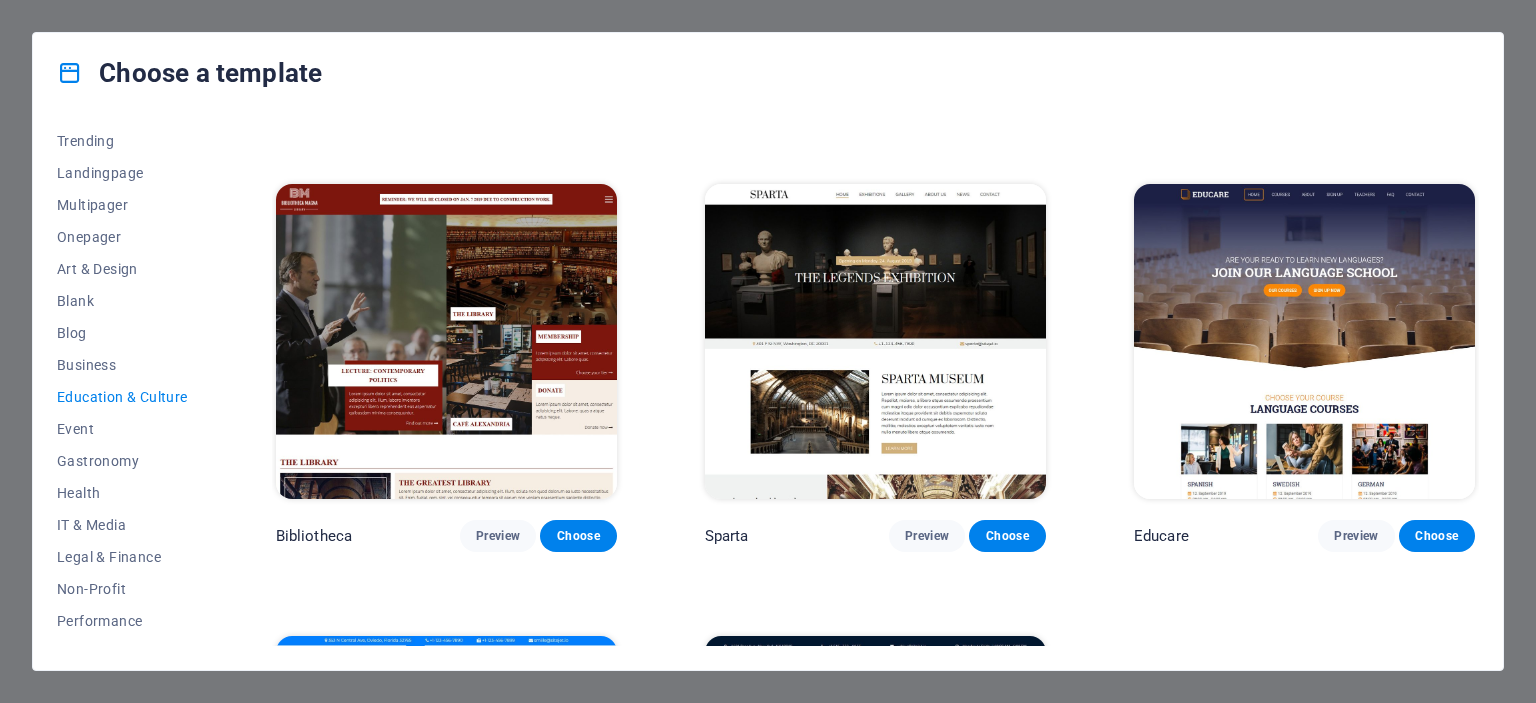 scroll, scrollTop: 750, scrollLeft: 0, axis: vertical 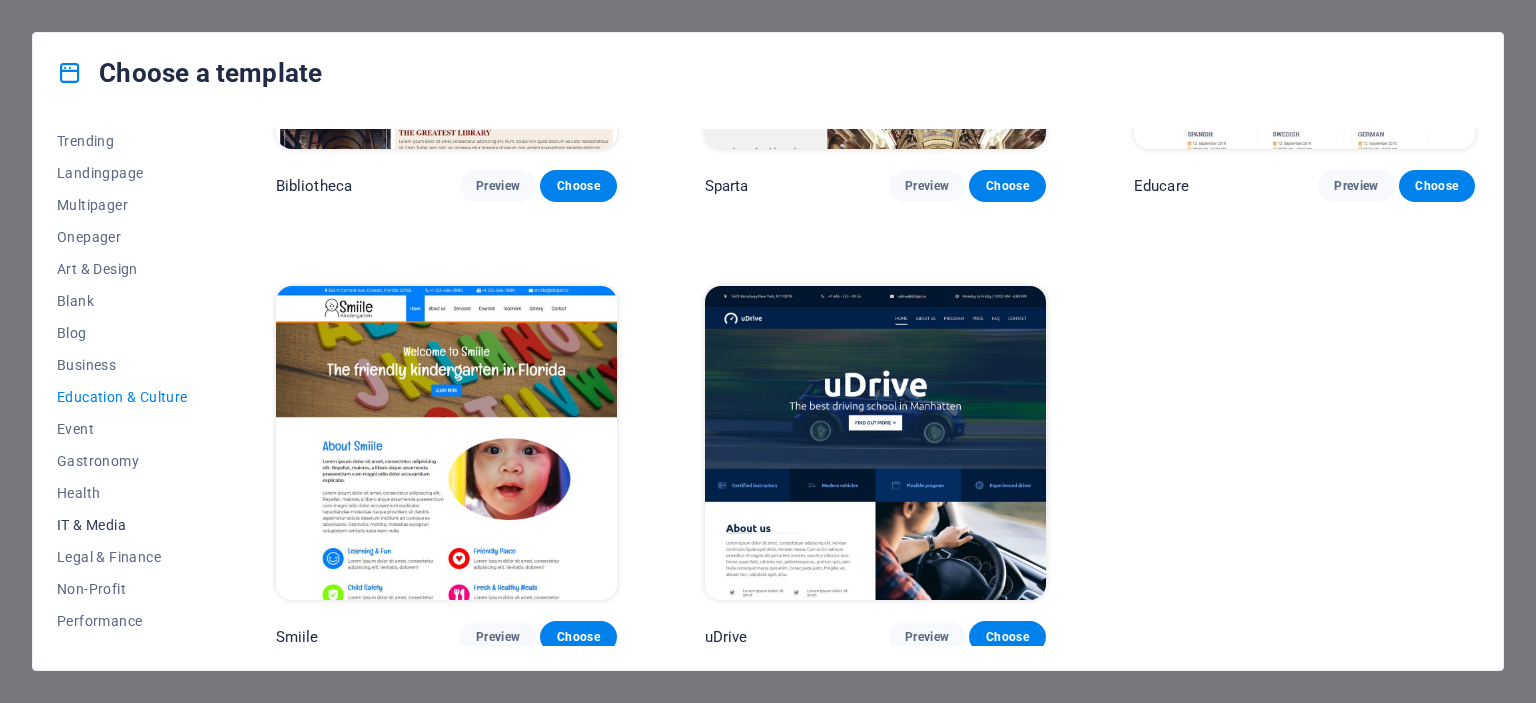 click on "IT & Media" at bounding box center (122, 525) 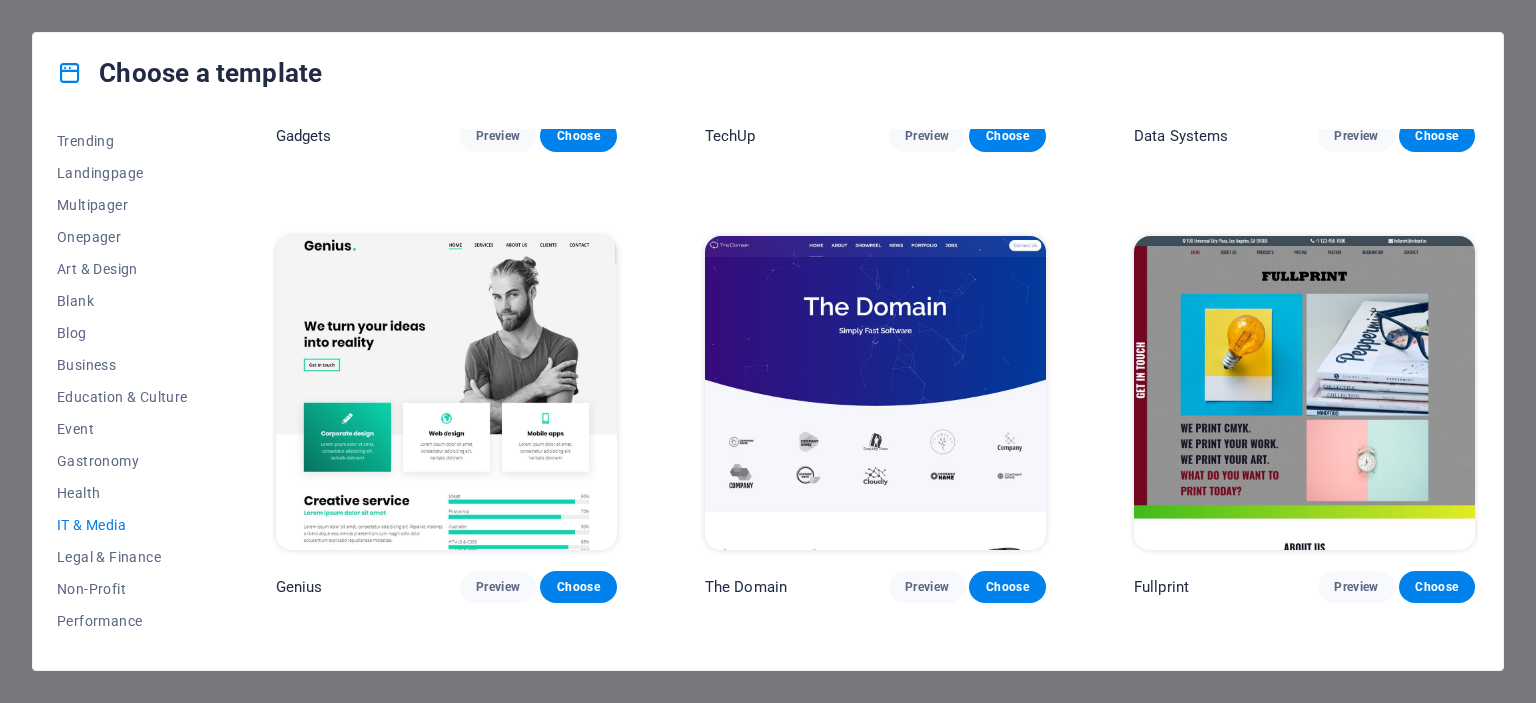 scroll, scrollTop: 1200, scrollLeft: 0, axis: vertical 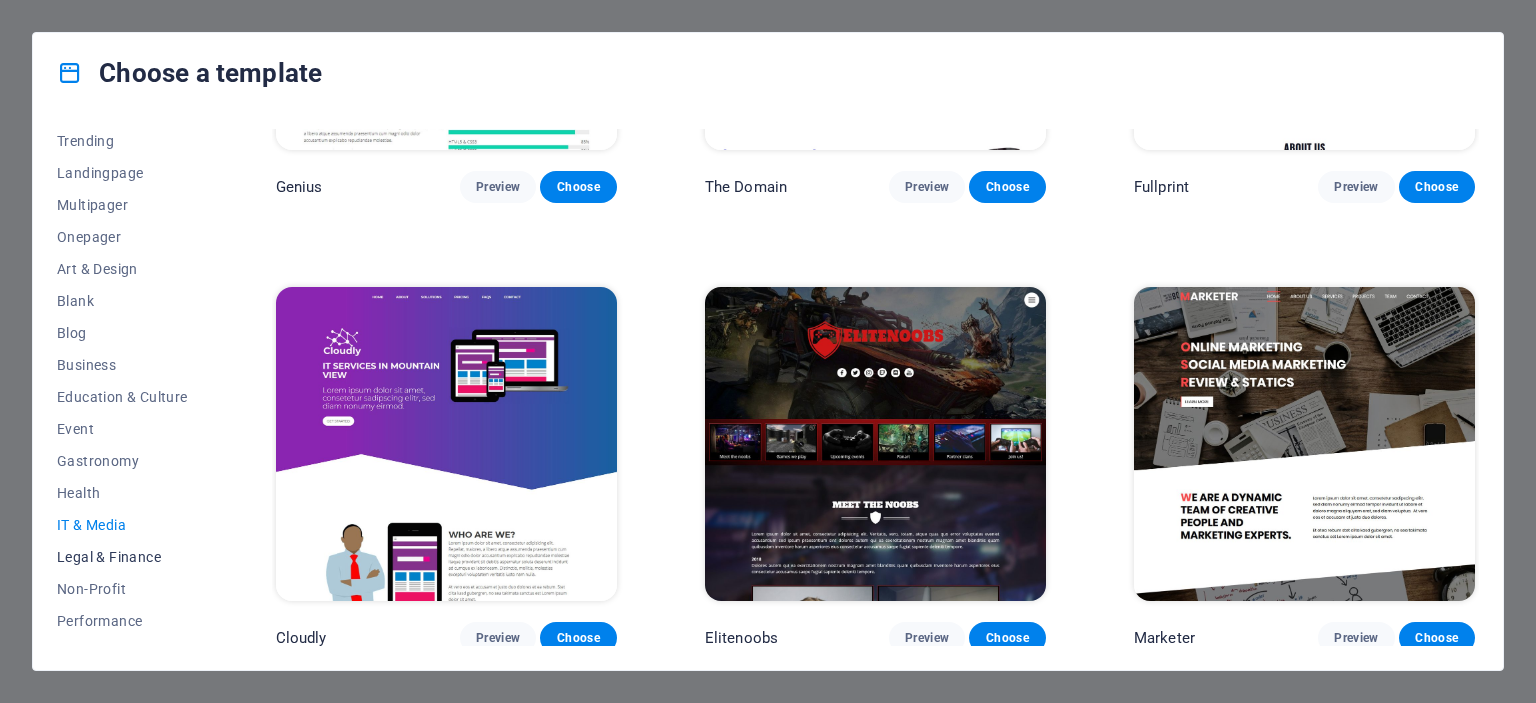 click on "Legal & Finance" at bounding box center (122, 557) 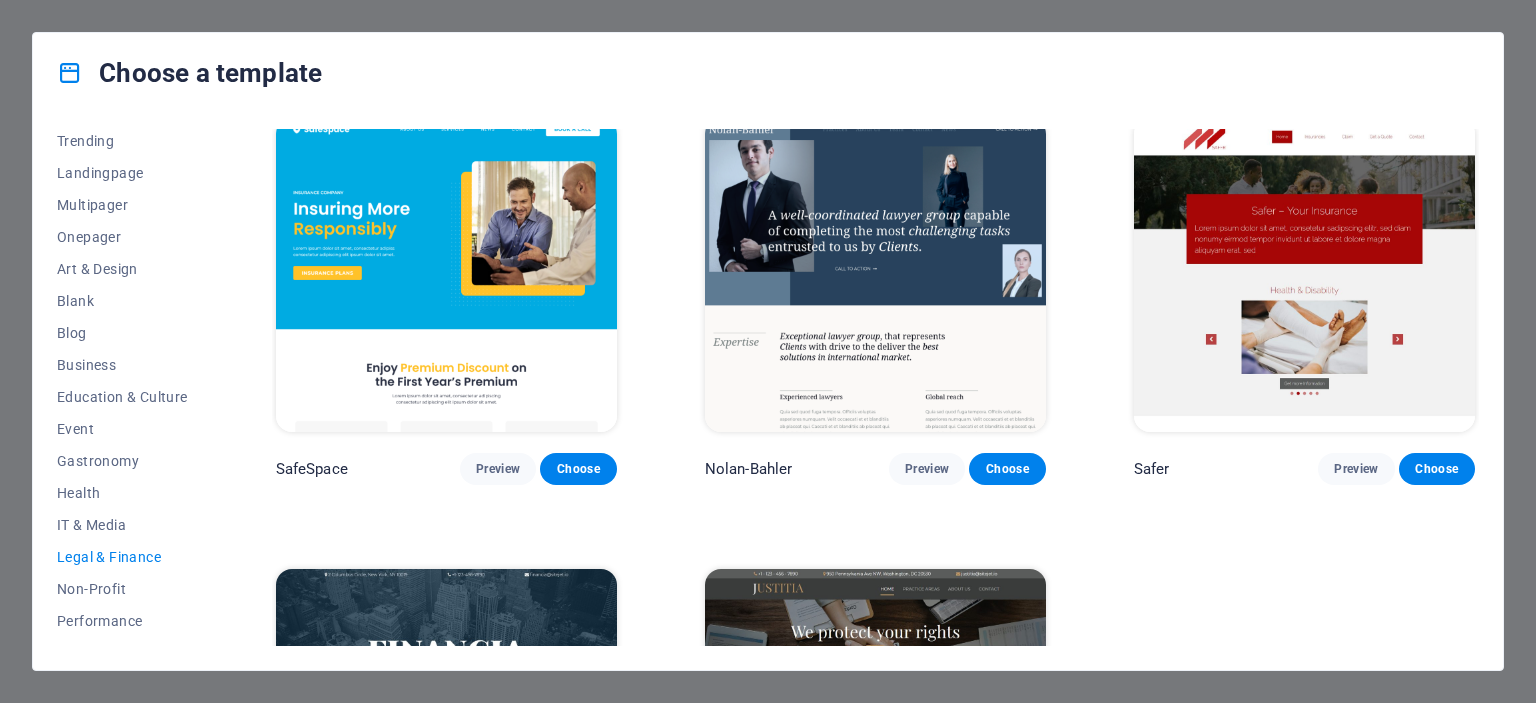 scroll, scrollTop: 0, scrollLeft: 0, axis: both 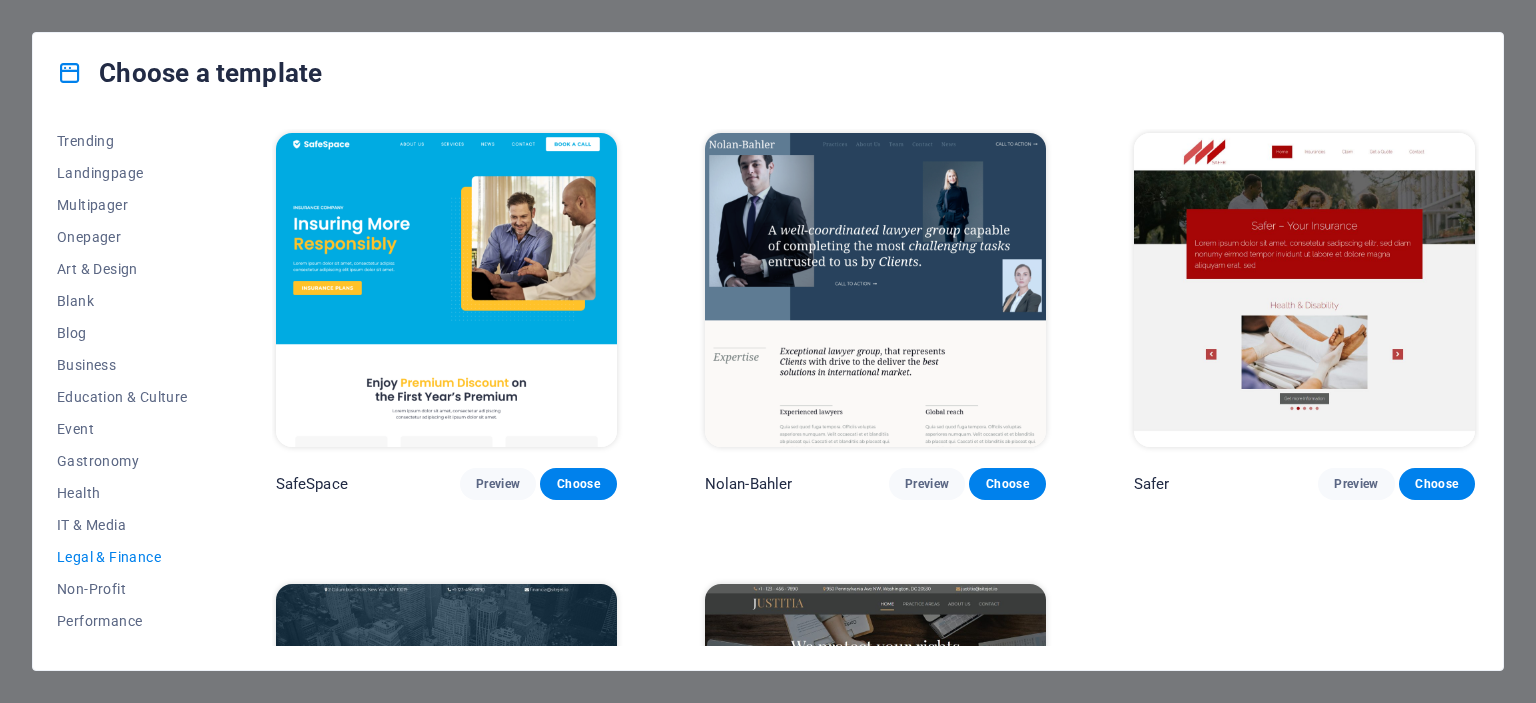 click at bounding box center [1304, 290] 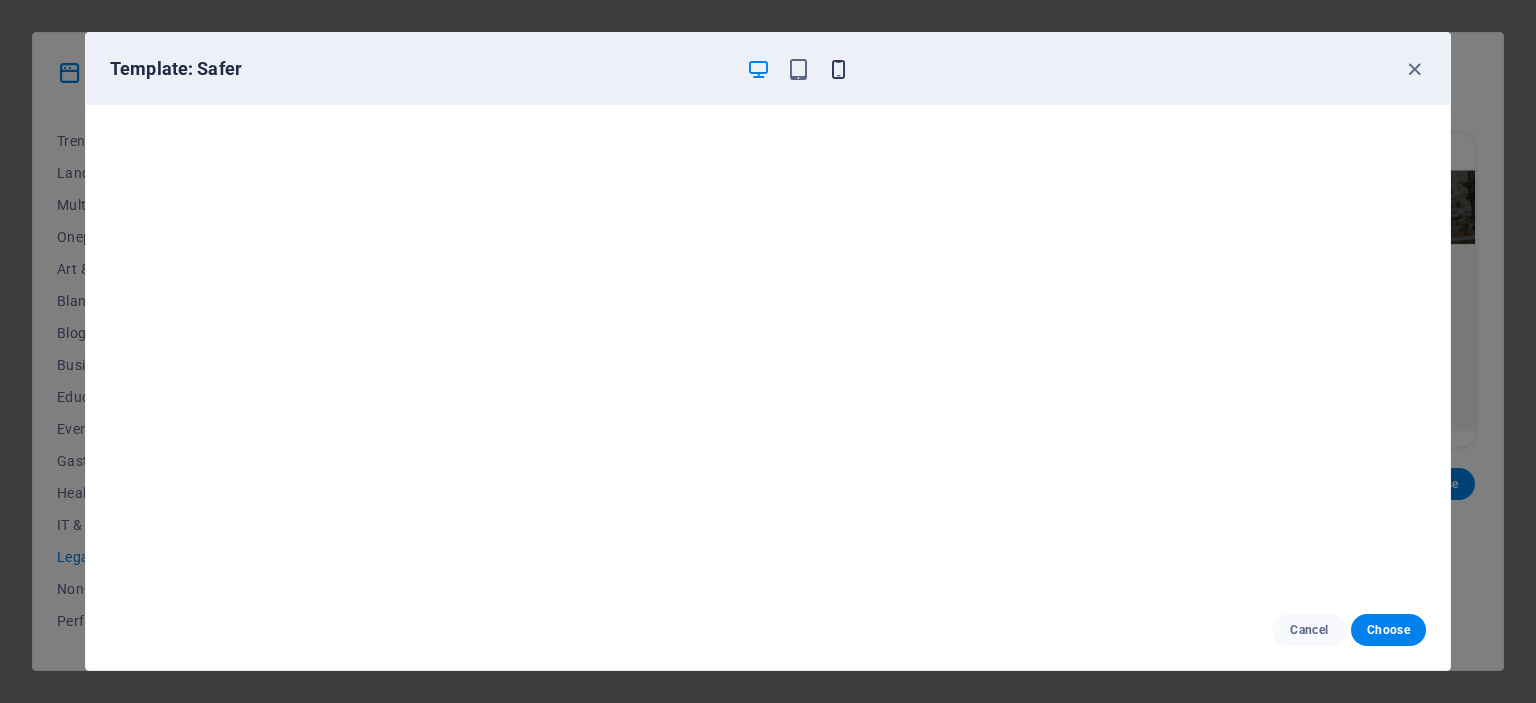 click at bounding box center (838, 69) 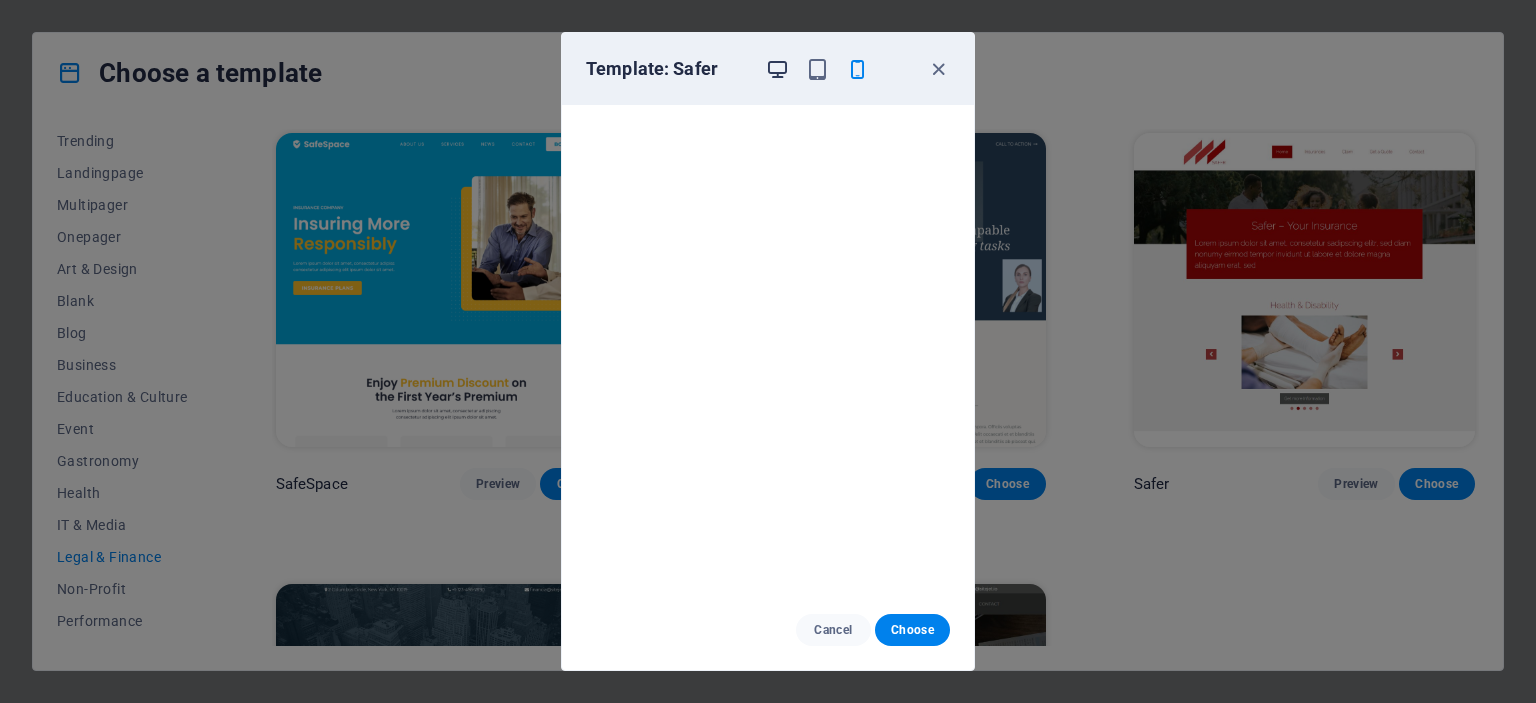 click at bounding box center (777, 69) 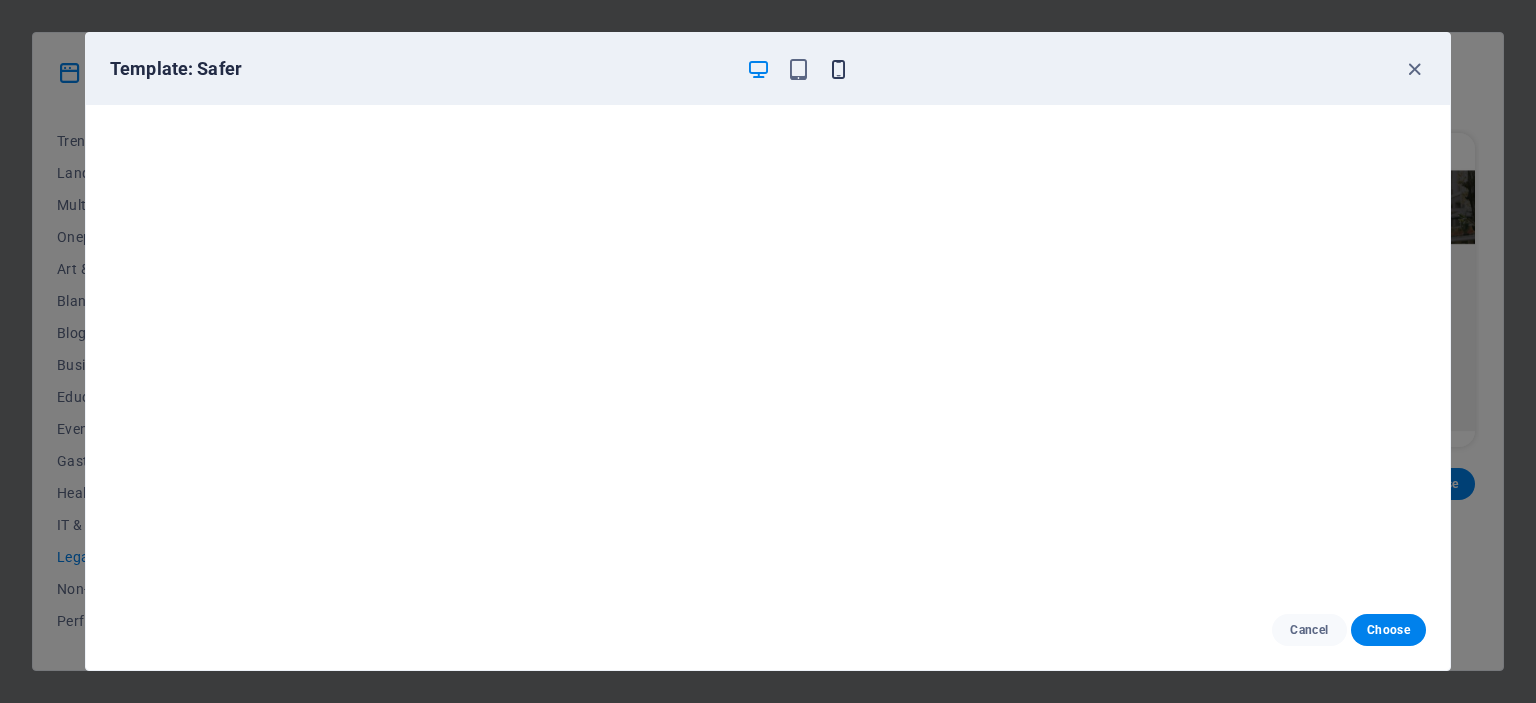 click at bounding box center (838, 69) 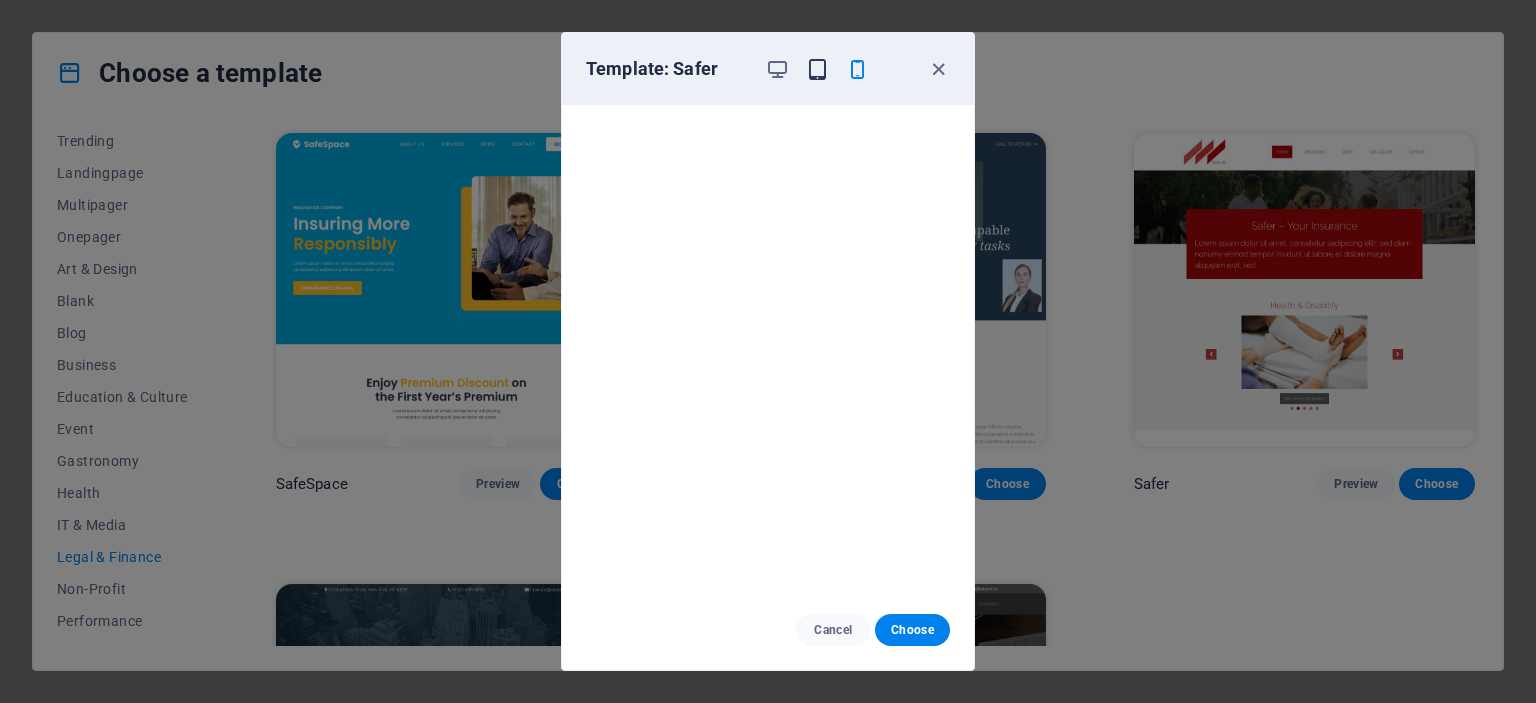 click at bounding box center (817, 69) 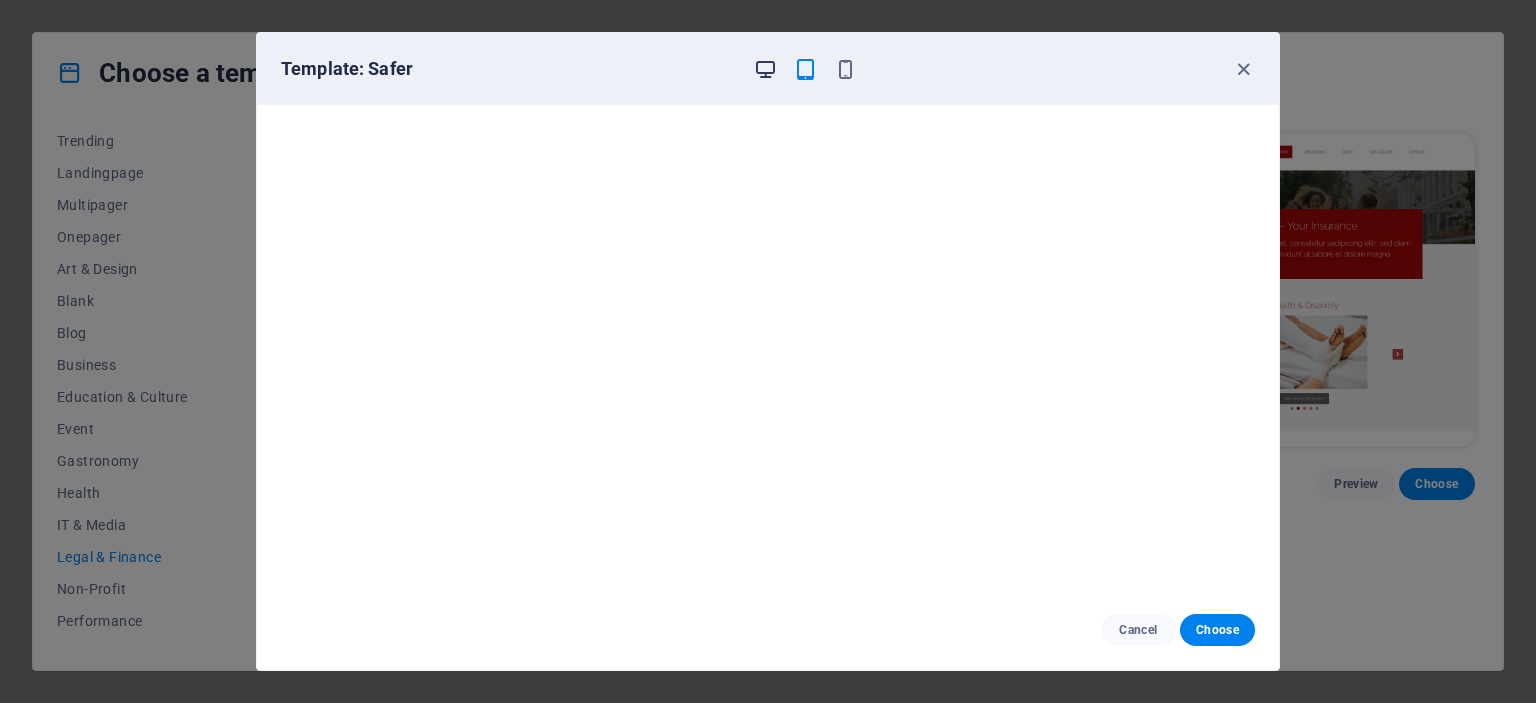 click at bounding box center [765, 69] 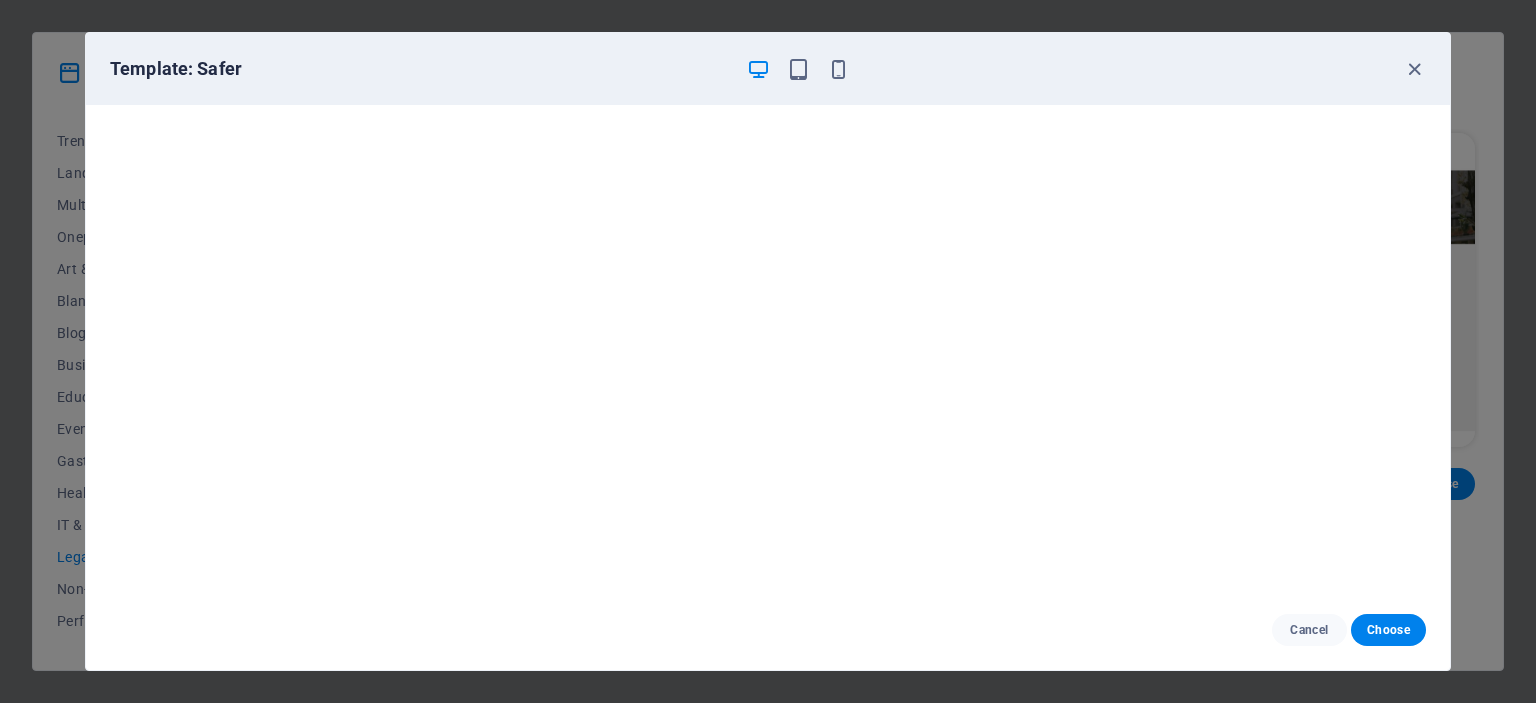 scroll, scrollTop: 0, scrollLeft: 0, axis: both 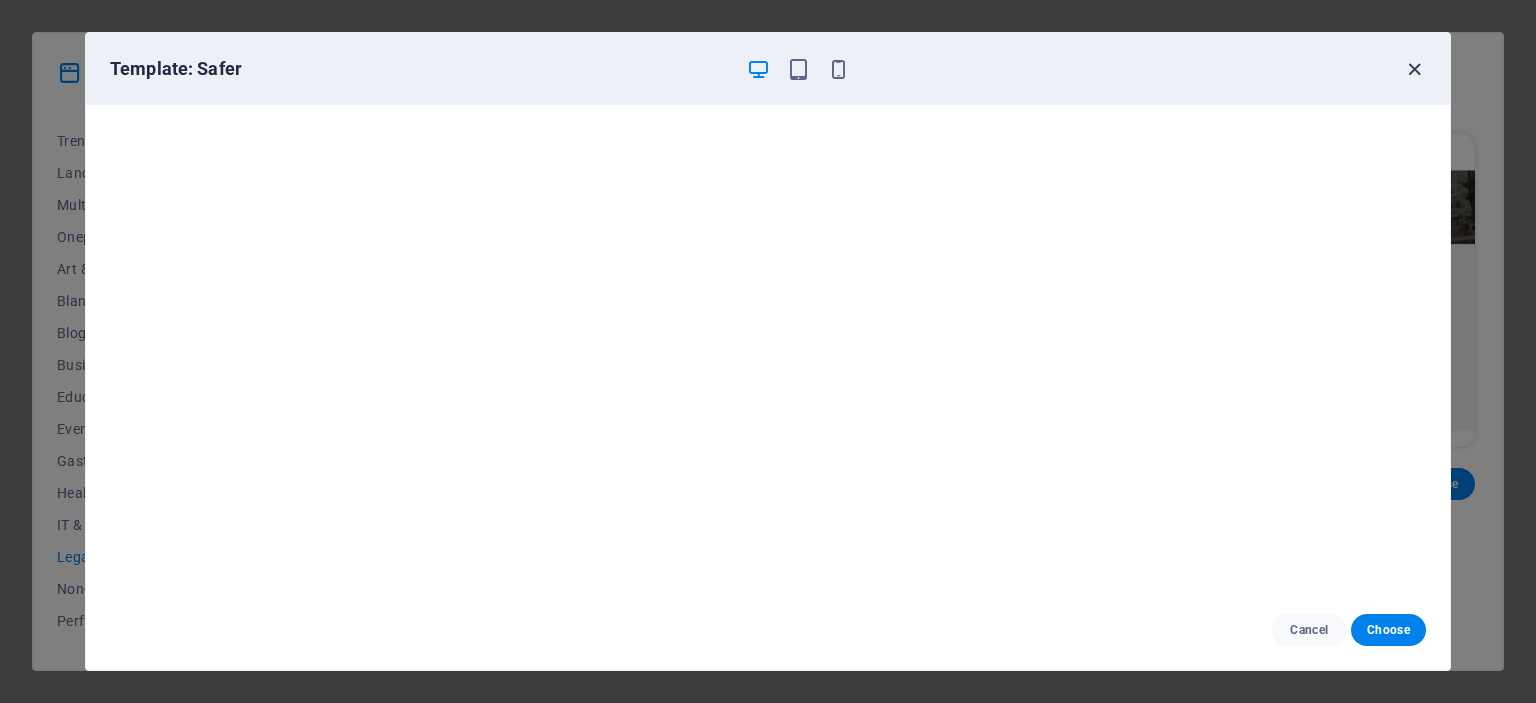click at bounding box center [1414, 69] 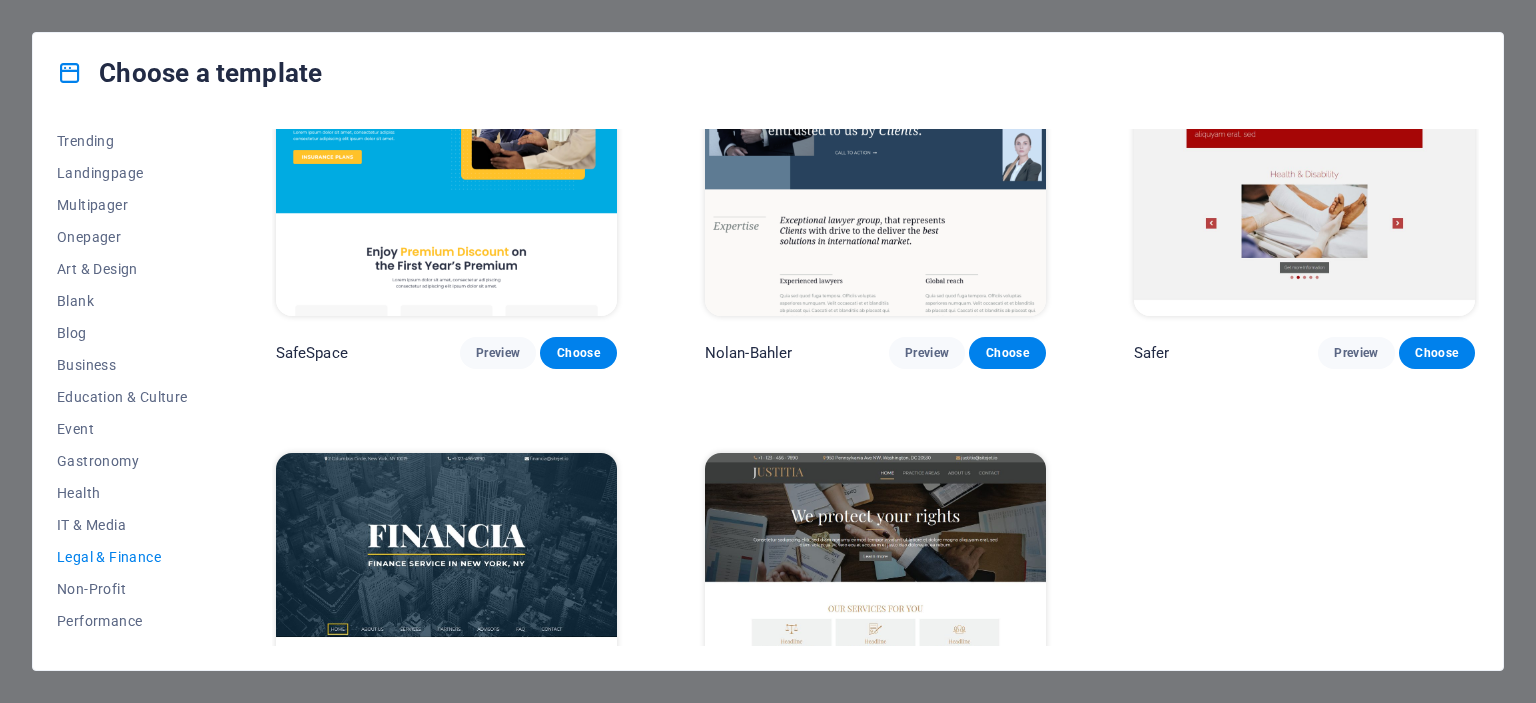 scroll, scrollTop: 0, scrollLeft: 0, axis: both 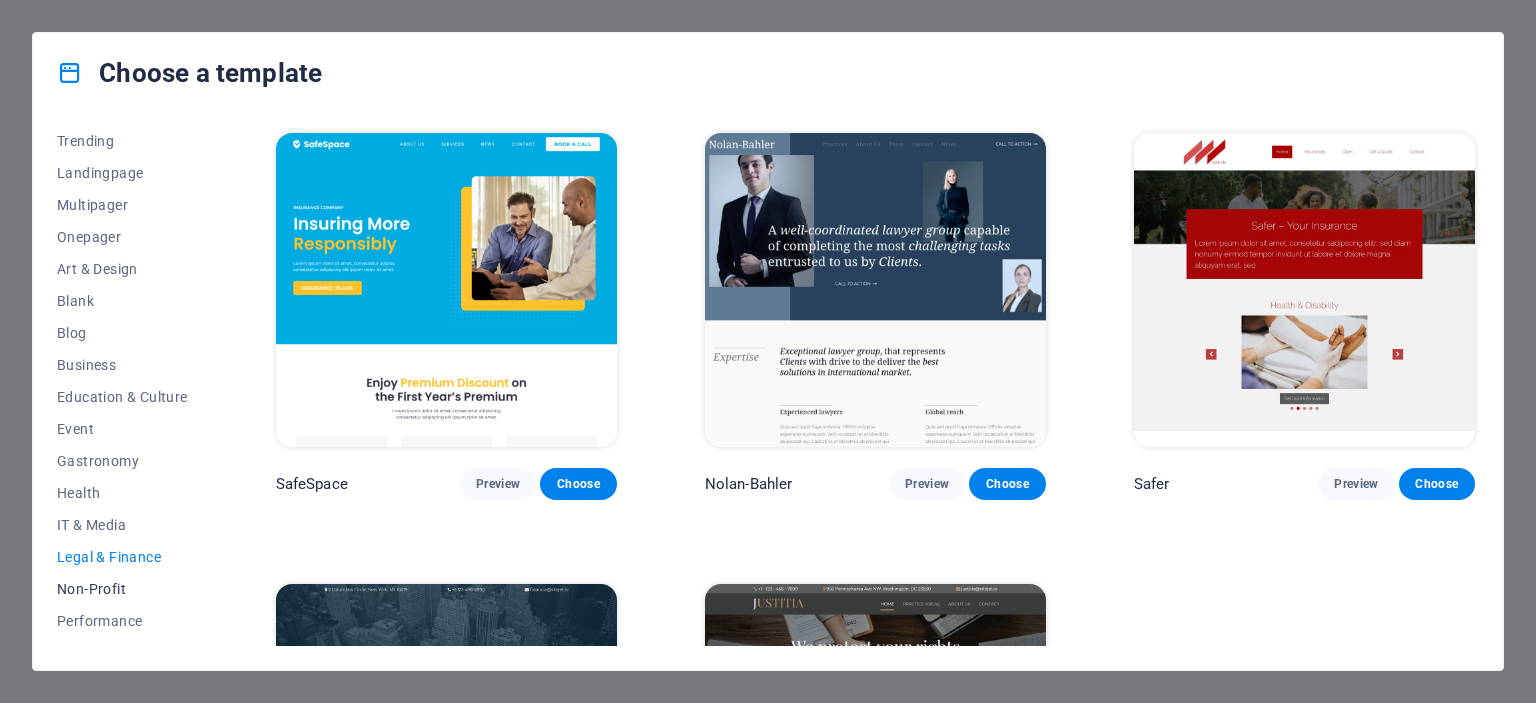 click on "Non-Profit" at bounding box center [122, 589] 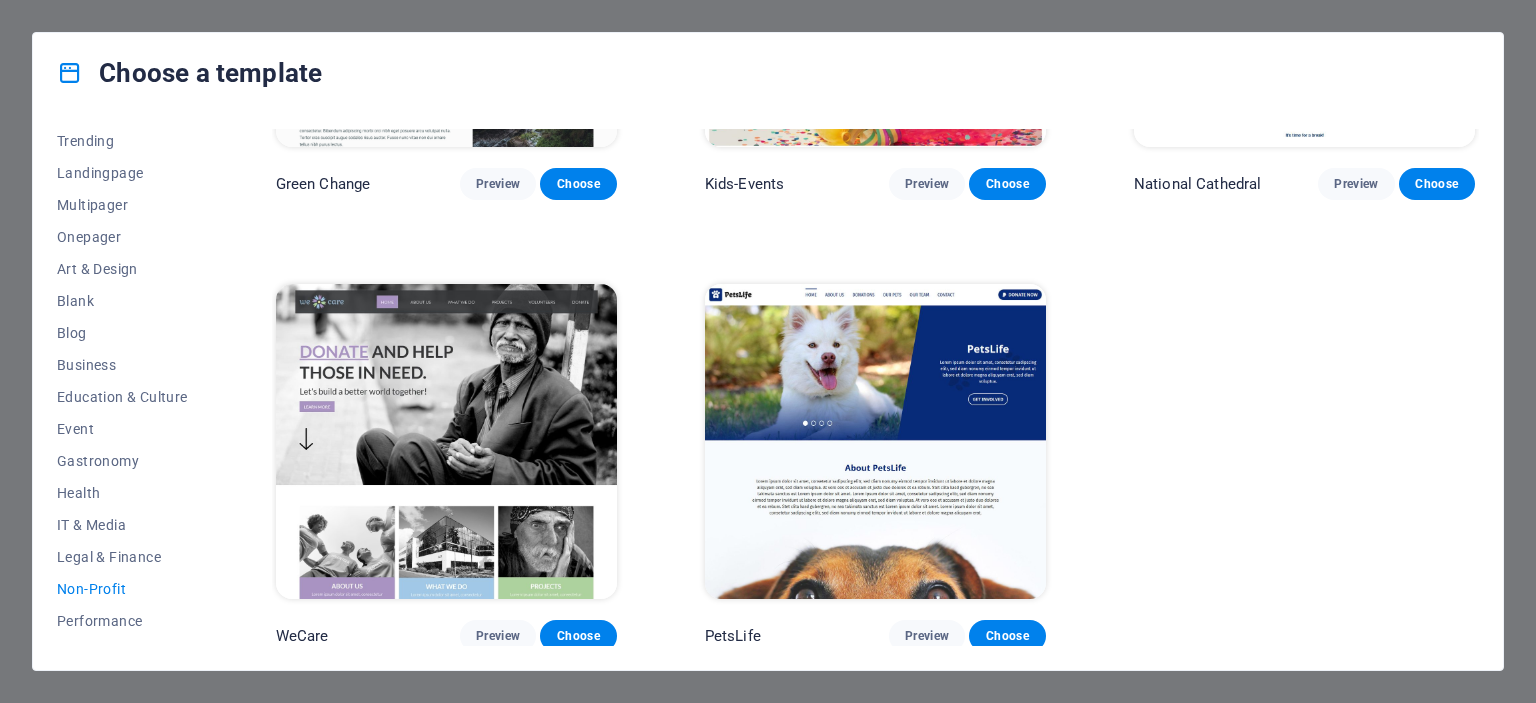 scroll, scrollTop: 300, scrollLeft: 0, axis: vertical 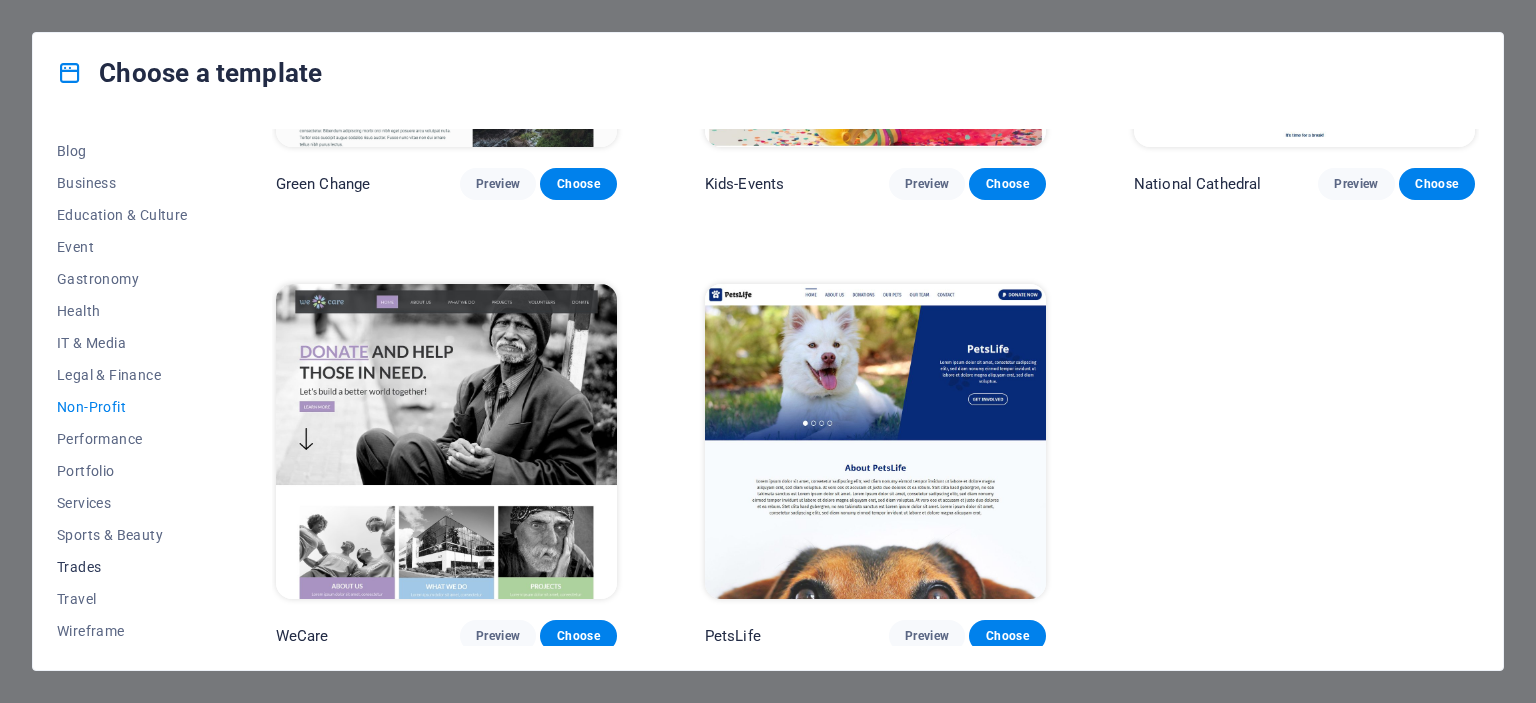 click on "Trades" at bounding box center (122, 567) 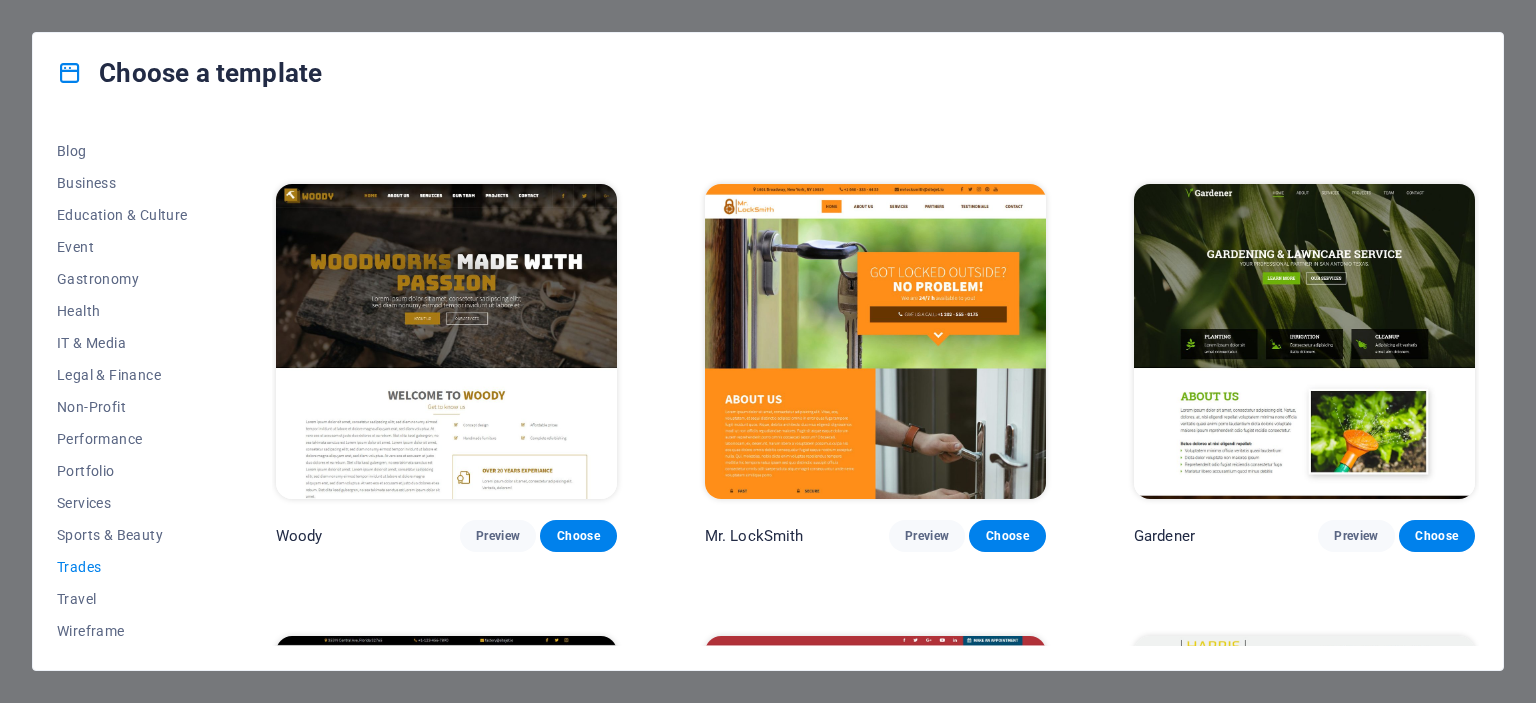 scroll, scrollTop: 750, scrollLeft: 0, axis: vertical 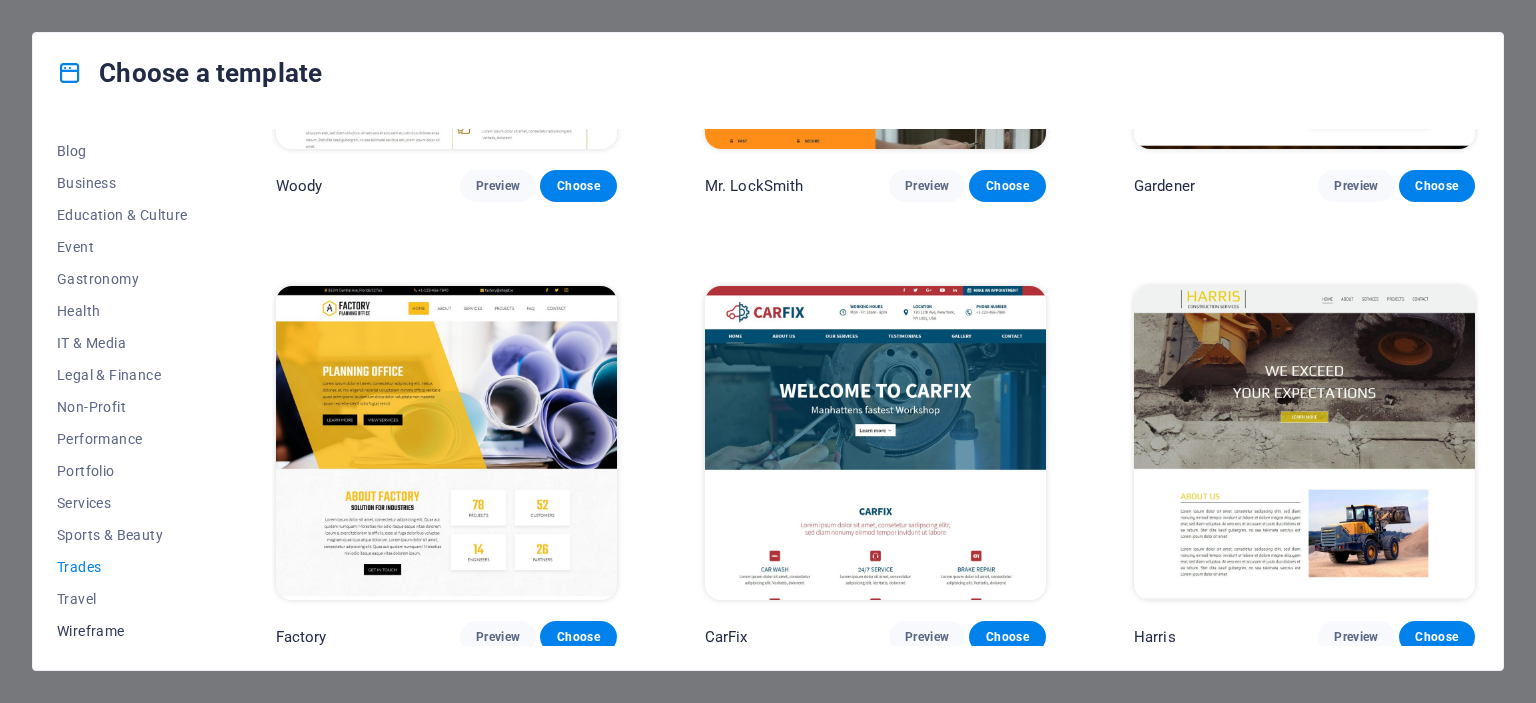 click on "Wireframe" at bounding box center [122, 631] 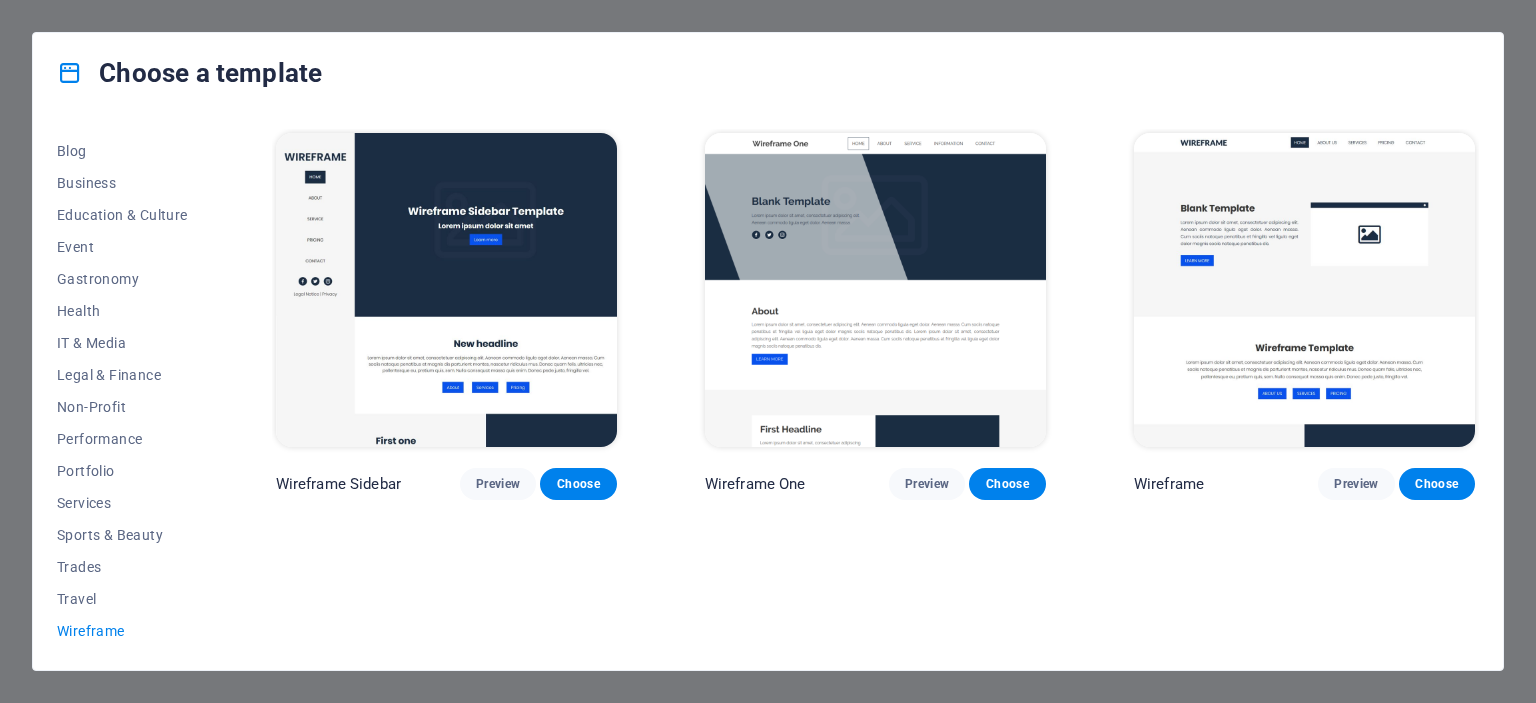 scroll, scrollTop: 0, scrollLeft: 0, axis: both 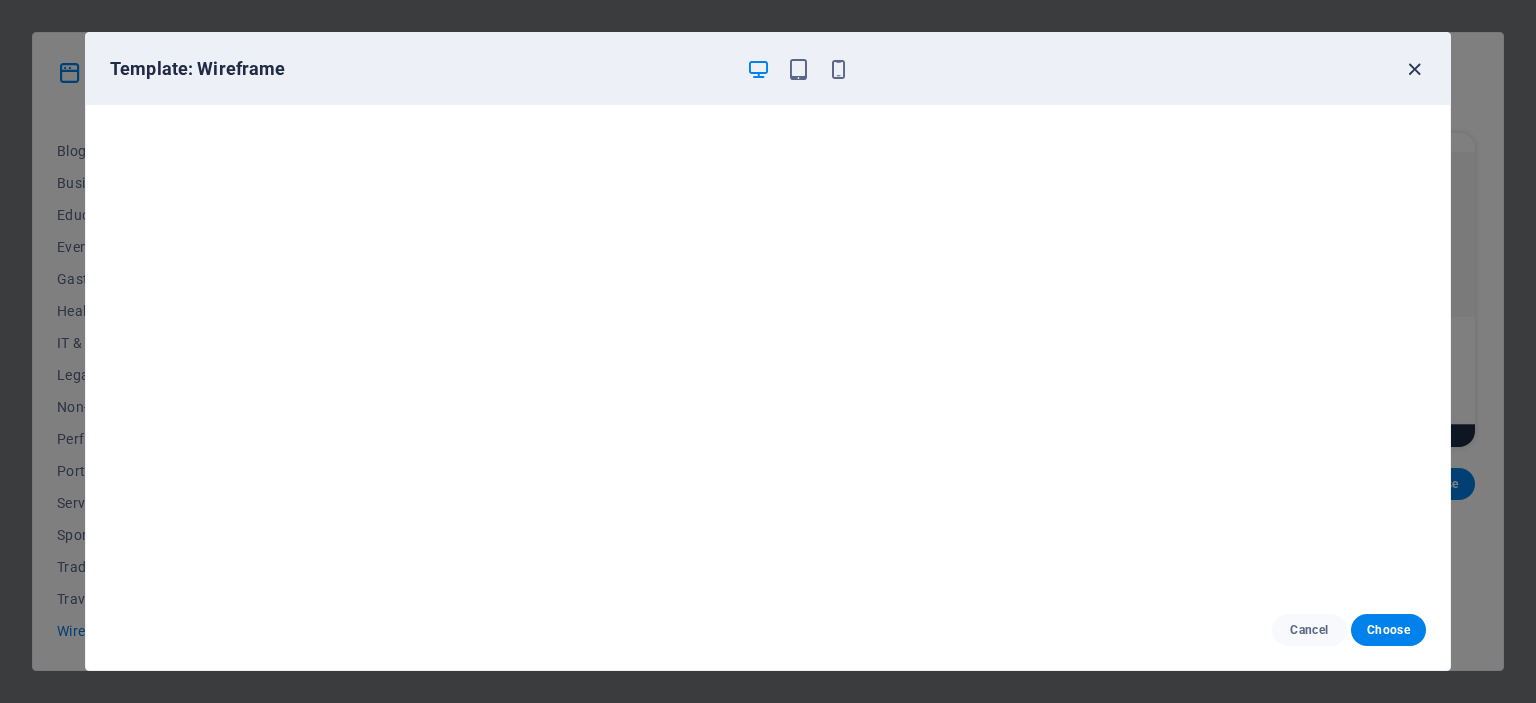 click at bounding box center (1414, 69) 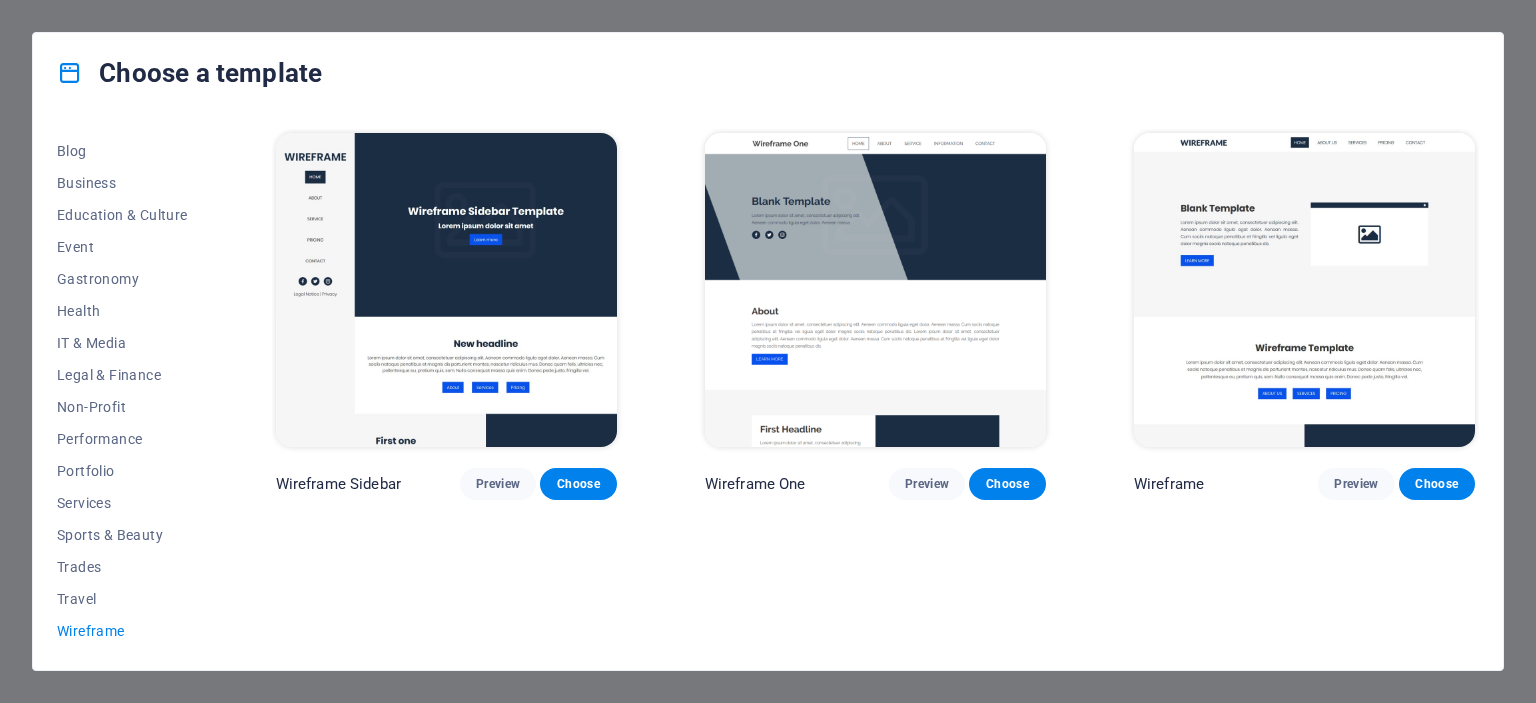 click at bounding box center [875, 290] 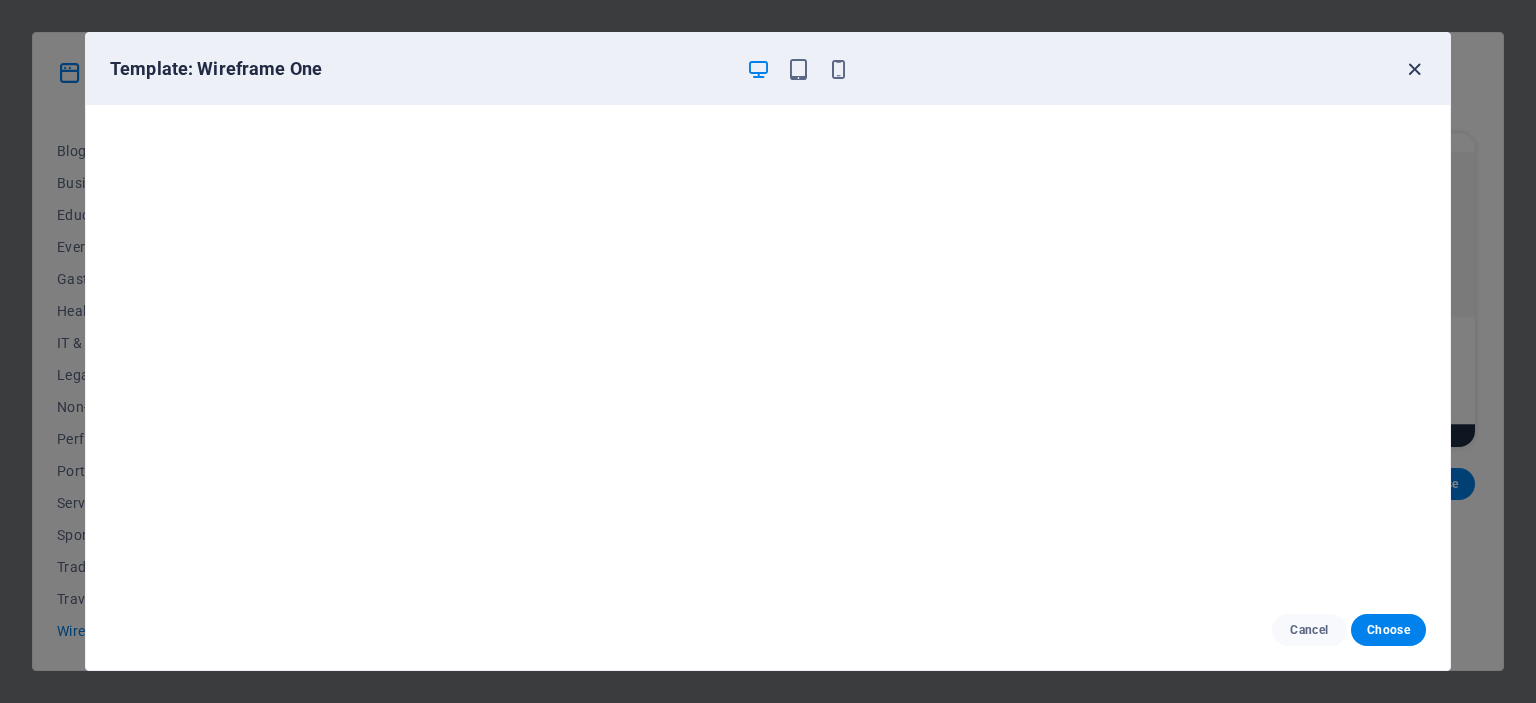 click at bounding box center (1414, 69) 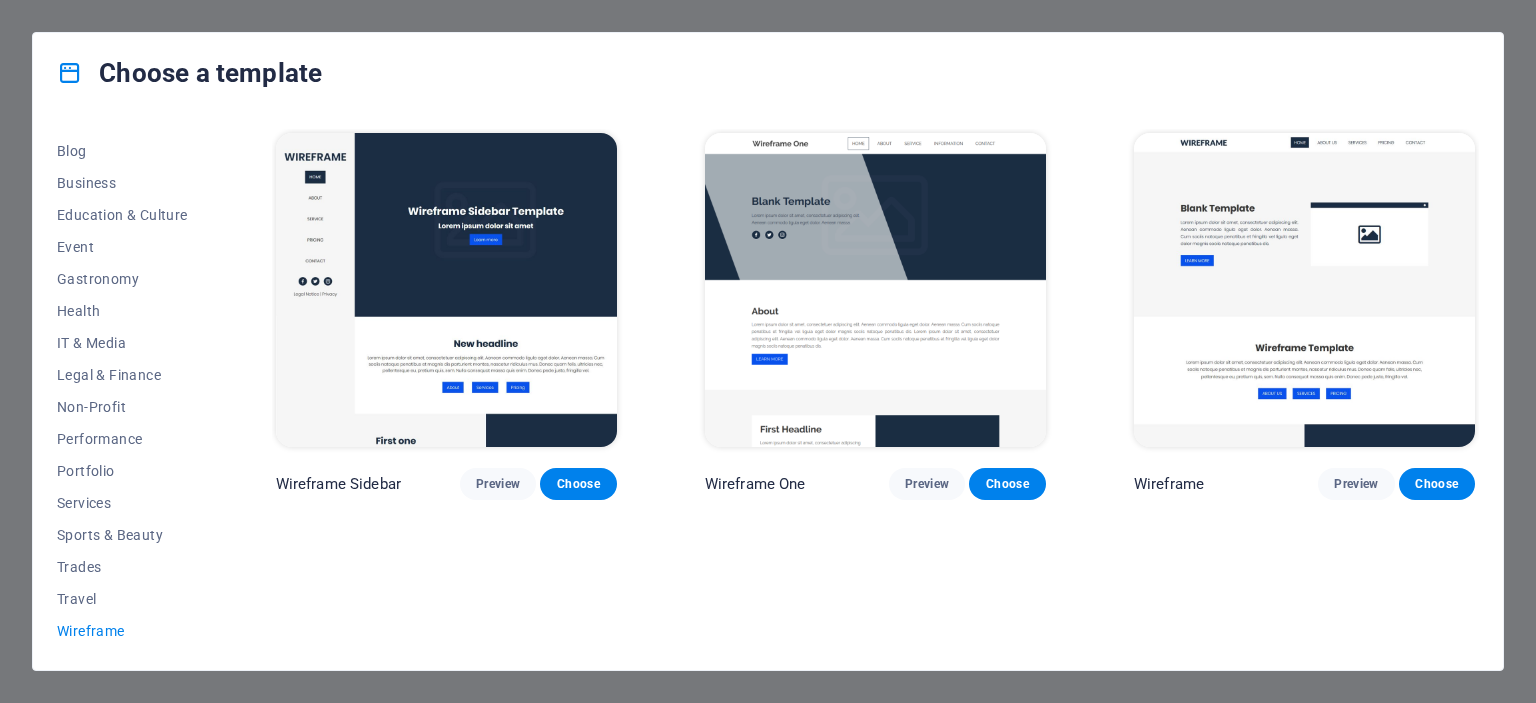 click at bounding box center (446, 290) 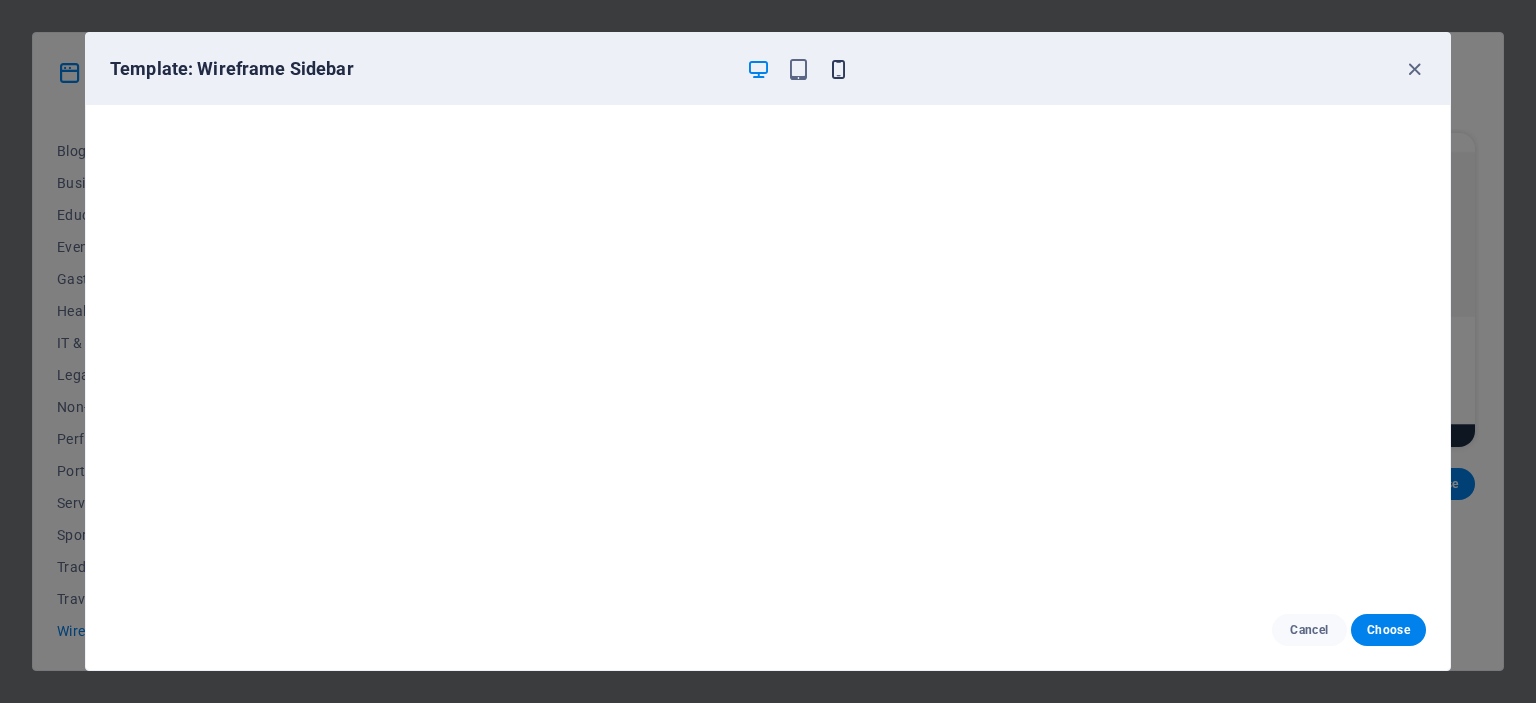click at bounding box center (838, 69) 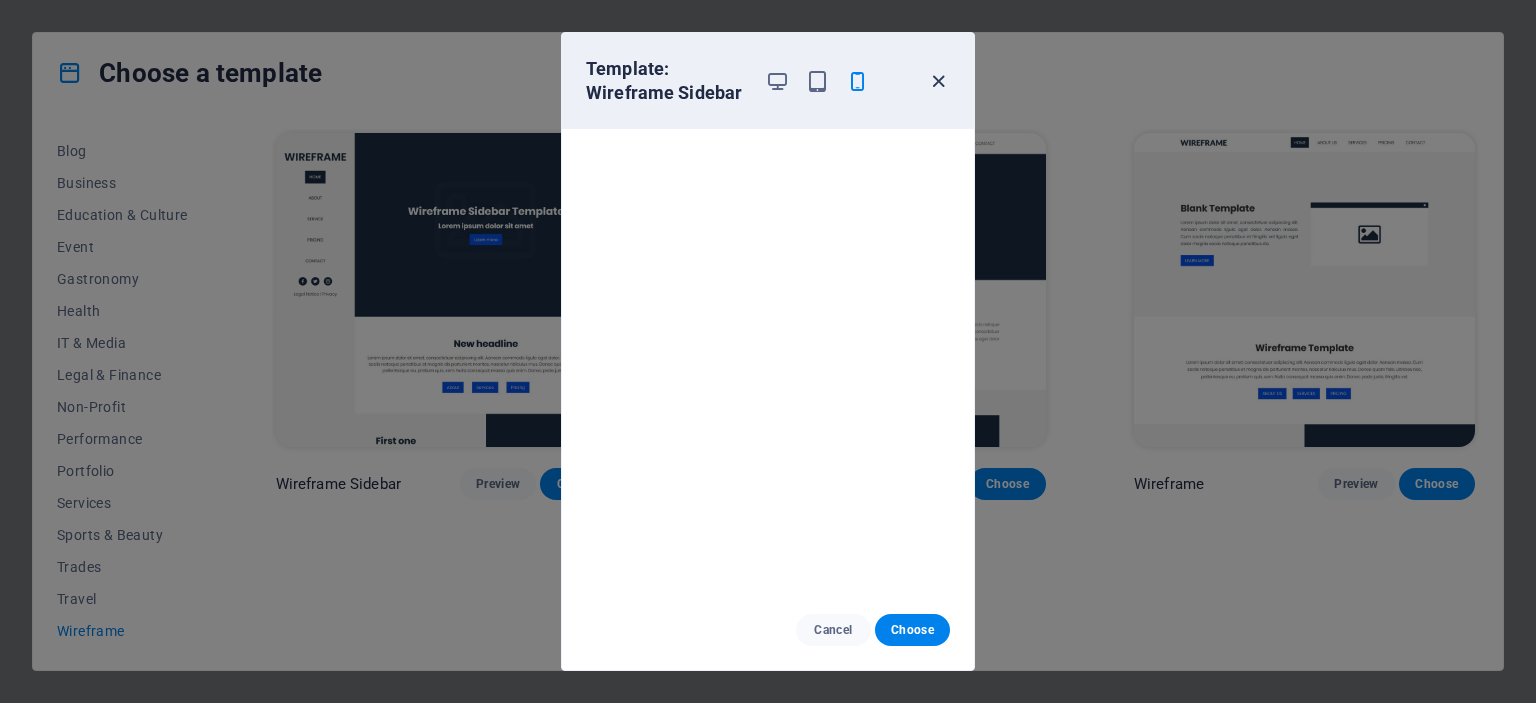 click at bounding box center (938, 81) 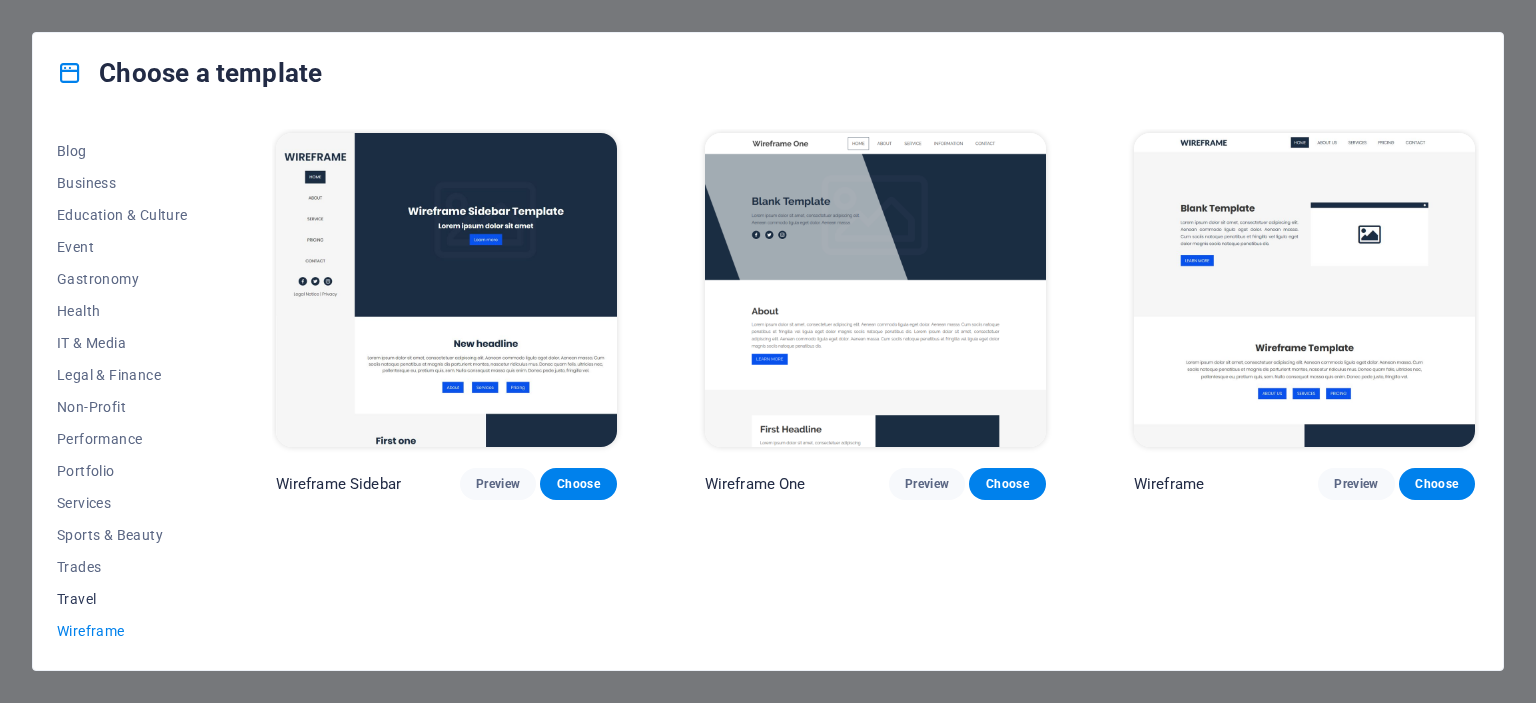 click on "Travel" at bounding box center (122, 599) 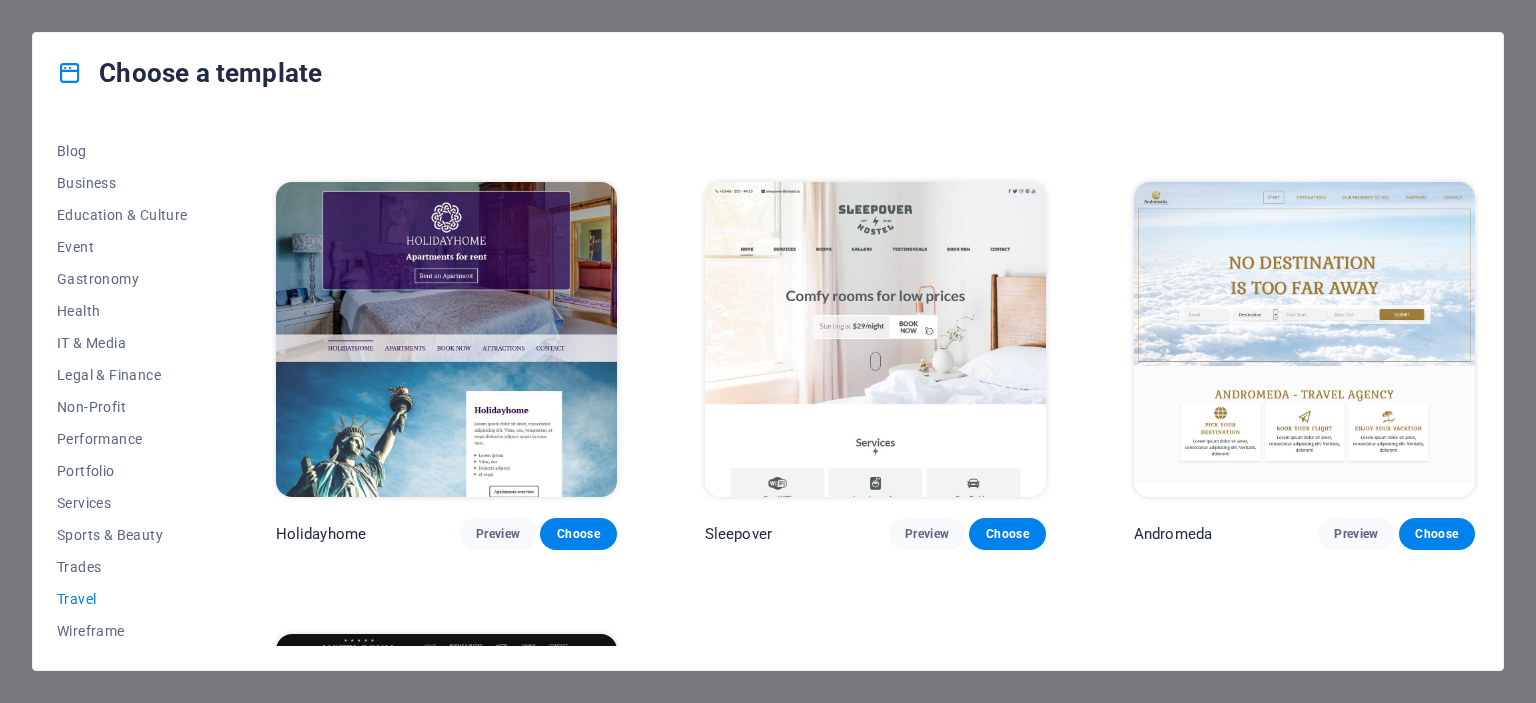 scroll, scrollTop: 400, scrollLeft: 0, axis: vertical 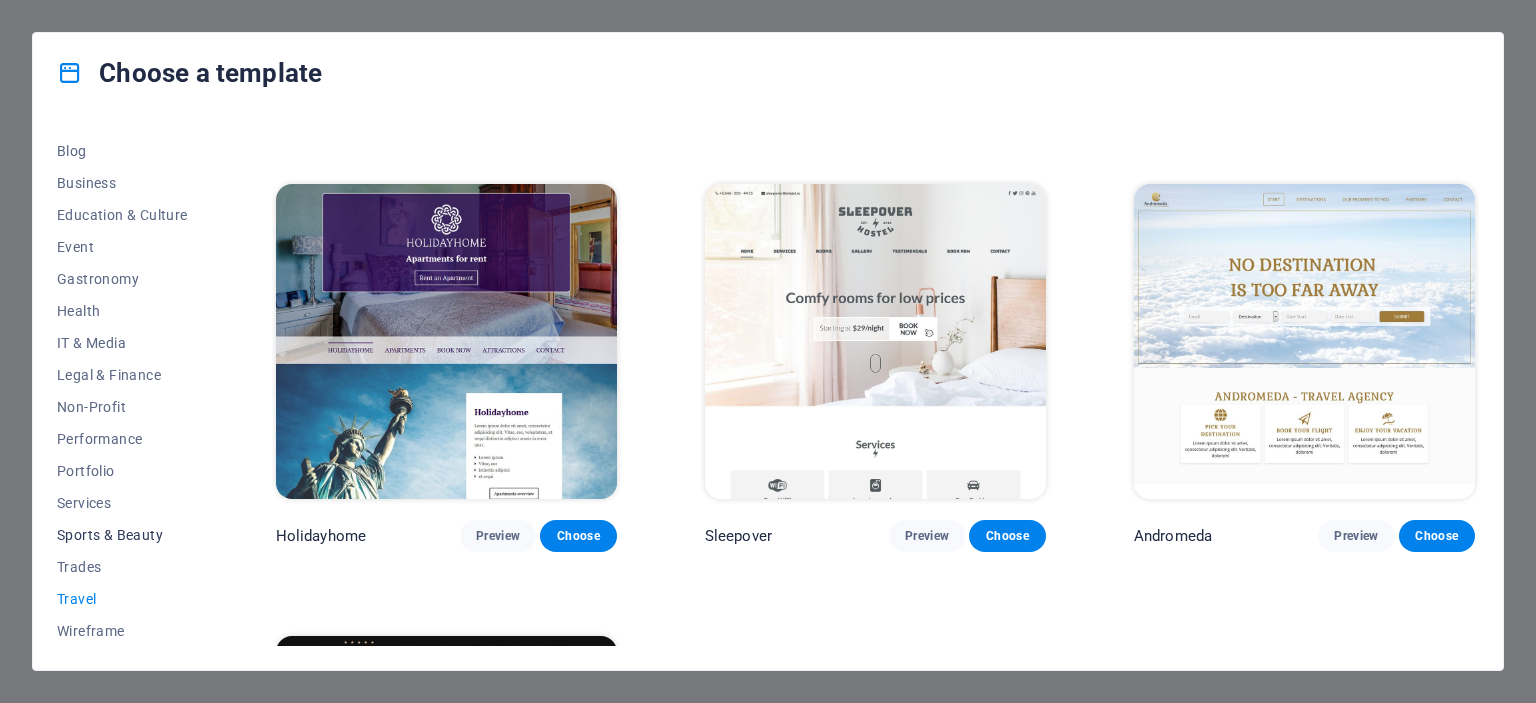 click on "Sports & Beauty" at bounding box center (122, 535) 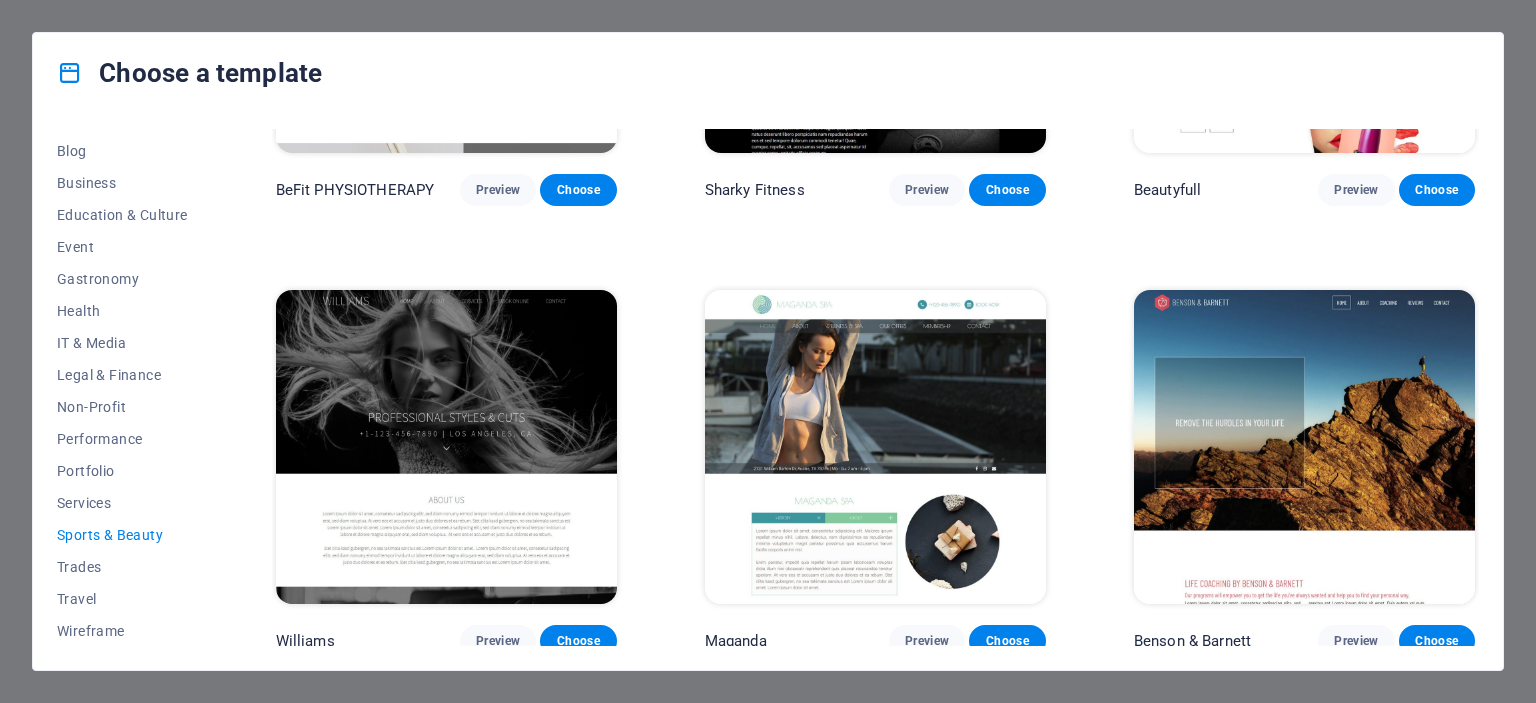 scroll, scrollTop: 1649, scrollLeft: 0, axis: vertical 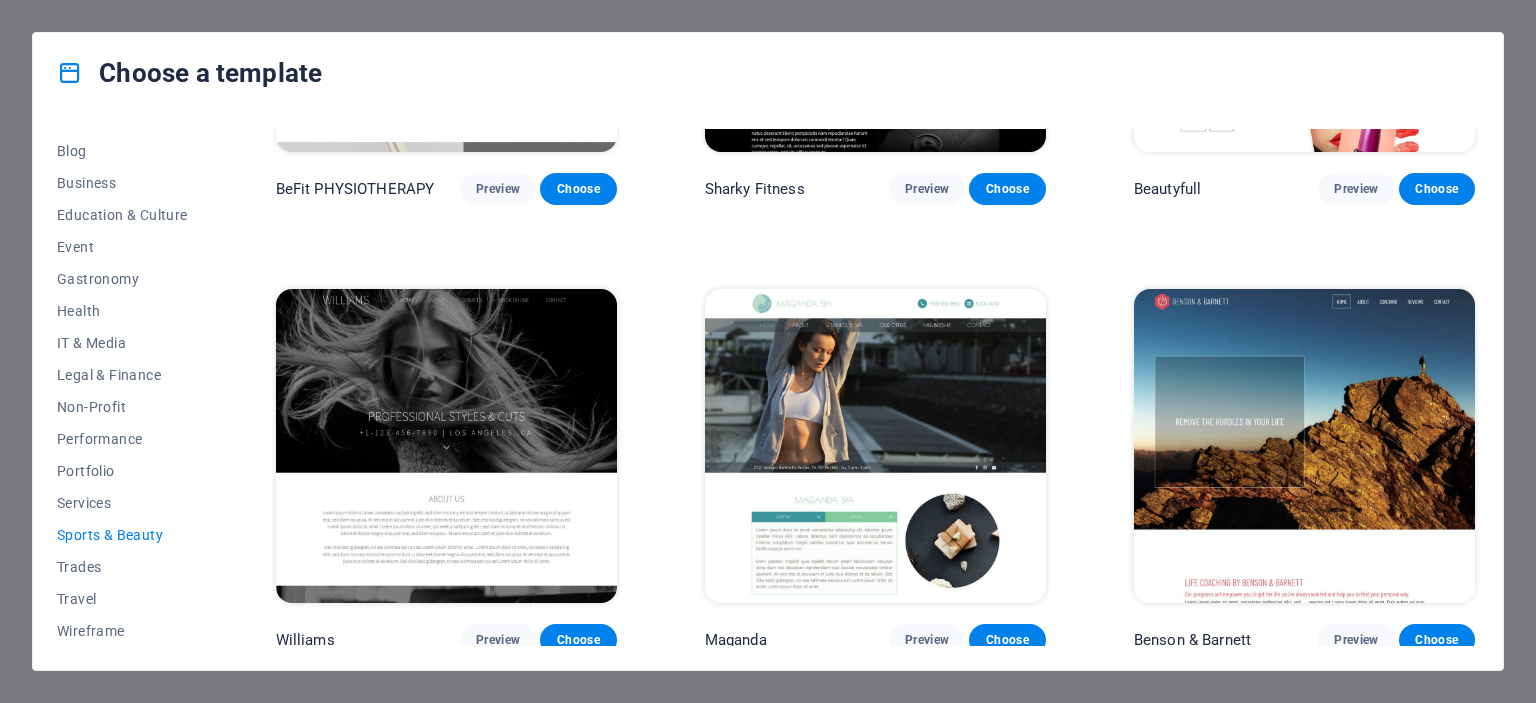 click at bounding box center (1304, 446) 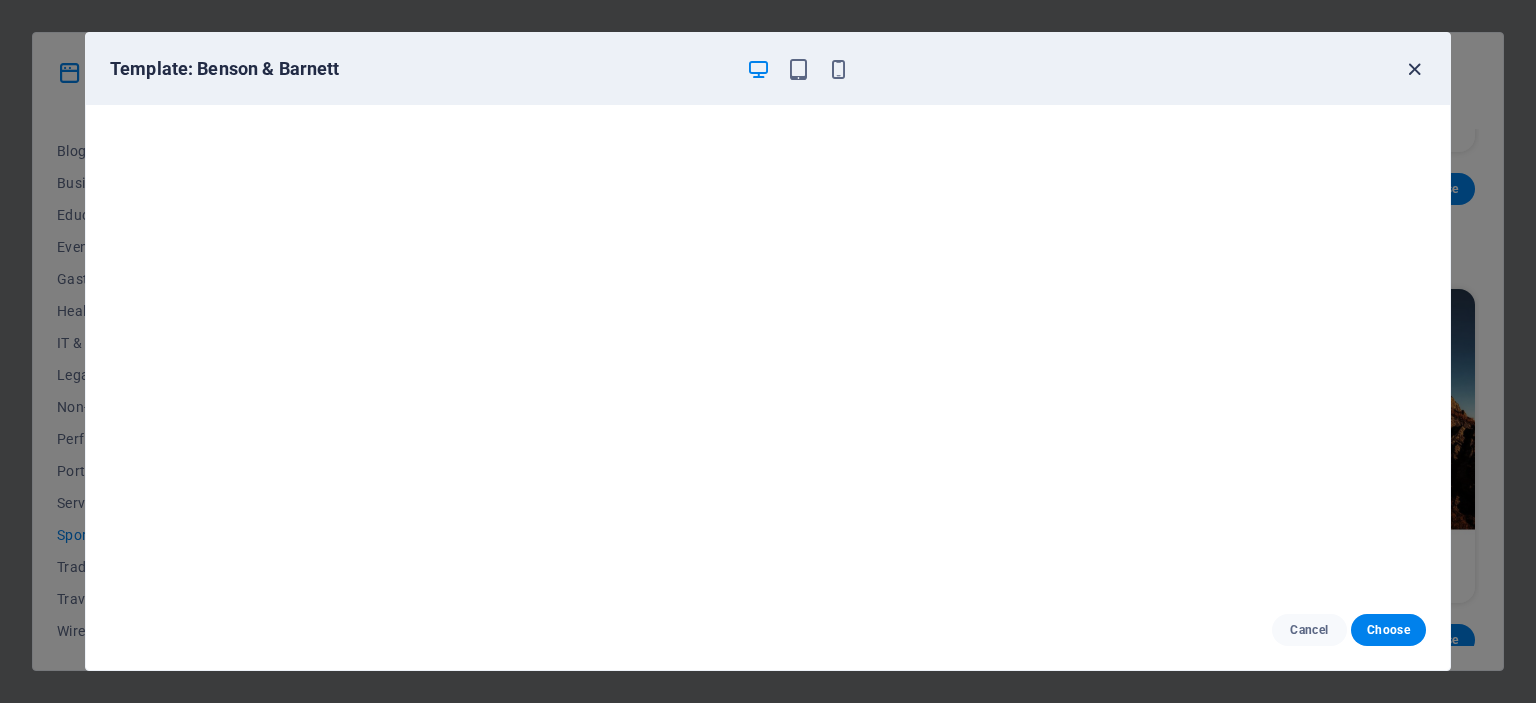 click at bounding box center [1414, 69] 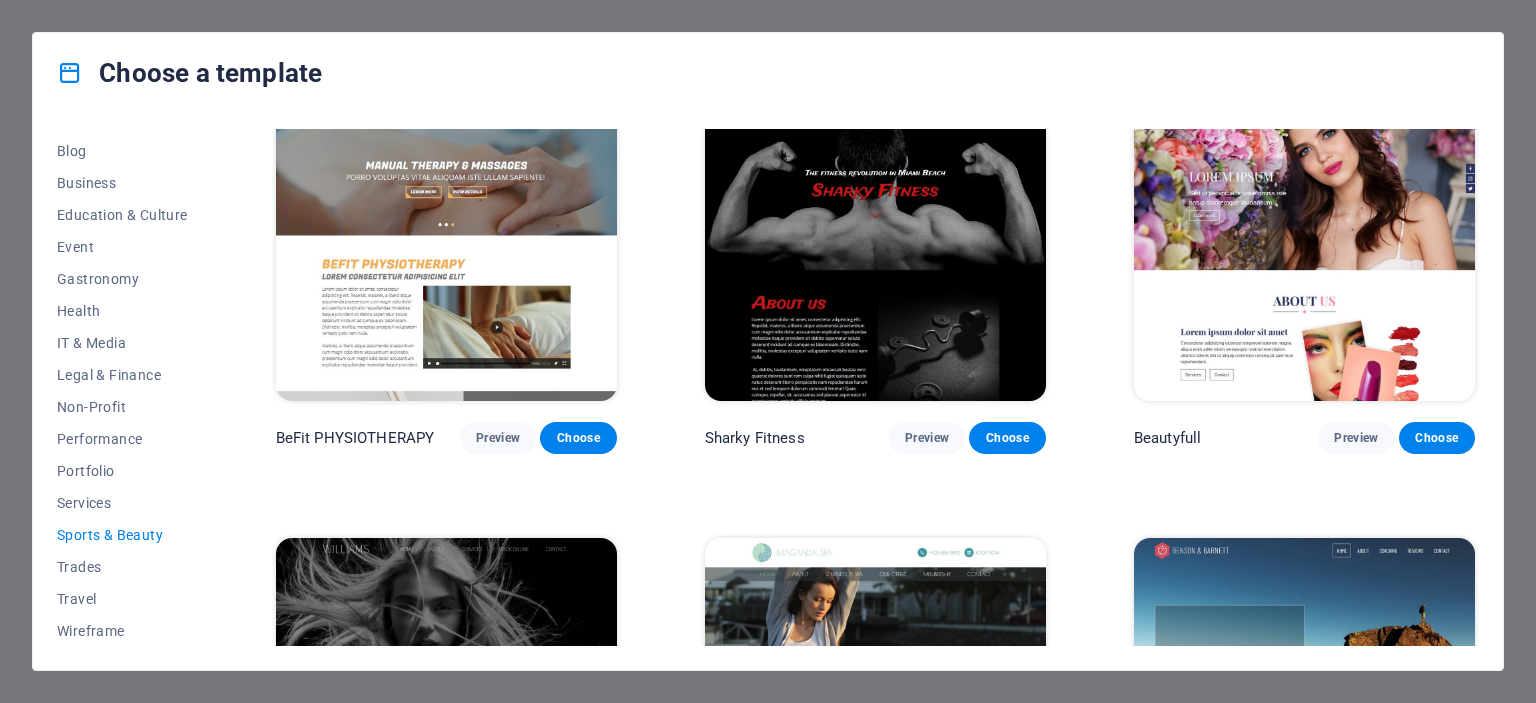 scroll, scrollTop: 1649, scrollLeft: 0, axis: vertical 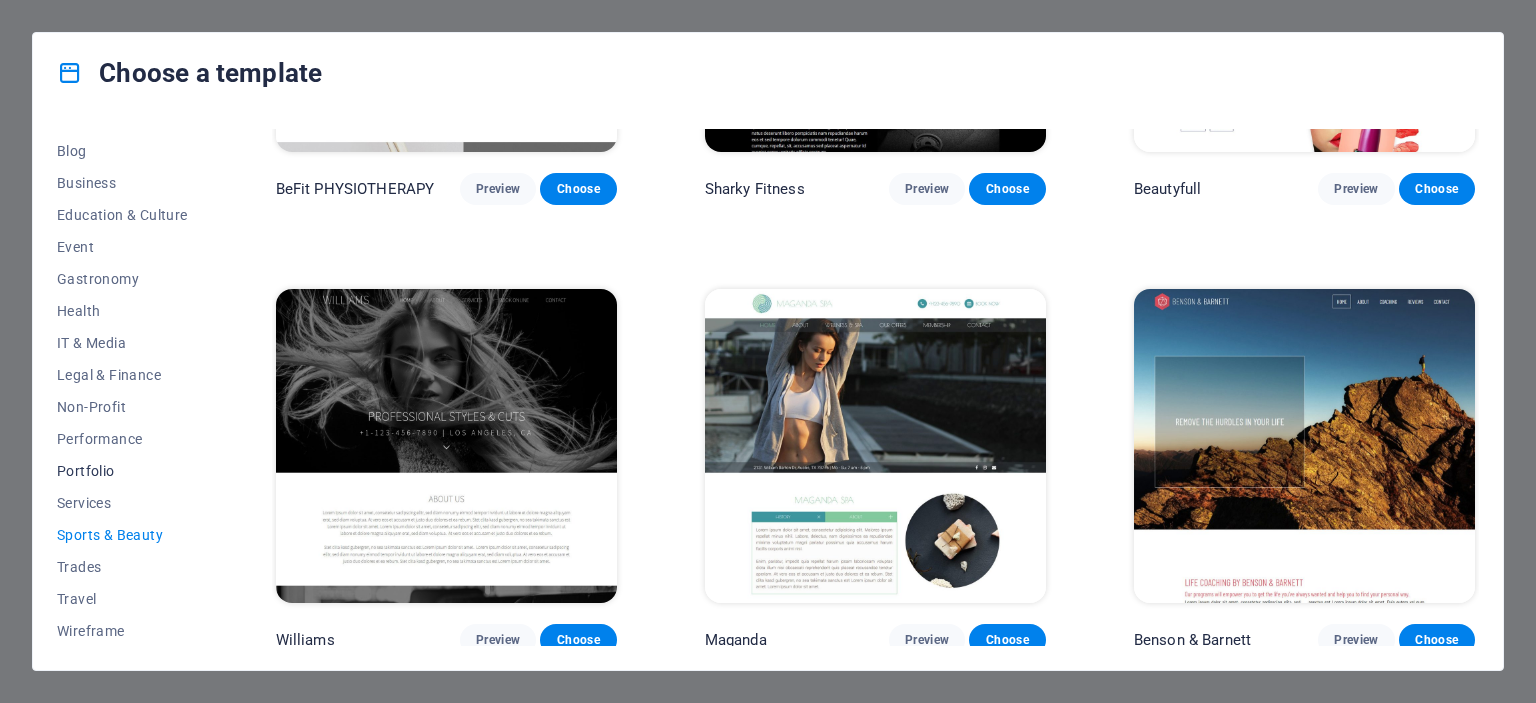 click on "Portfolio" at bounding box center (122, 471) 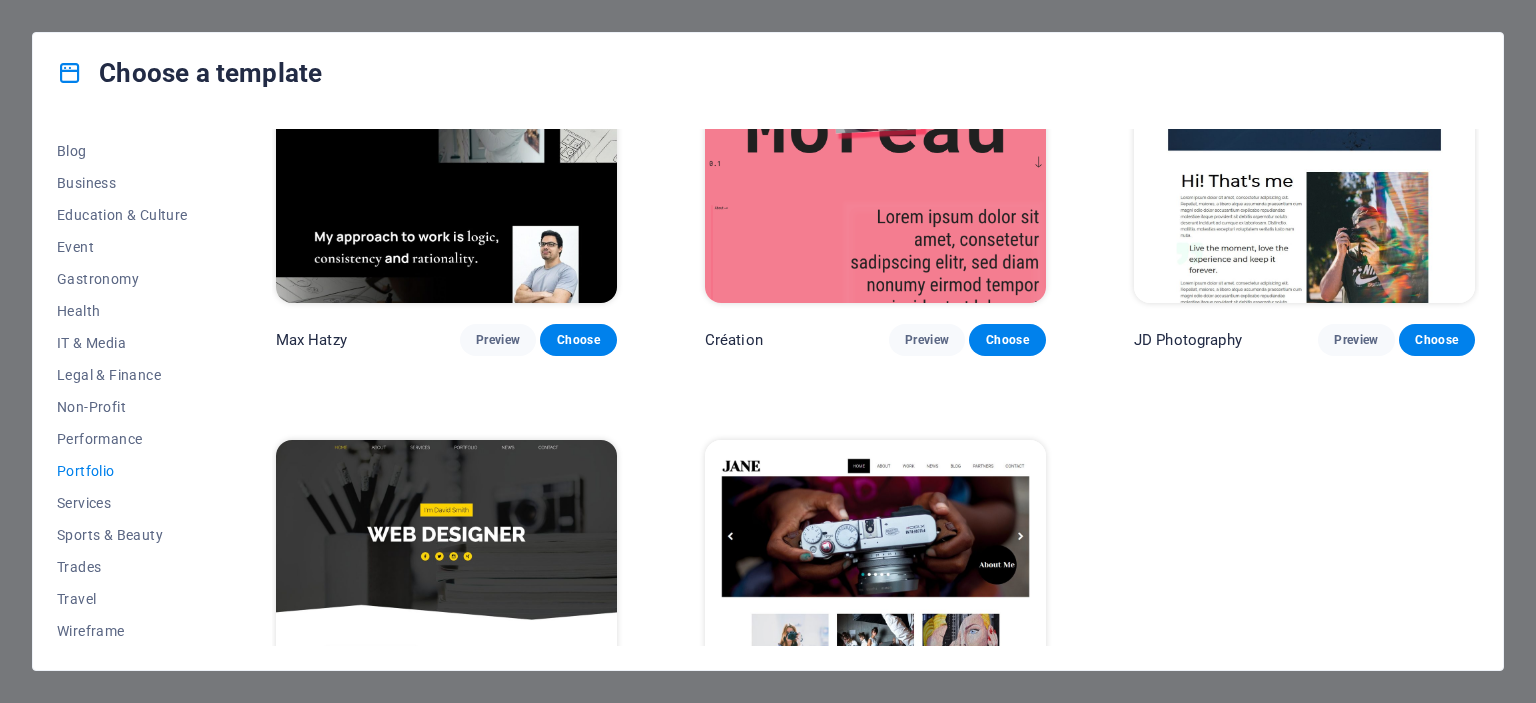 scroll, scrollTop: 600, scrollLeft: 0, axis: vertical 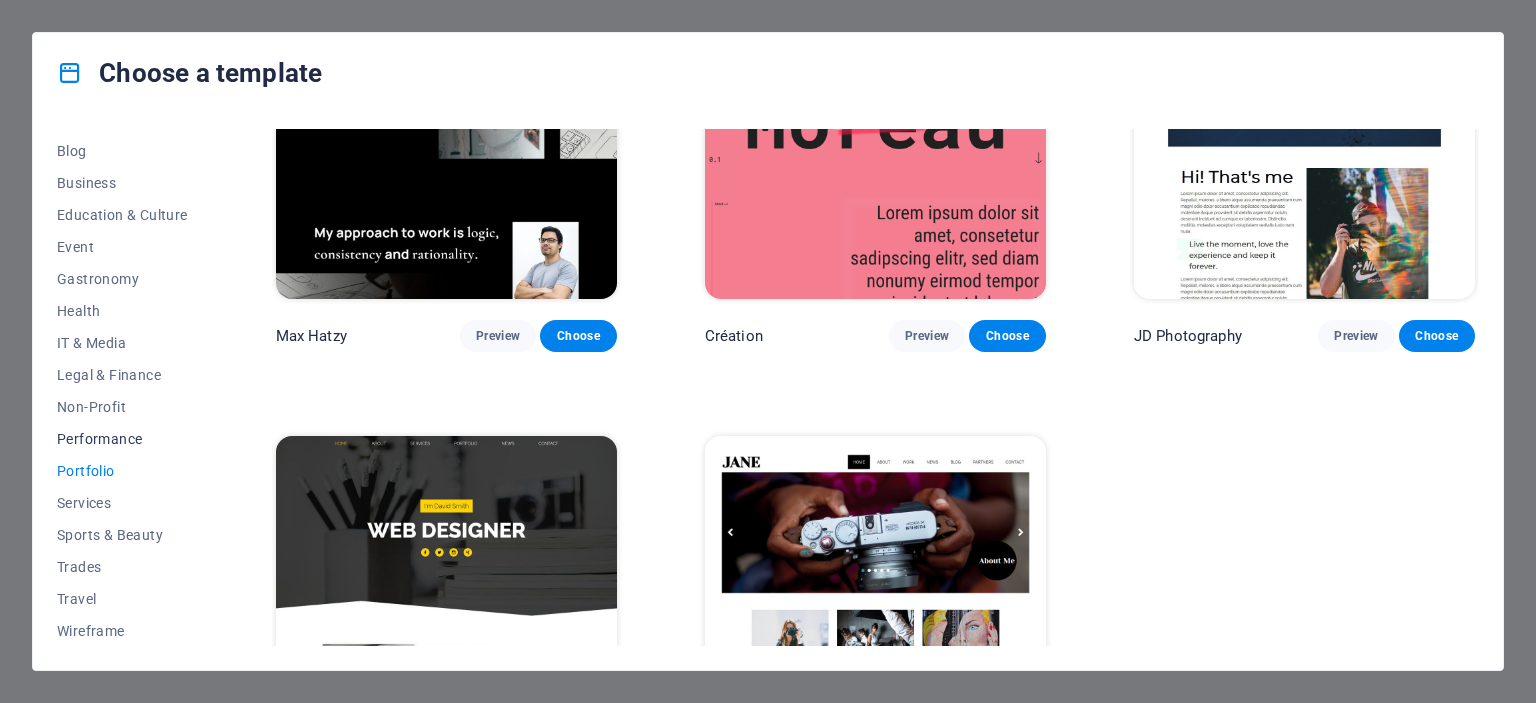 click on "Performance" at bounding box center (122, 439) 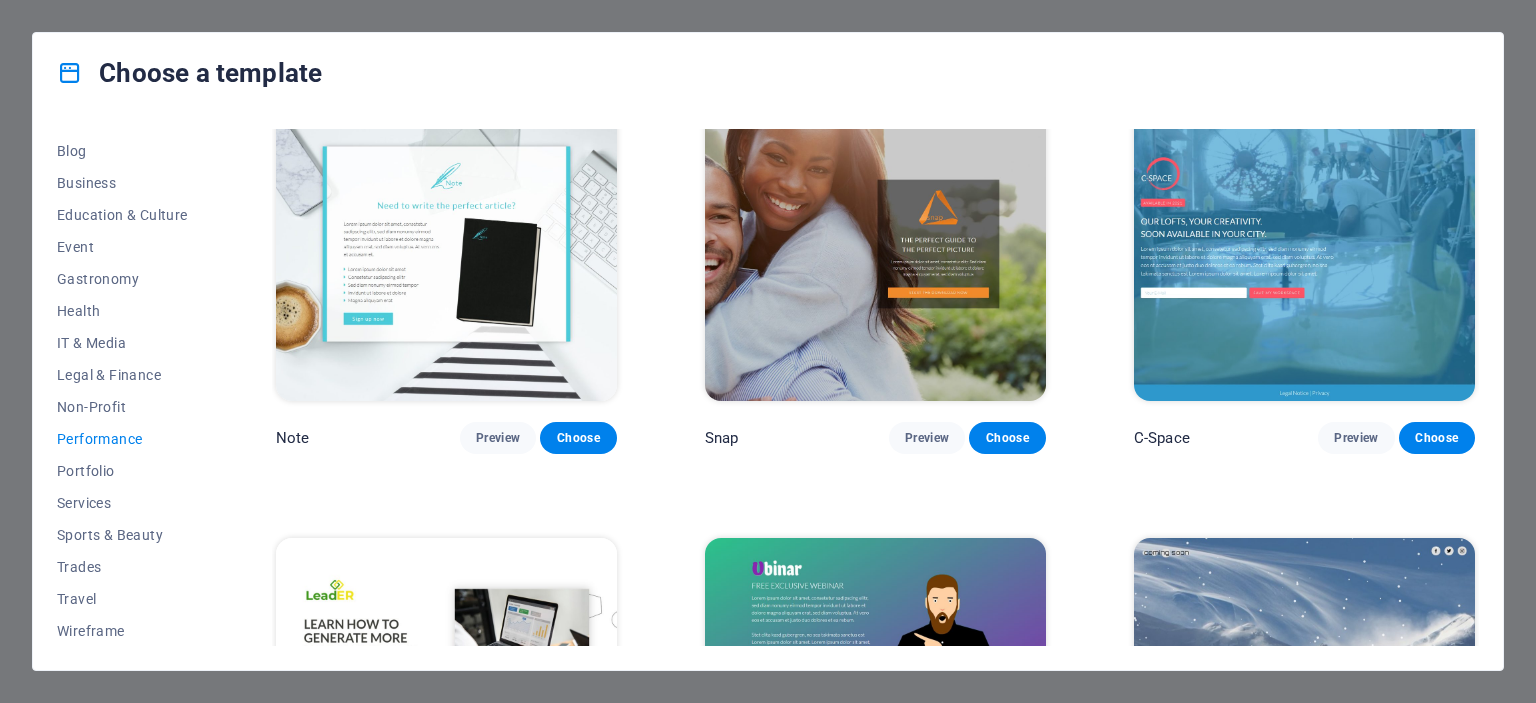 scroll, scrollTop: 1300, scrollLeft: 0, axis: vertical 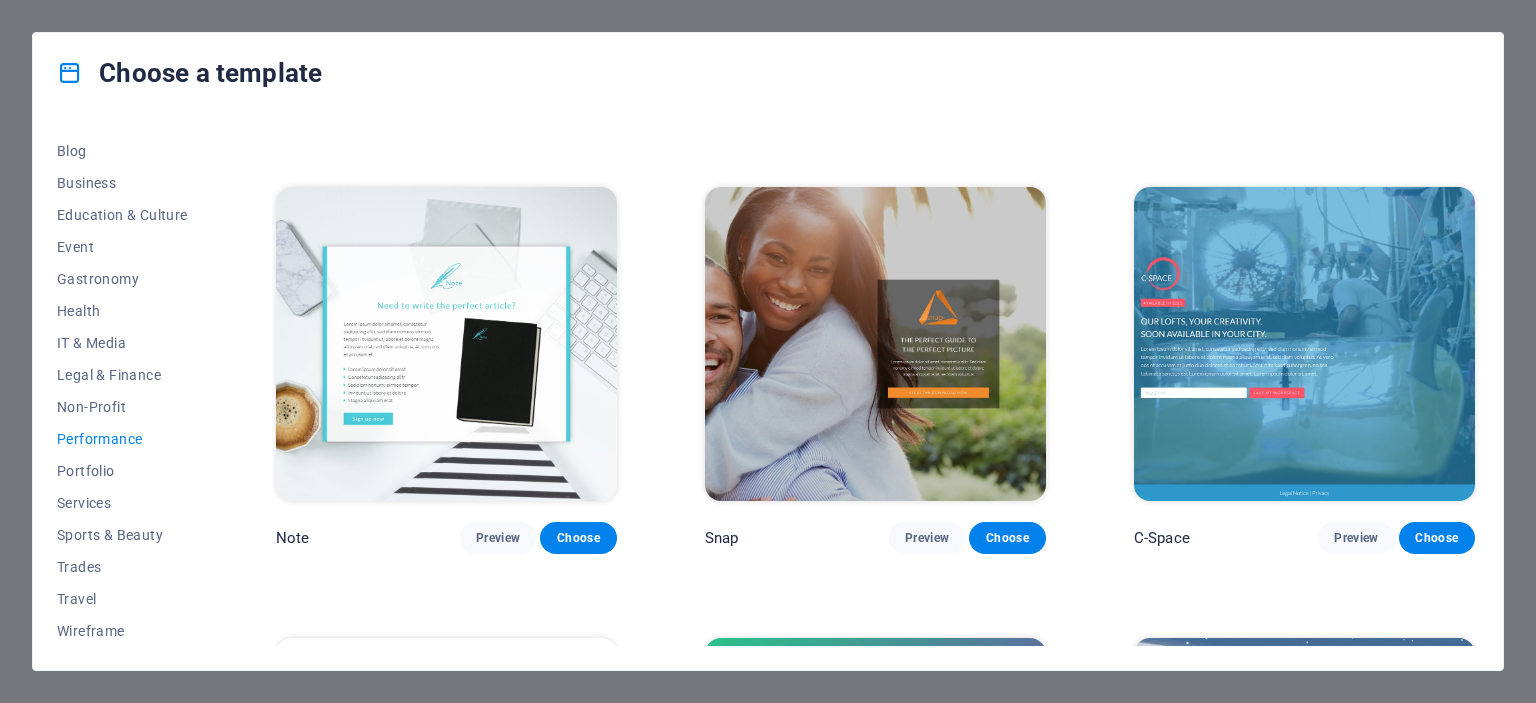 click at bounding box center (446, 344) 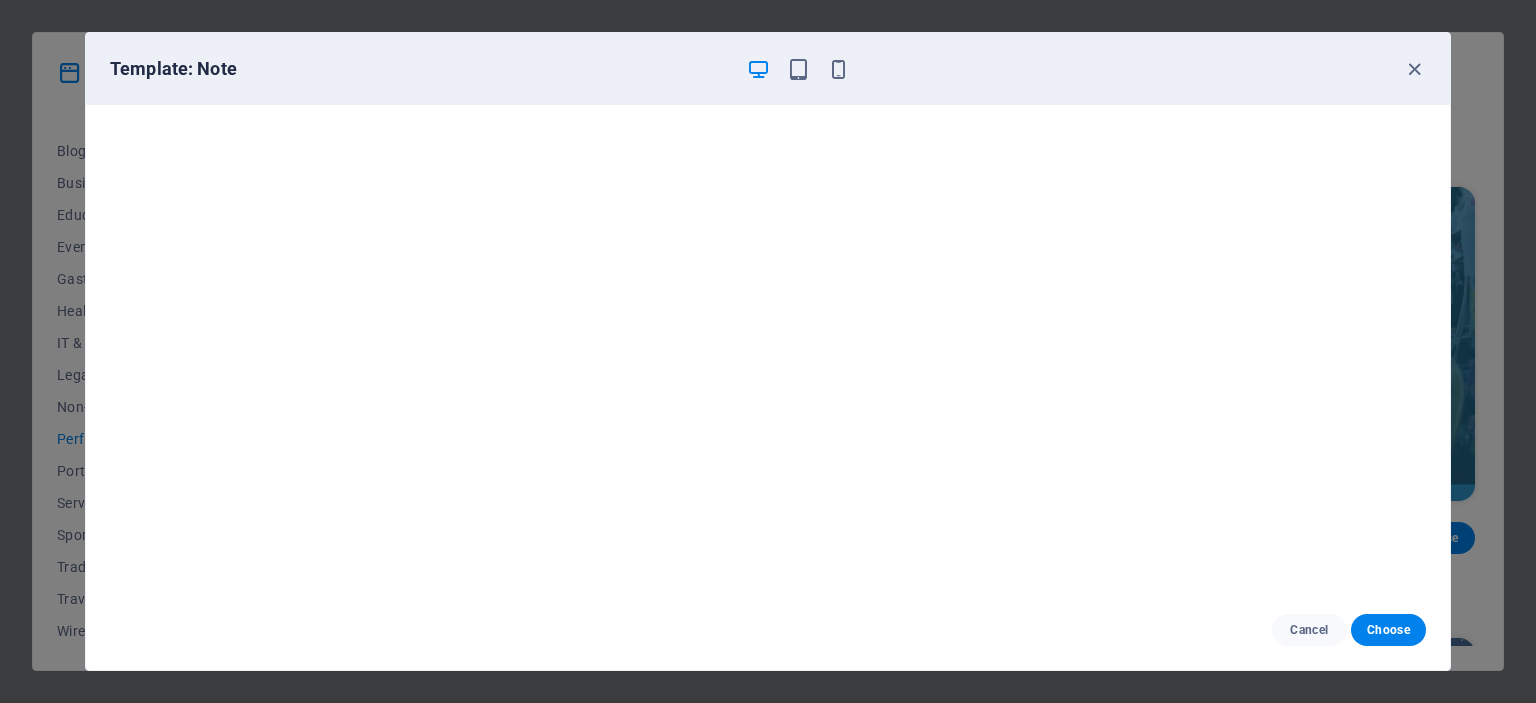 scroll, scrollTop: 5, scrollLeft: 0, axis: vertical 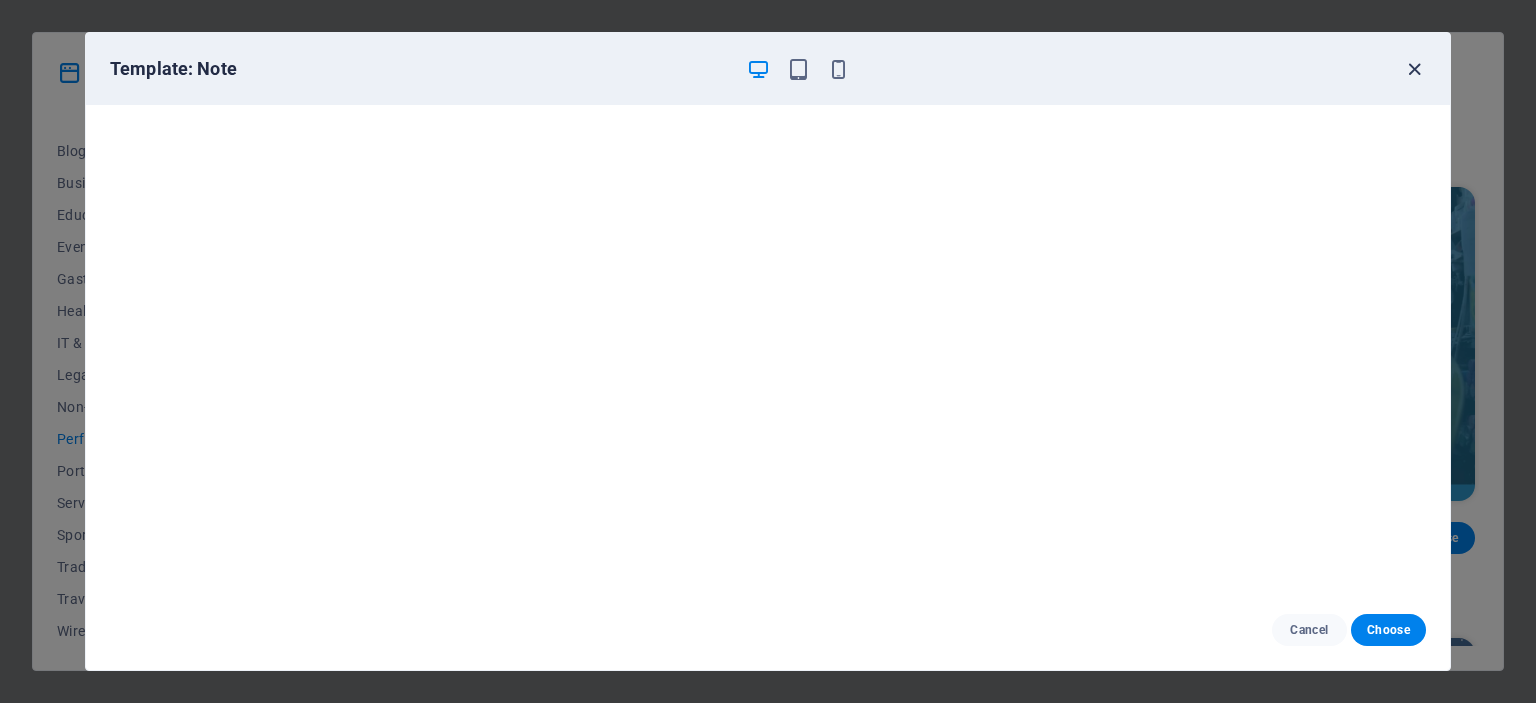 click at bounding box center (1414, 69) 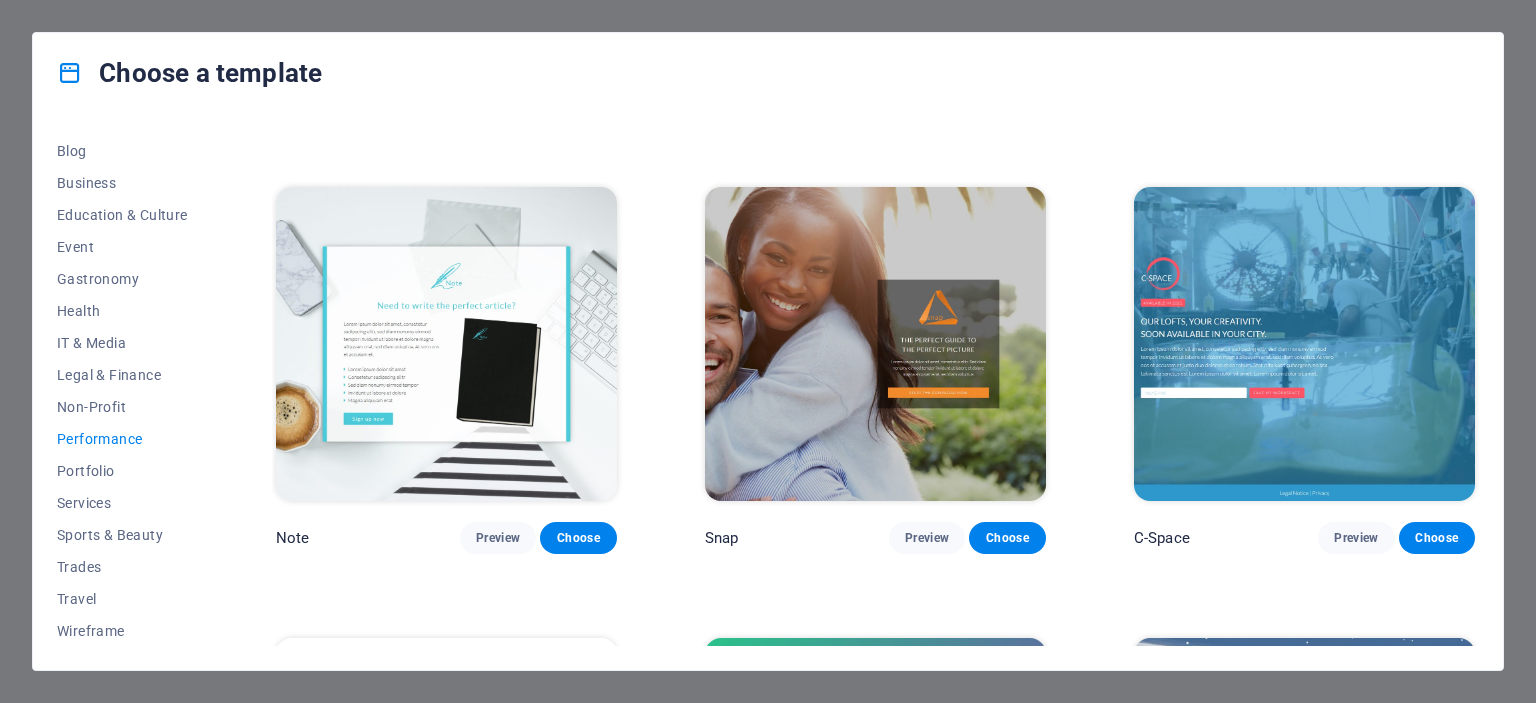 click at bounding box center [446, 344] 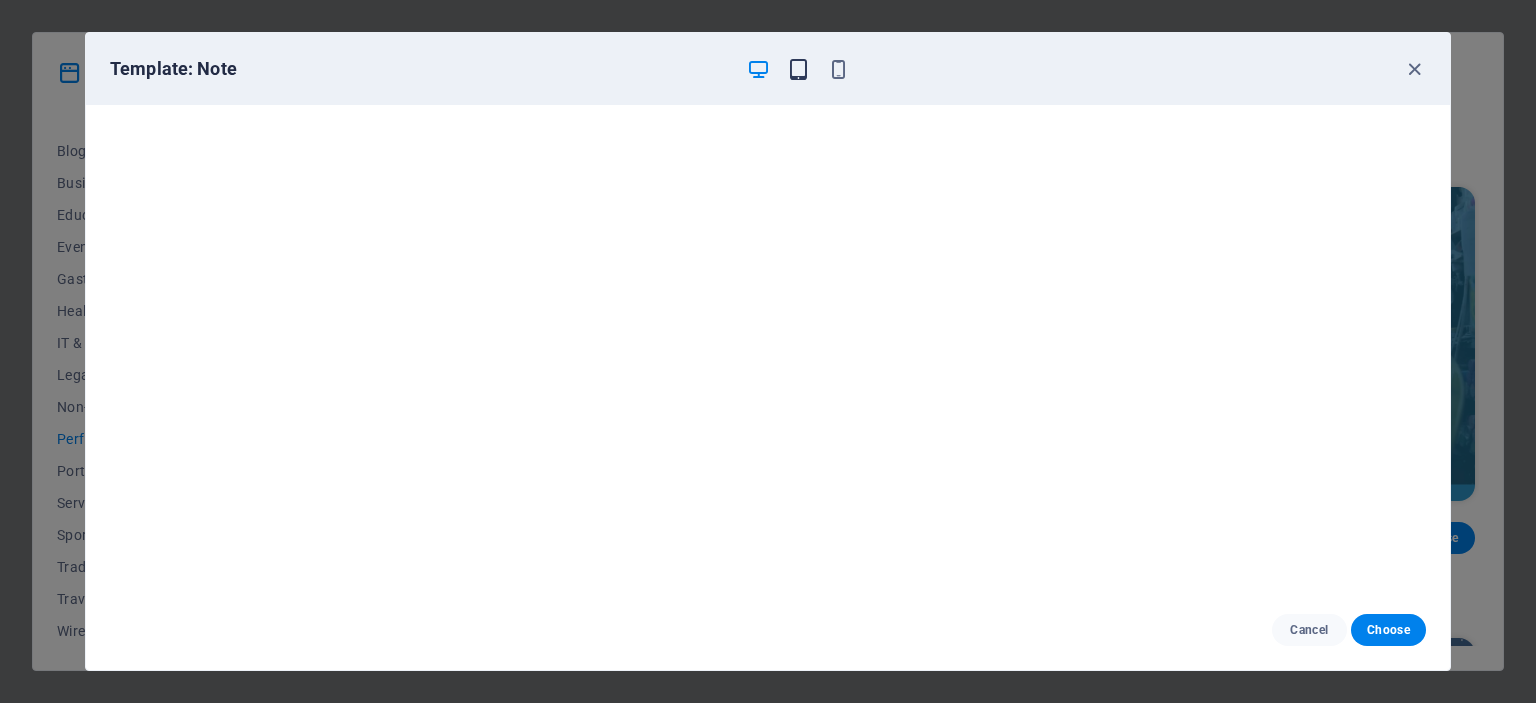 click at bounding box center [798, 69] 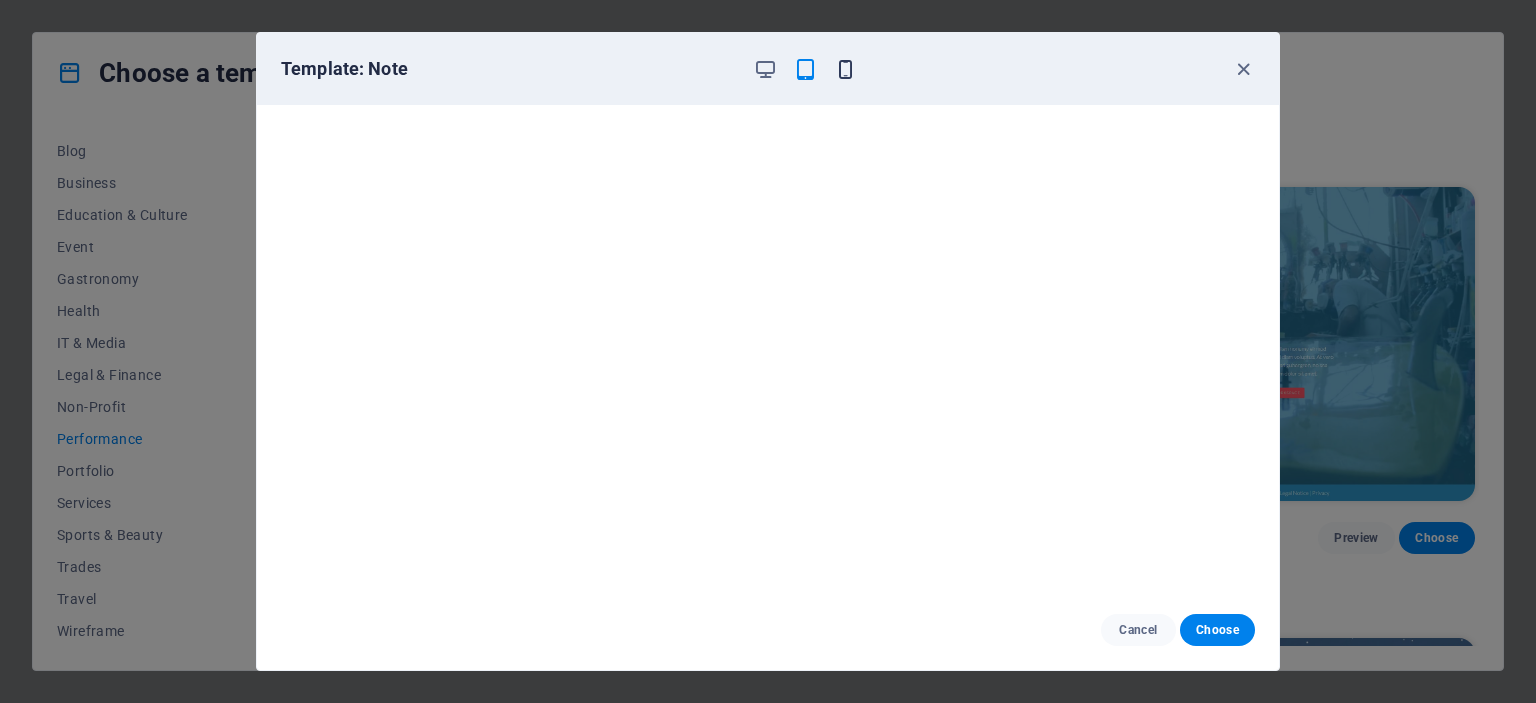 click at bounding box center (845, 69) 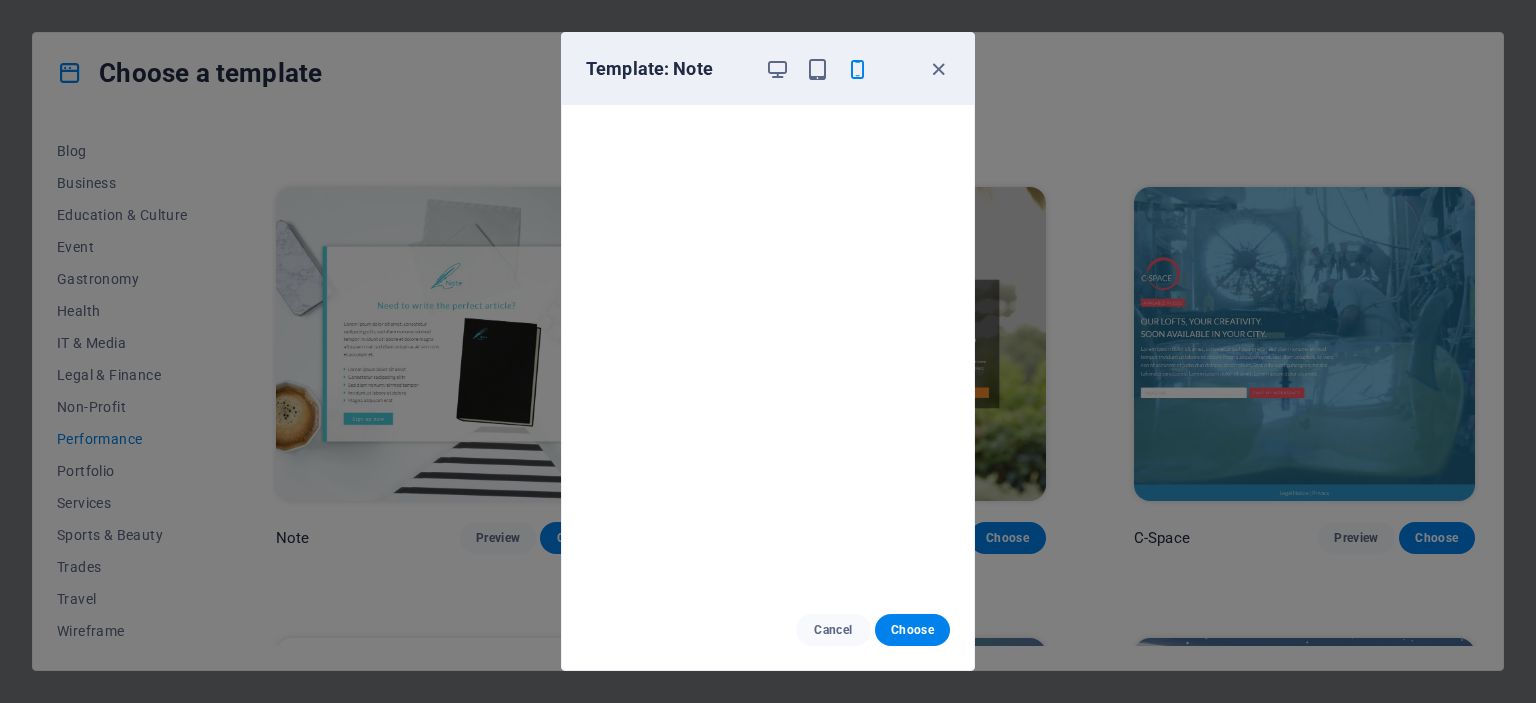 scroll, scrollTop: 0, scrollLeft: 0, axis: both 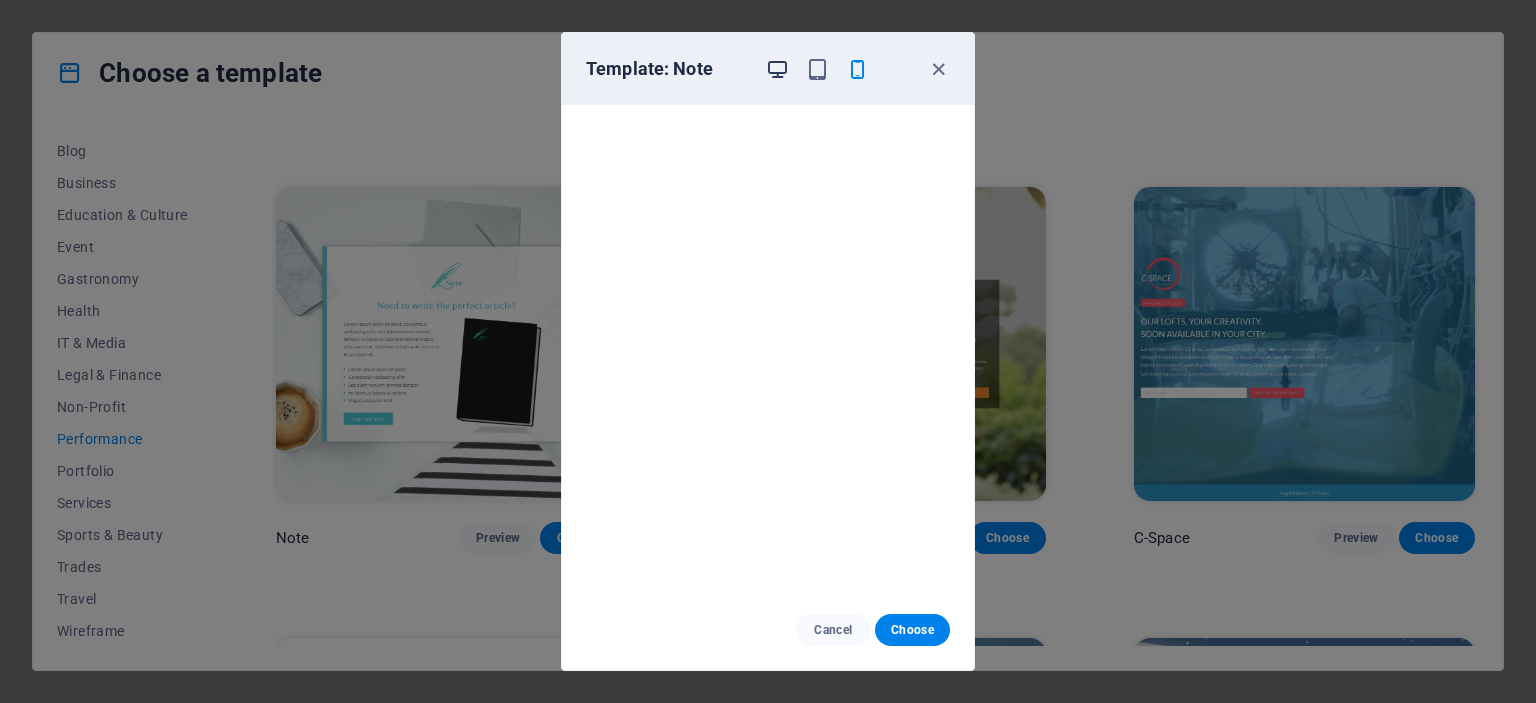 click at bounding box center (777, 69) 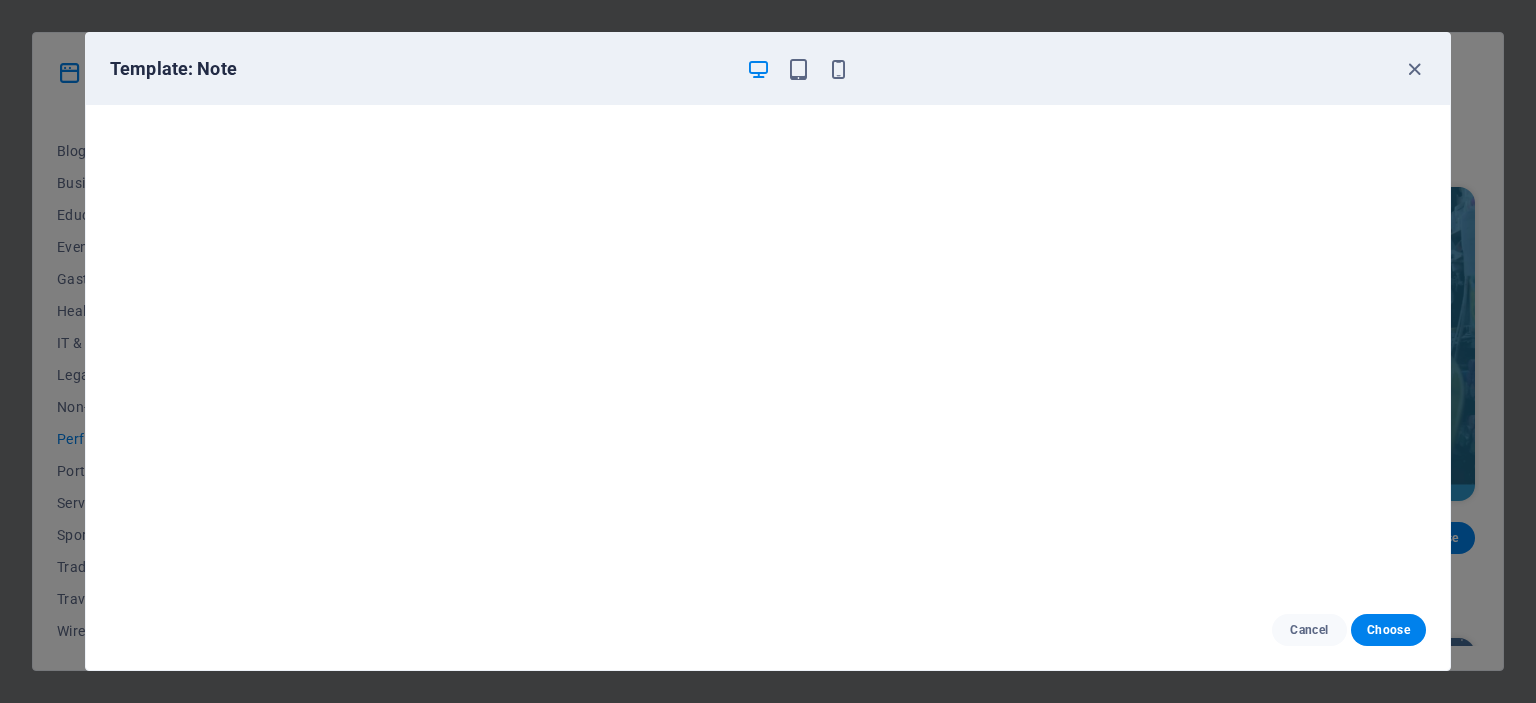 scroll, scrollTop: 0, scrollLeft: 0, axis: both 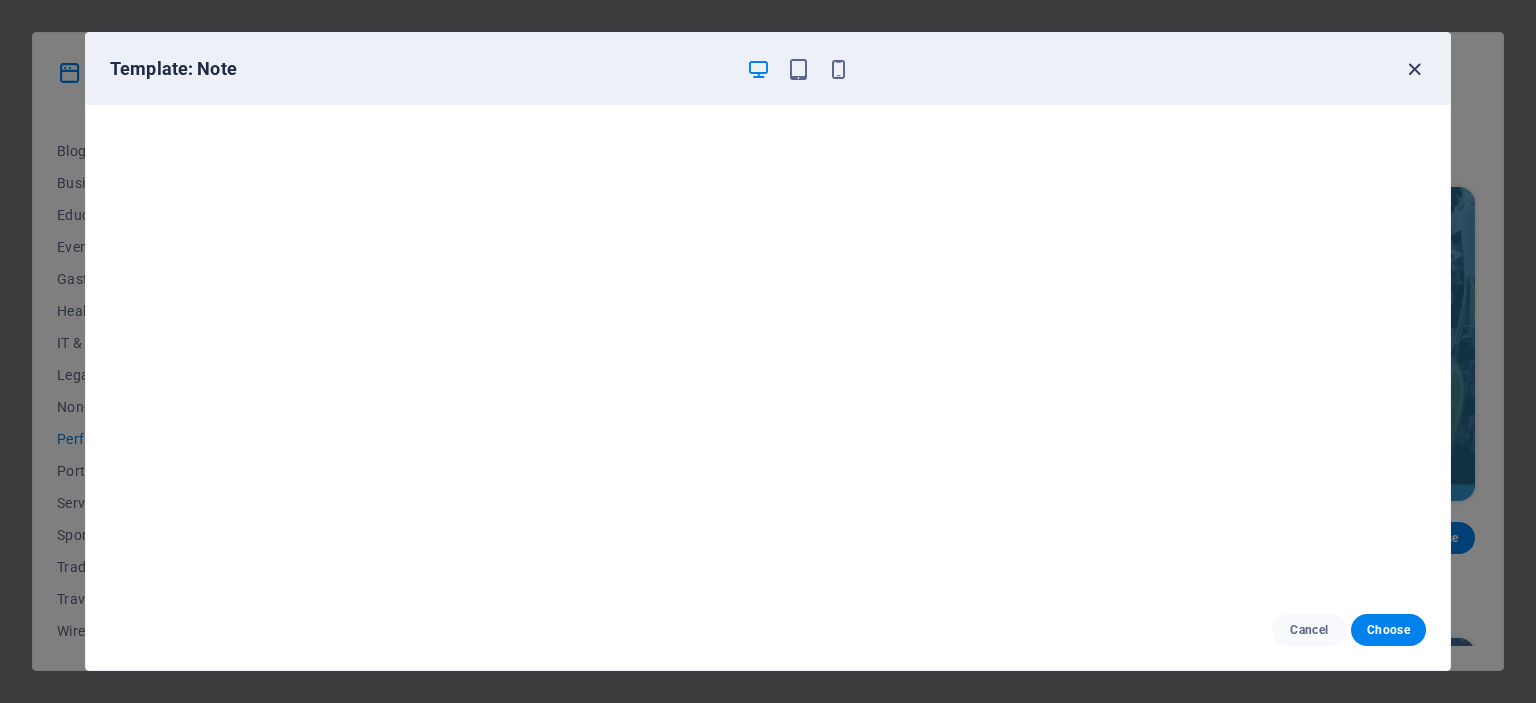click at bounding box center (1414, 69) 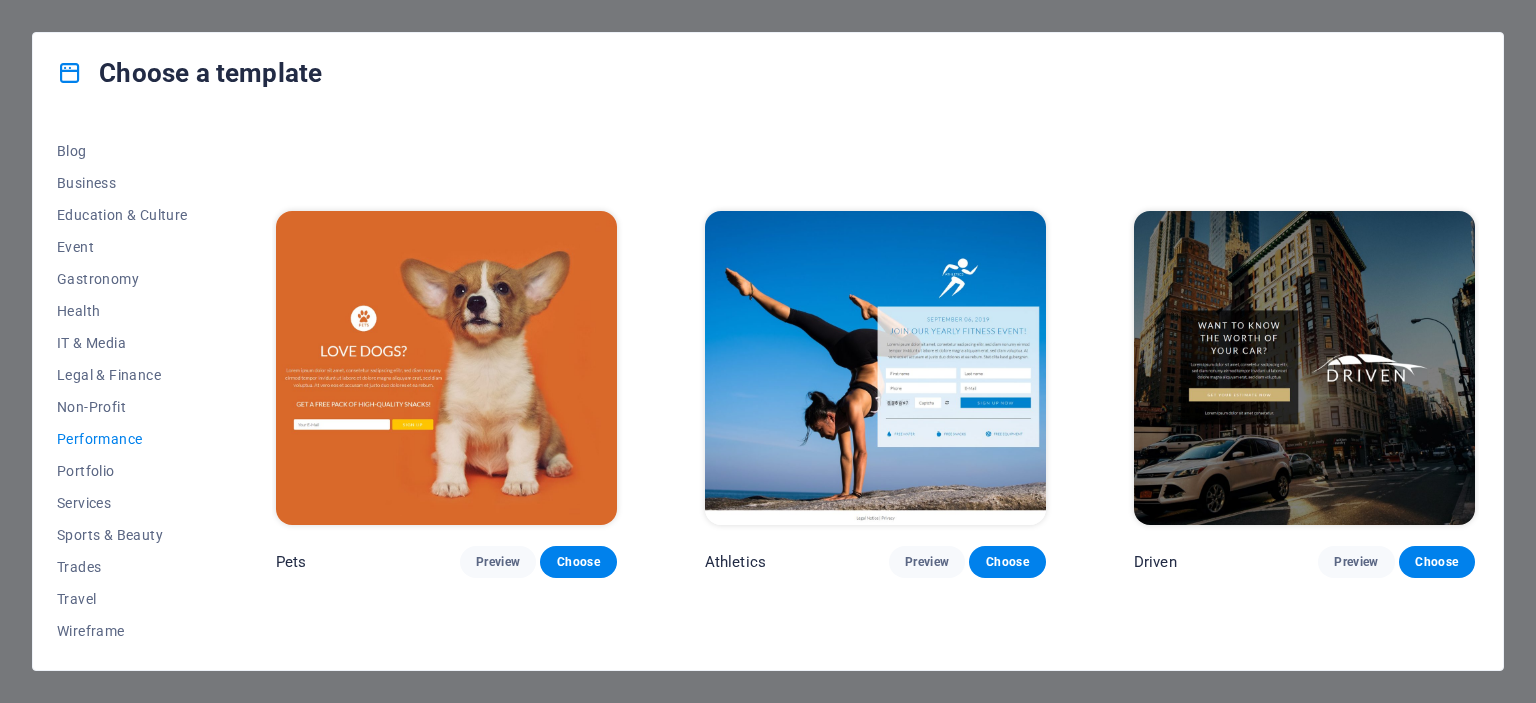 scroll, scrollTop: 798, scrollLeft: 0, axis: vertical 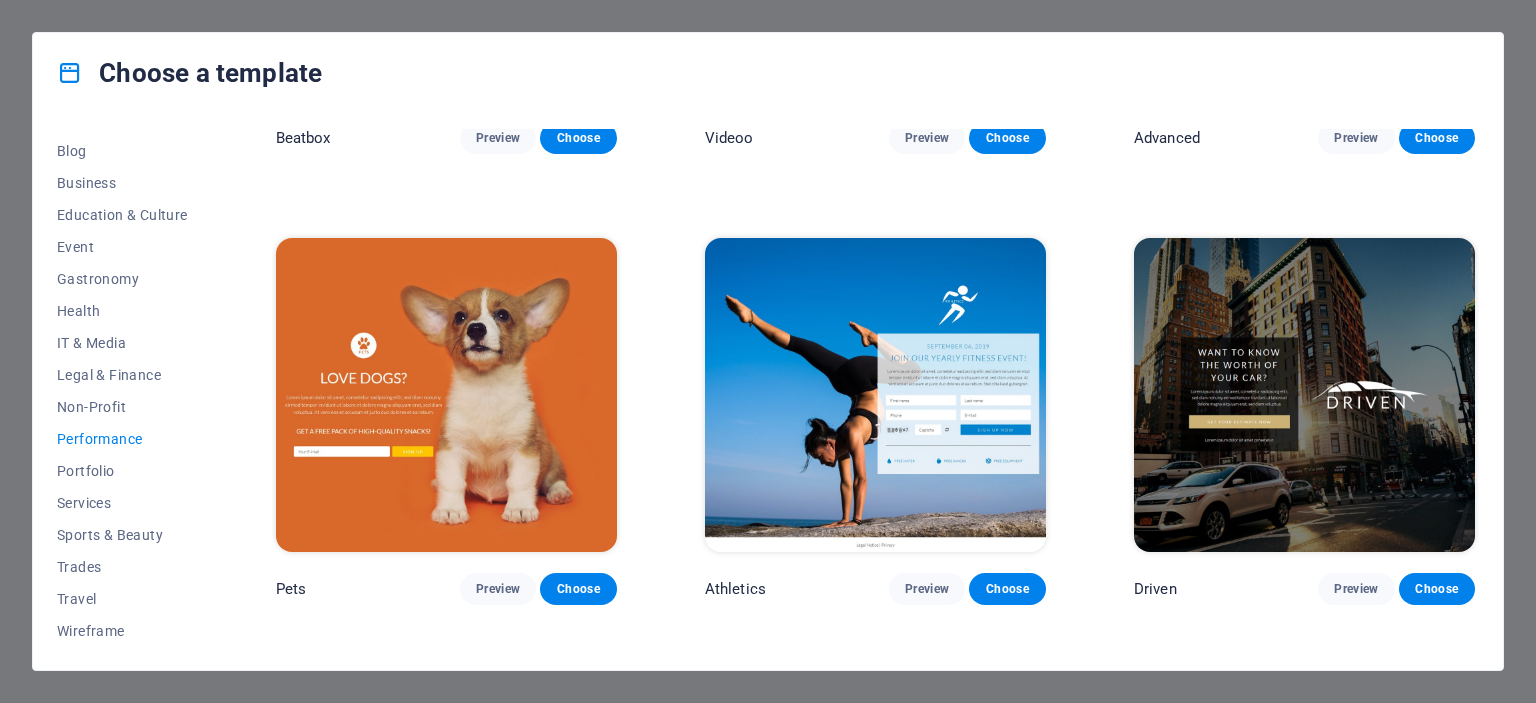 click at bounding box center (446, 395) 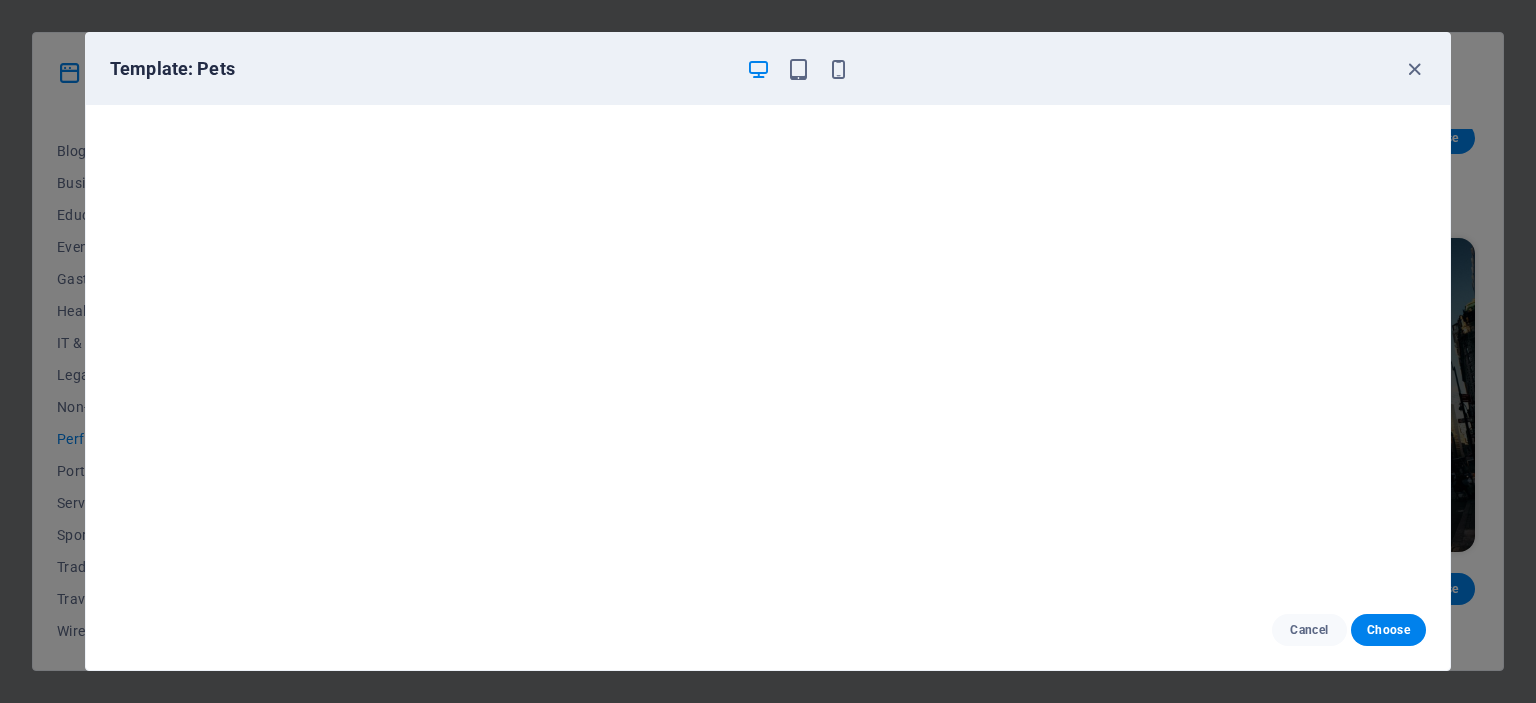 click at bounding box center (798, 69) 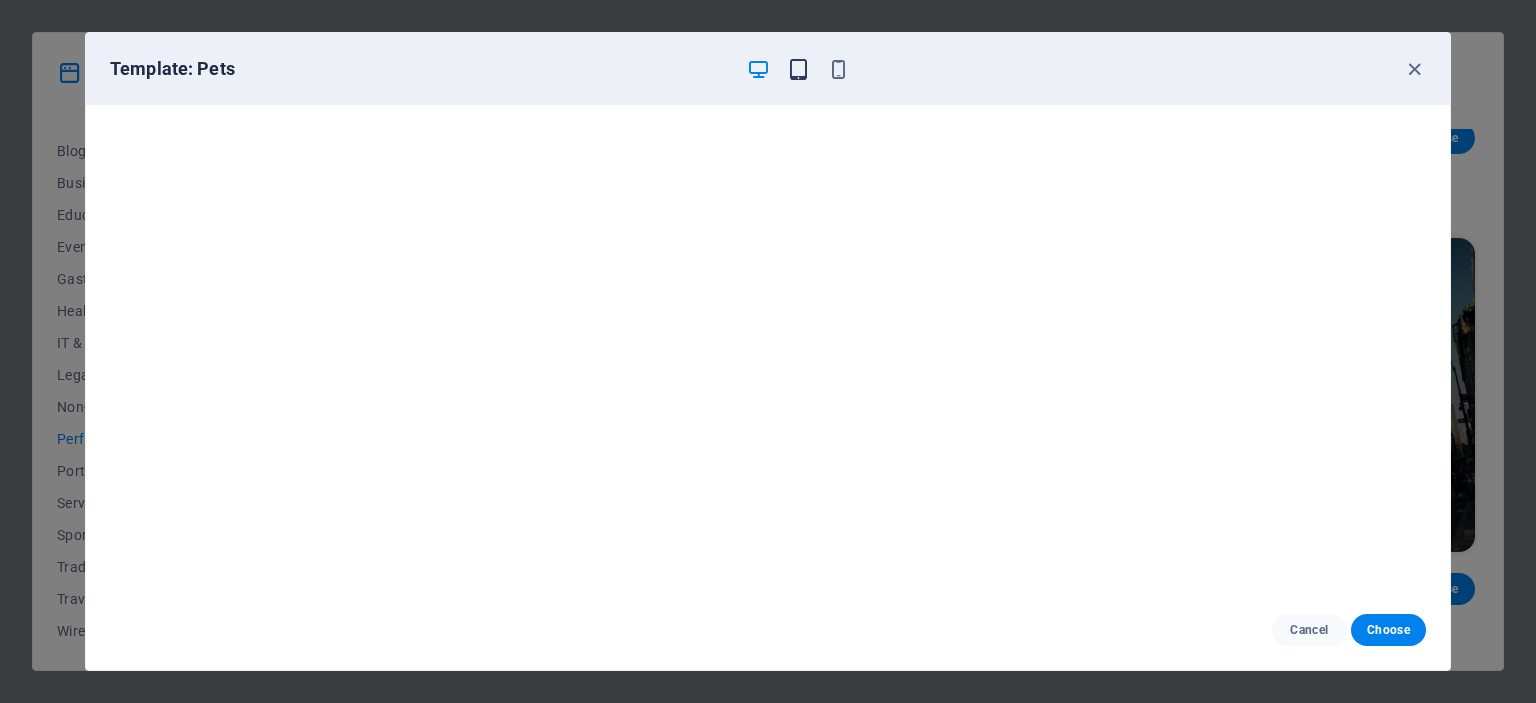 click at bounding box center (798, 69) 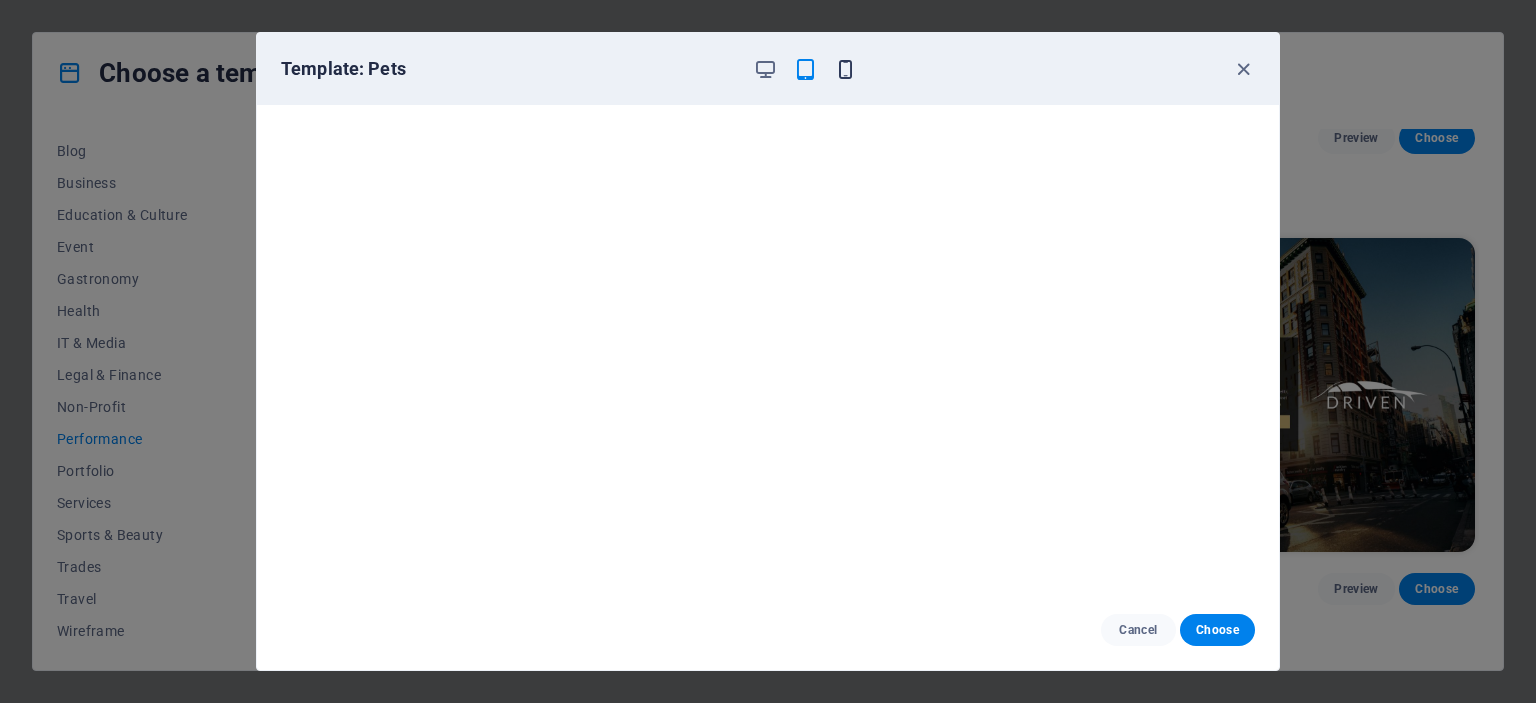 click at bounding box center [845, 69] 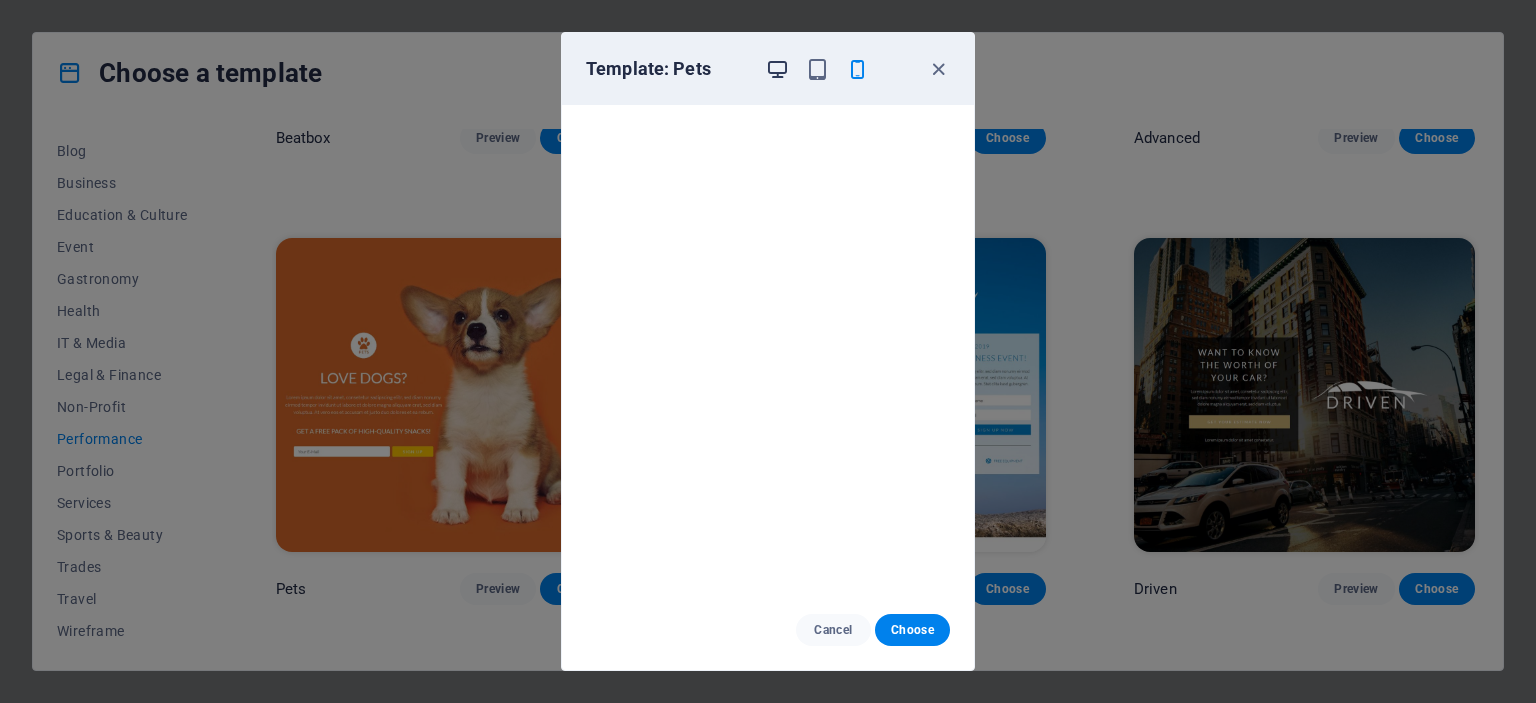 click at bounding box center (777, 69) 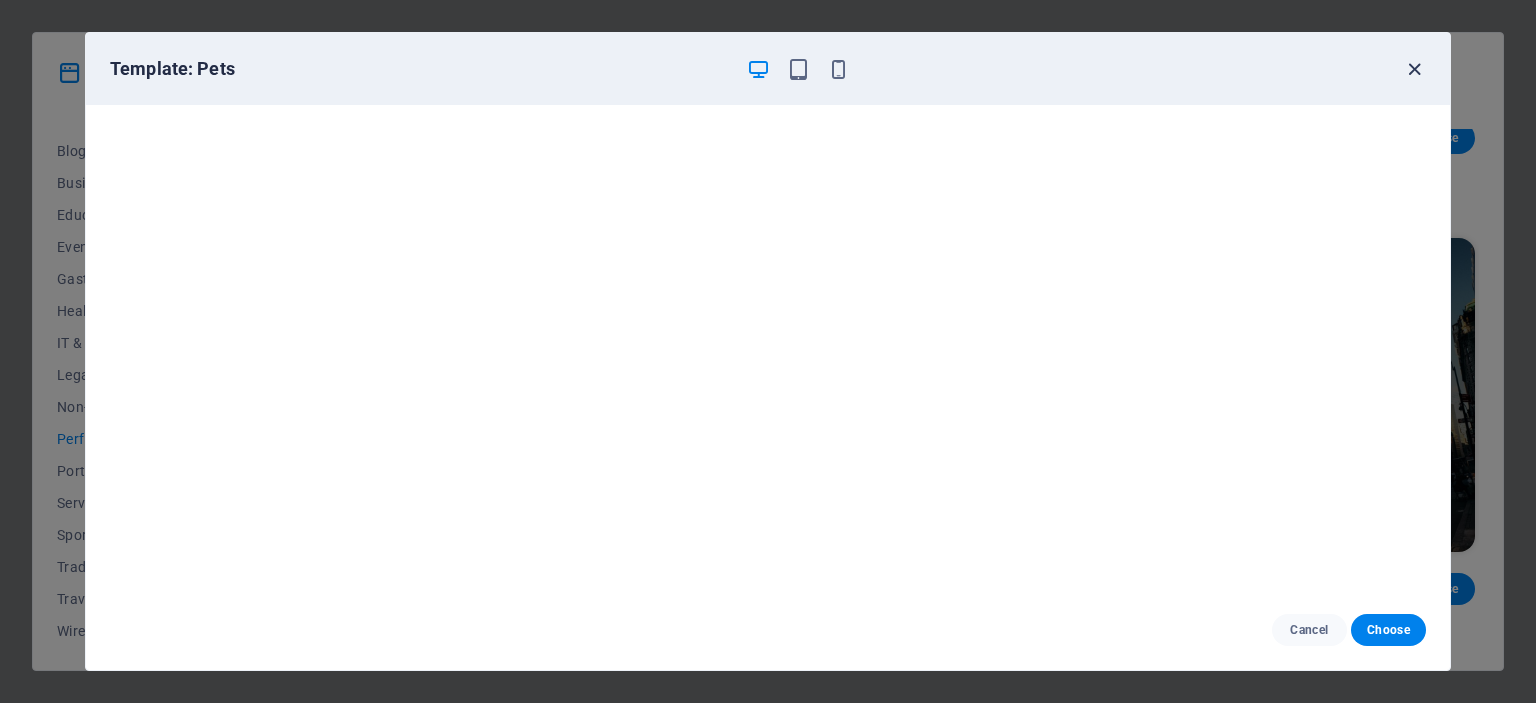 click at bounding box center (1414, 69) 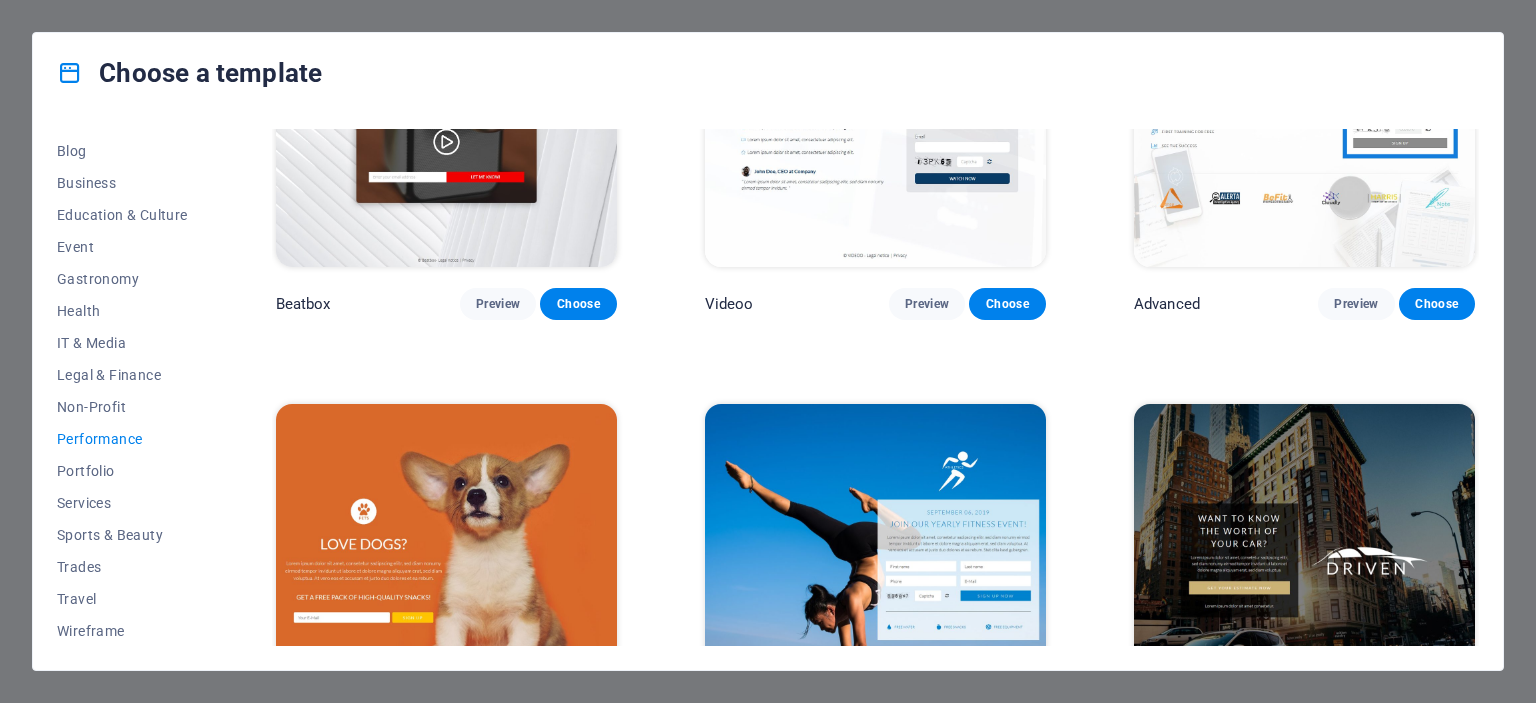 scroll, scrollTop: 800, scrollLeft: 0, axis: vertical 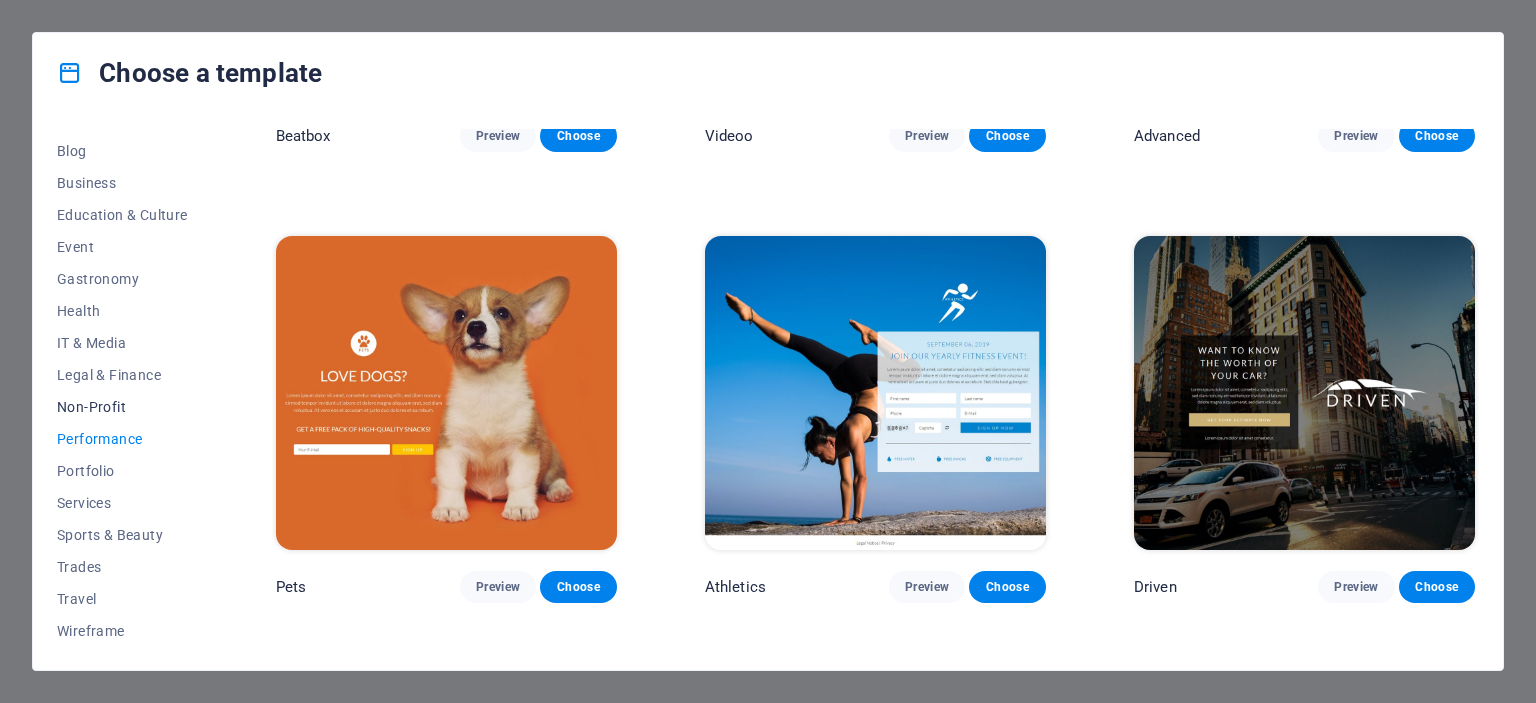 click on "Non-Profit" at bounding box center (122, 407) 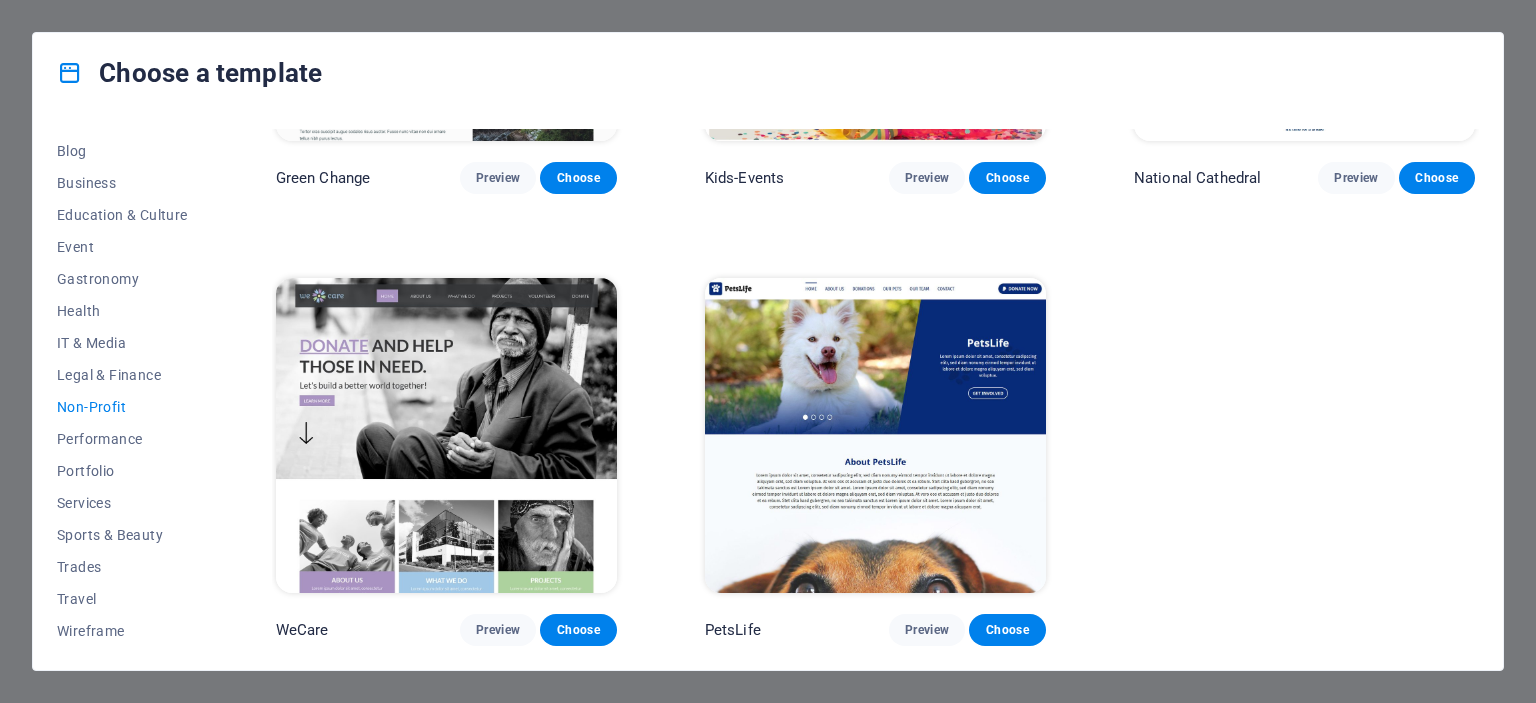 scroll, scrollTop: 300, scrollLeft: 0, axis: vertical 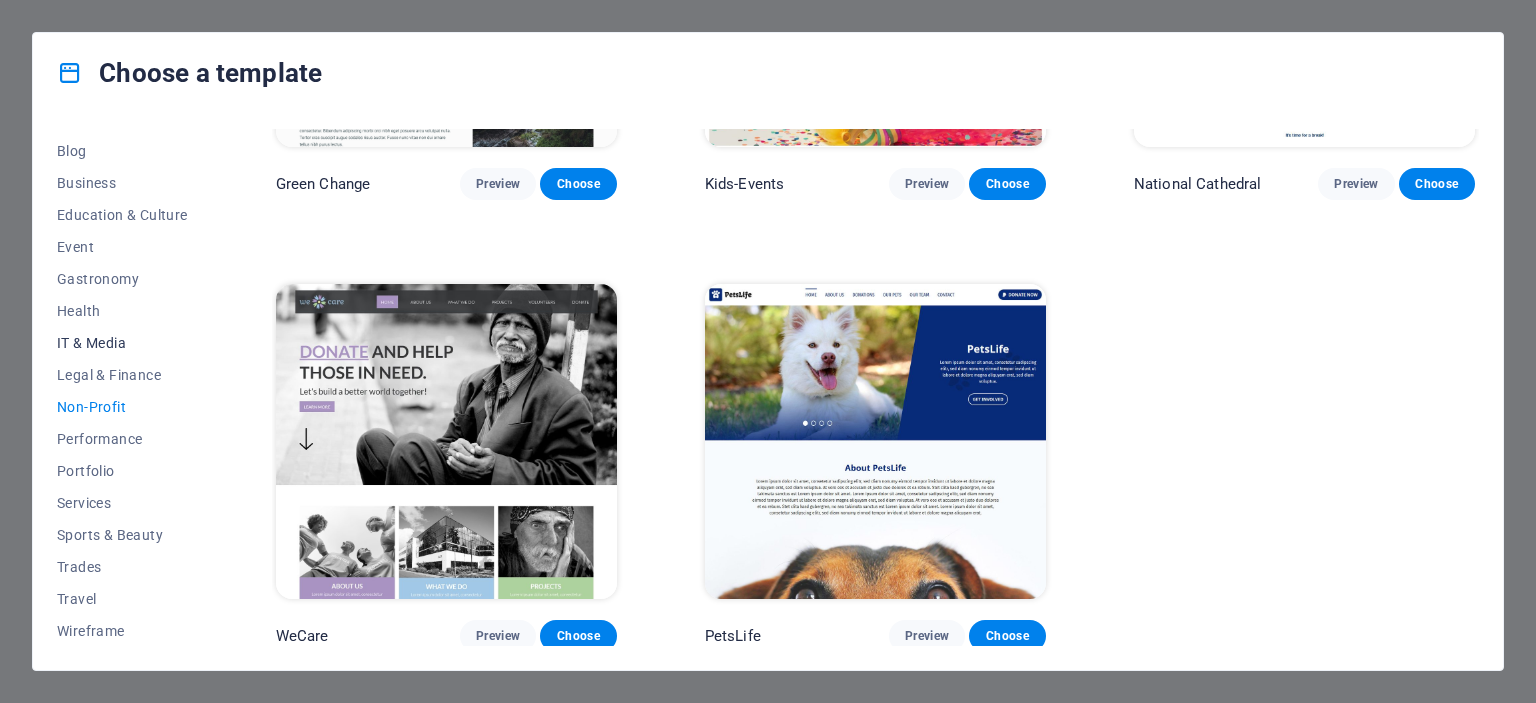 click on "IT & Media" at bounding box center (122, 343) 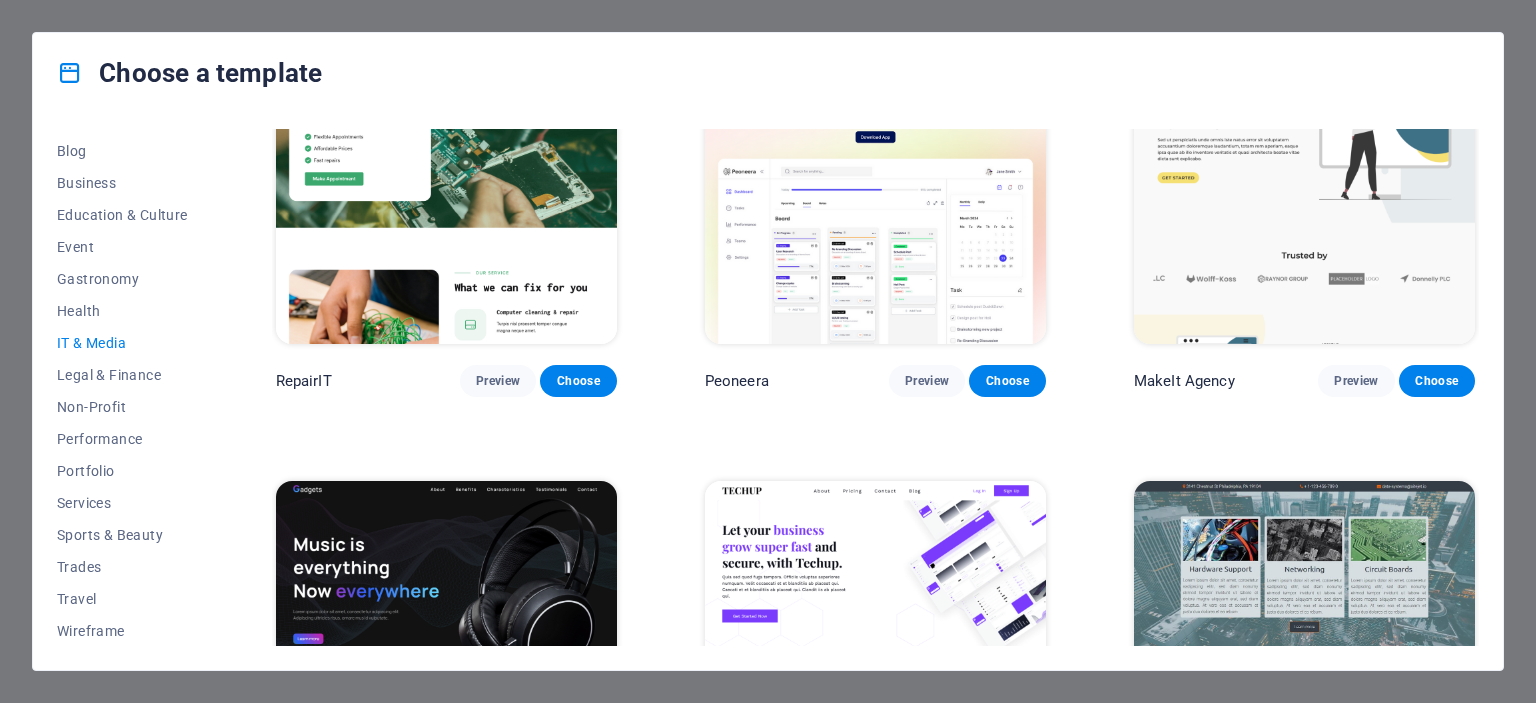 scroll, scrollTop: 0, scrollLeft: 0, axis: both 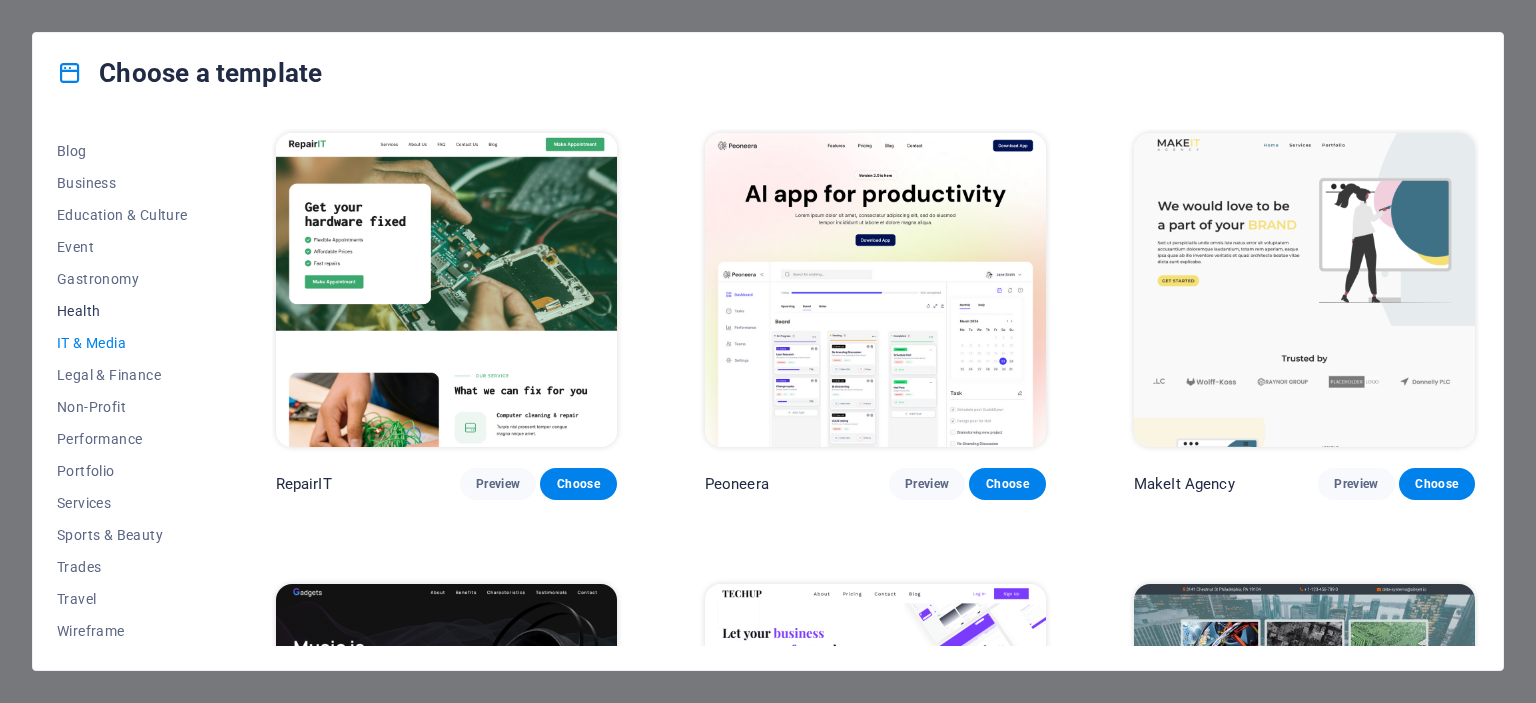 click on "Health" at bounding box center (122, 311) 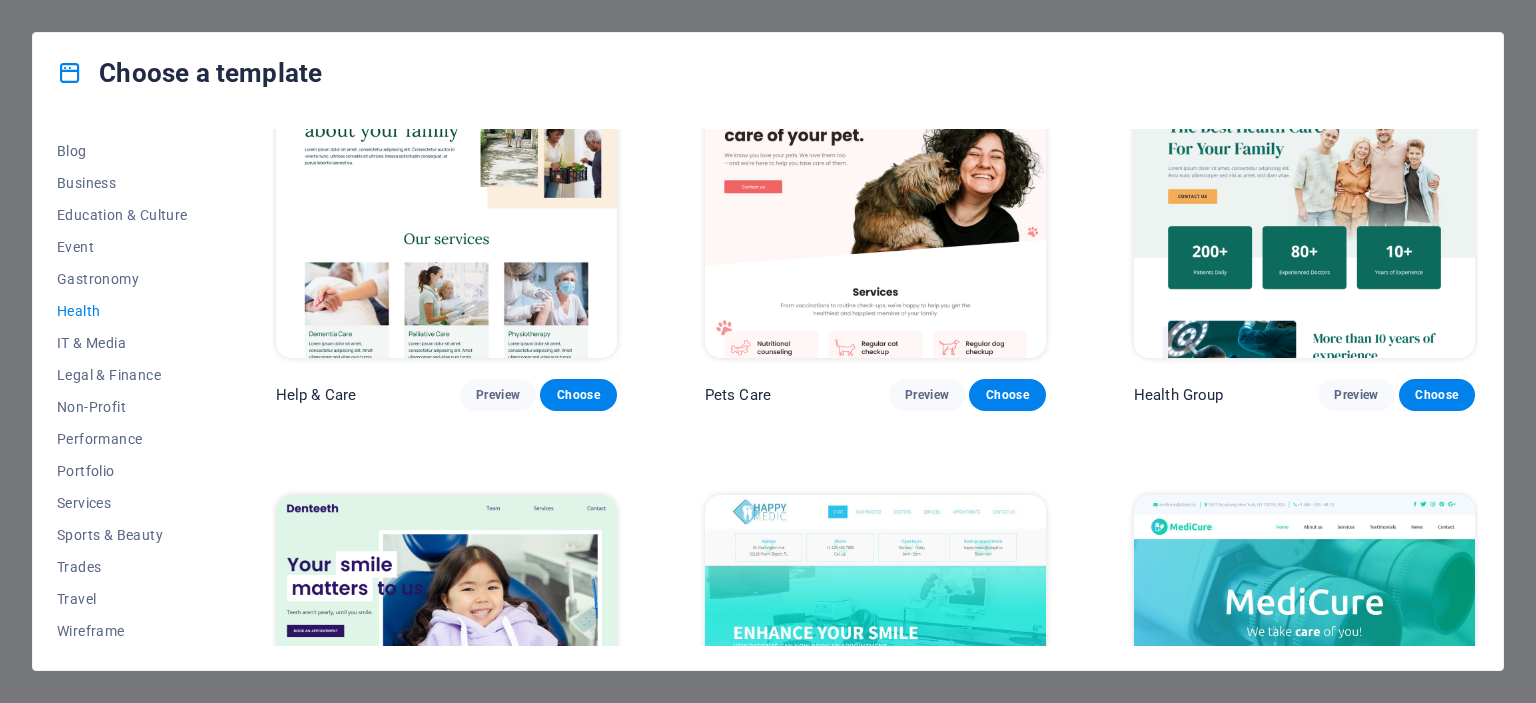 scroll, scrollTop: 0, scrollLeft: 0, axis: both 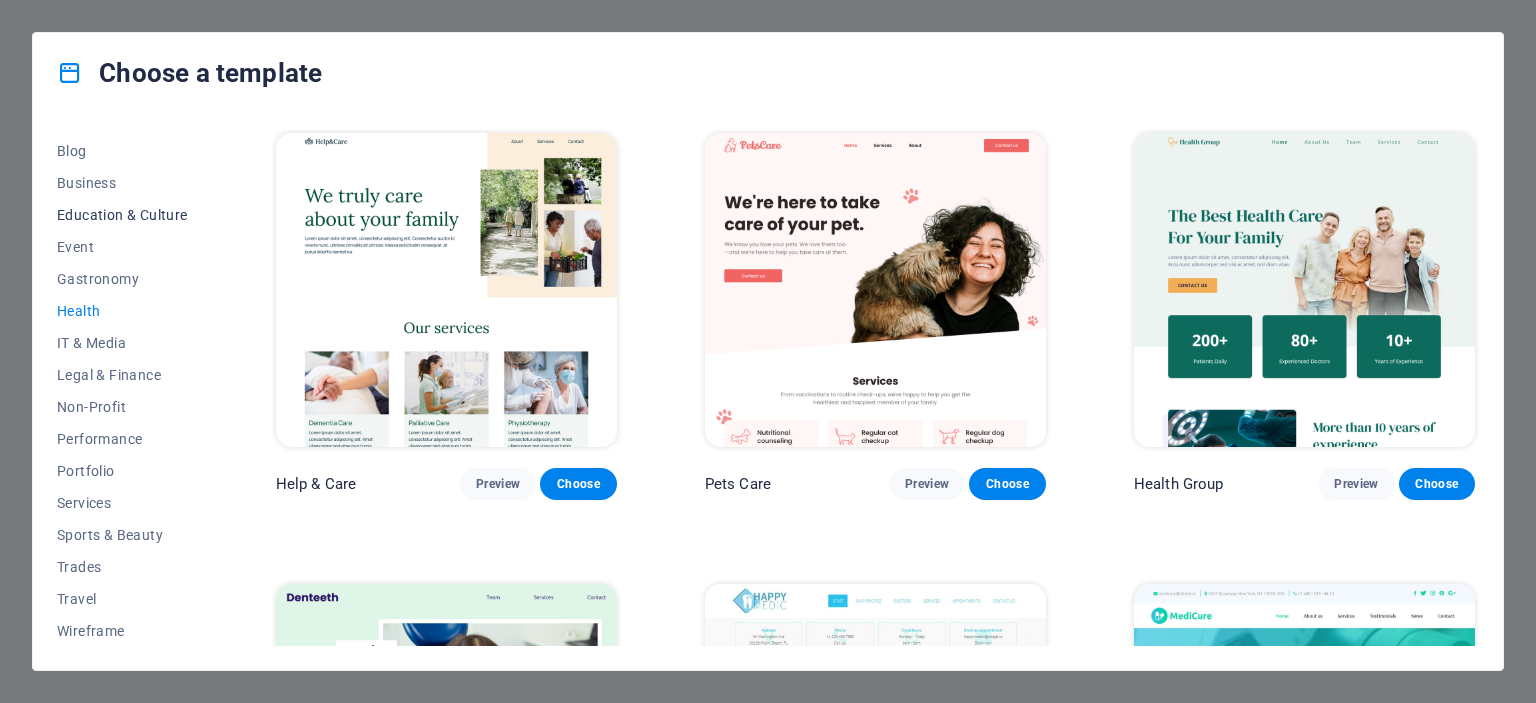 click on "Education & Culture" at bounding box center (122, 215) 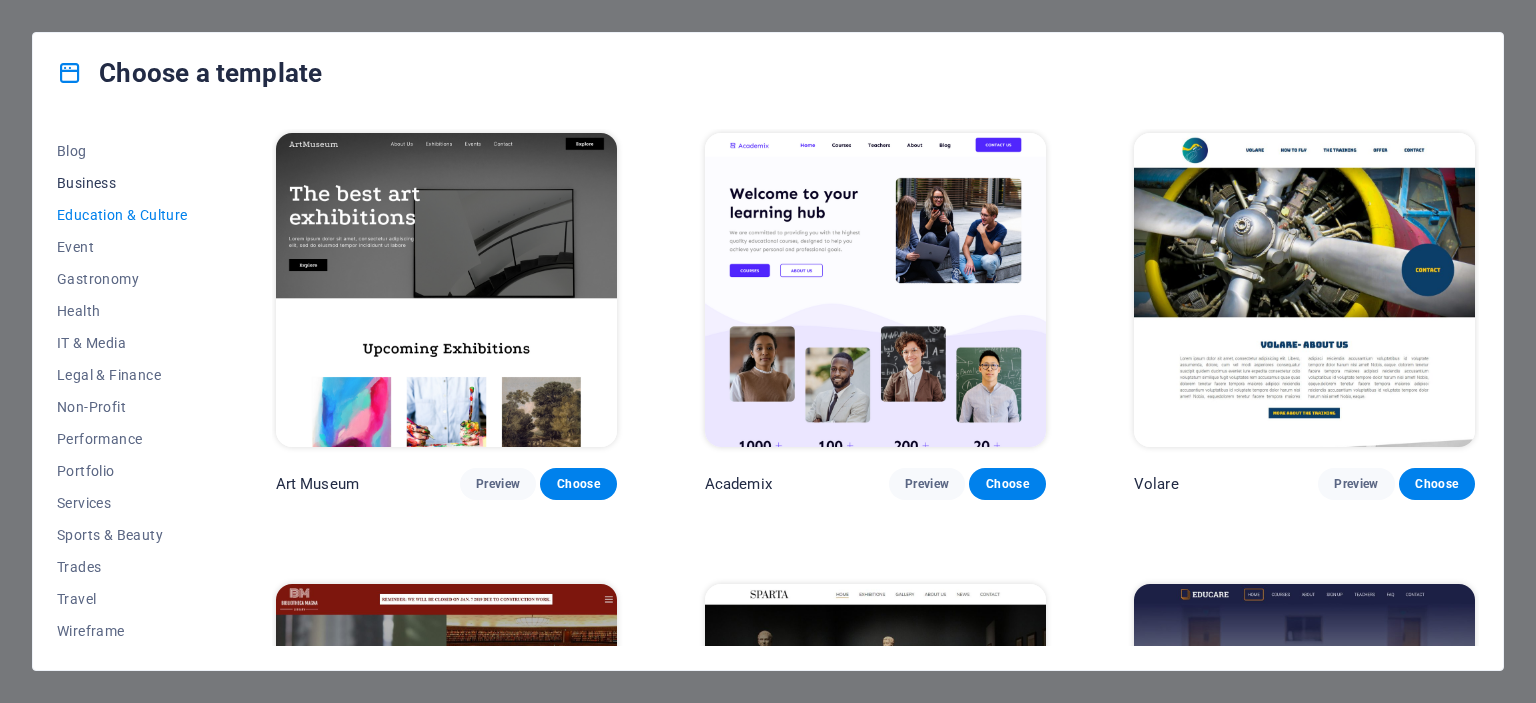 click on "Business" at bounding box center (122, 183) 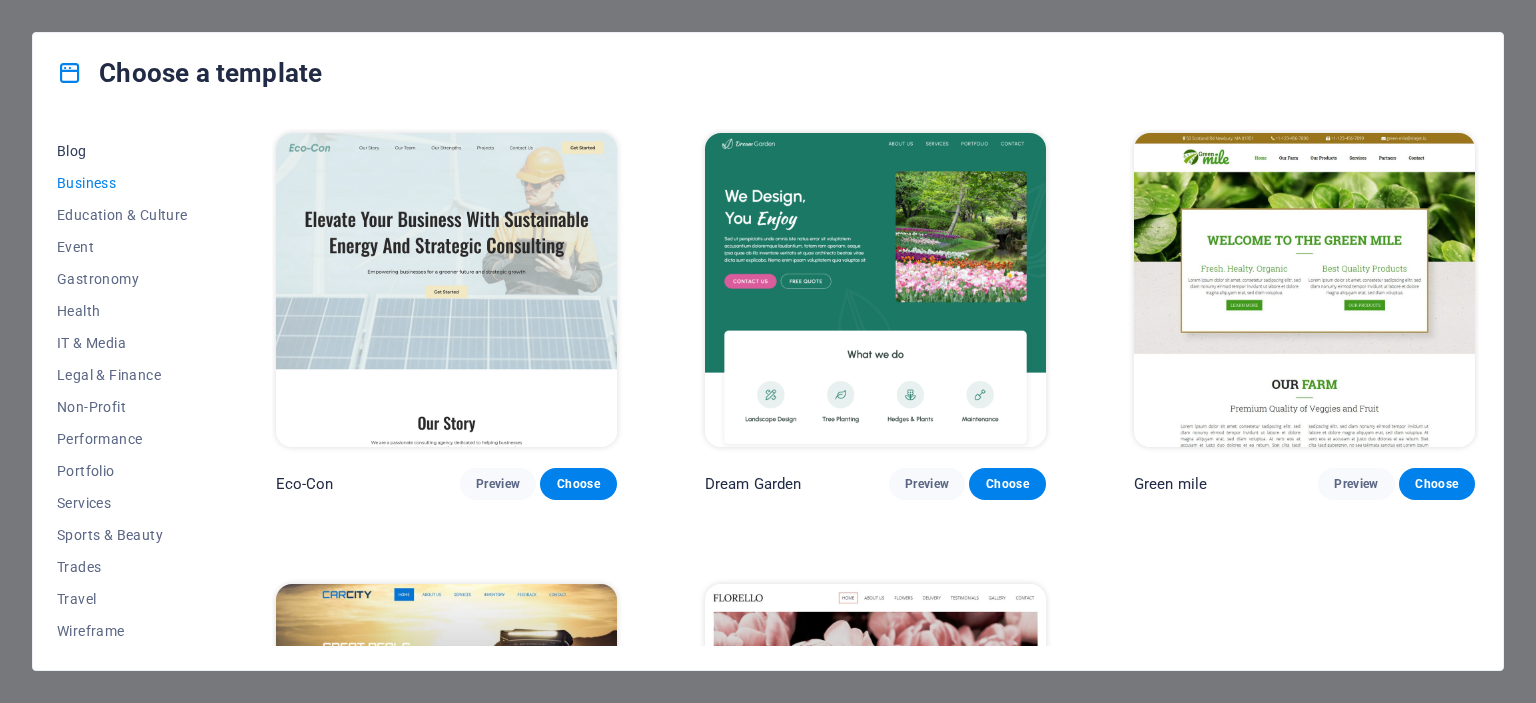 click on "Blog" at bounding box center [122, 151] 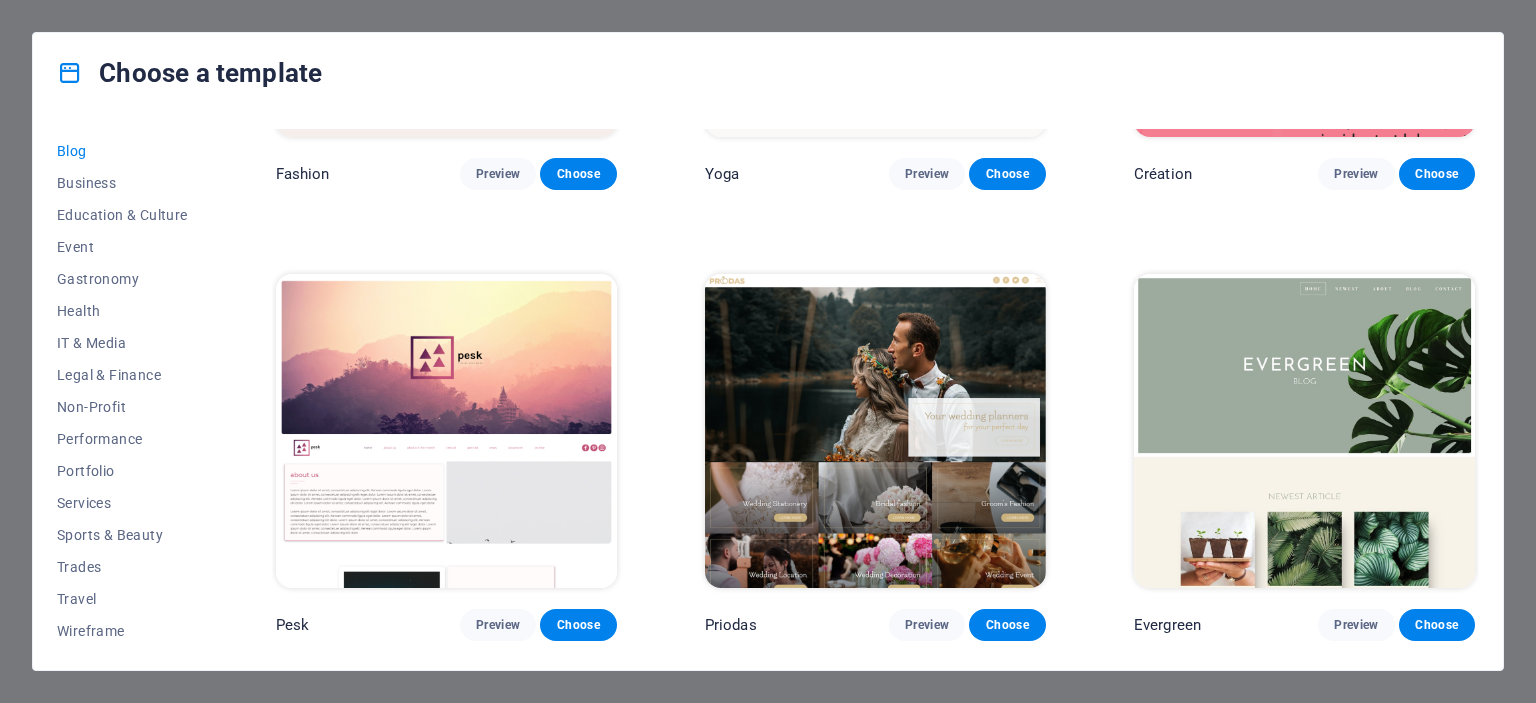 scroll, scrollTop: 2597, scrollLeft: 0, axis: vertical 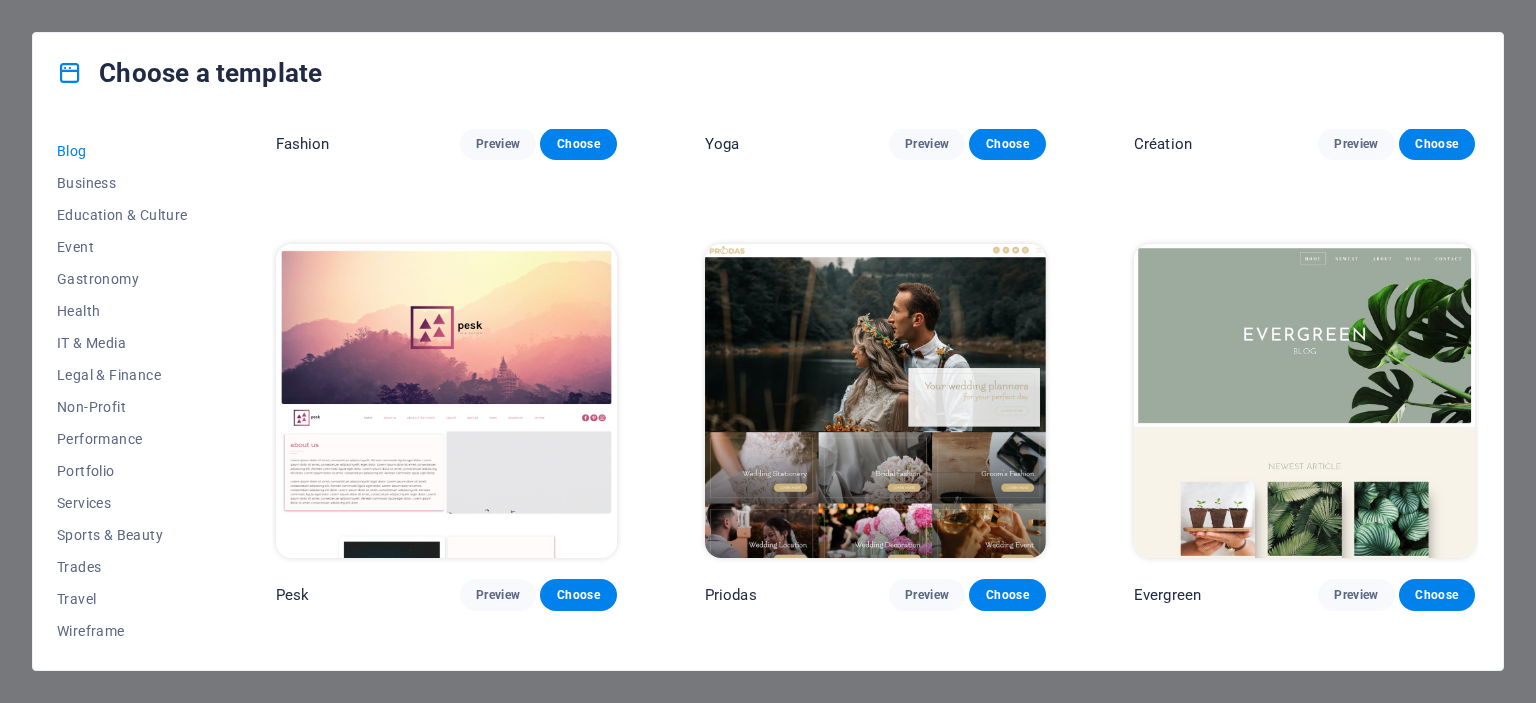 click at bounding box center (1304, 401) 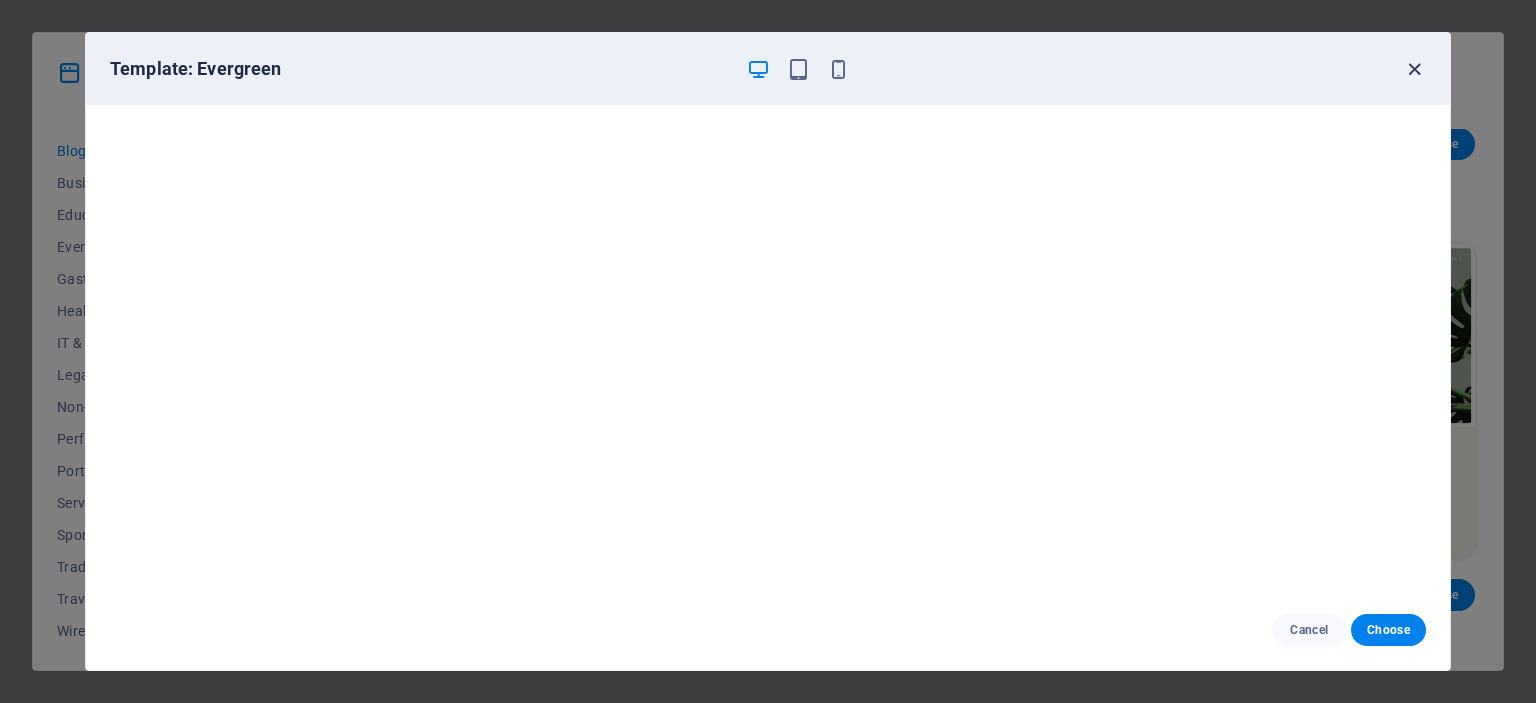 click at bounding box center [1414, 69] 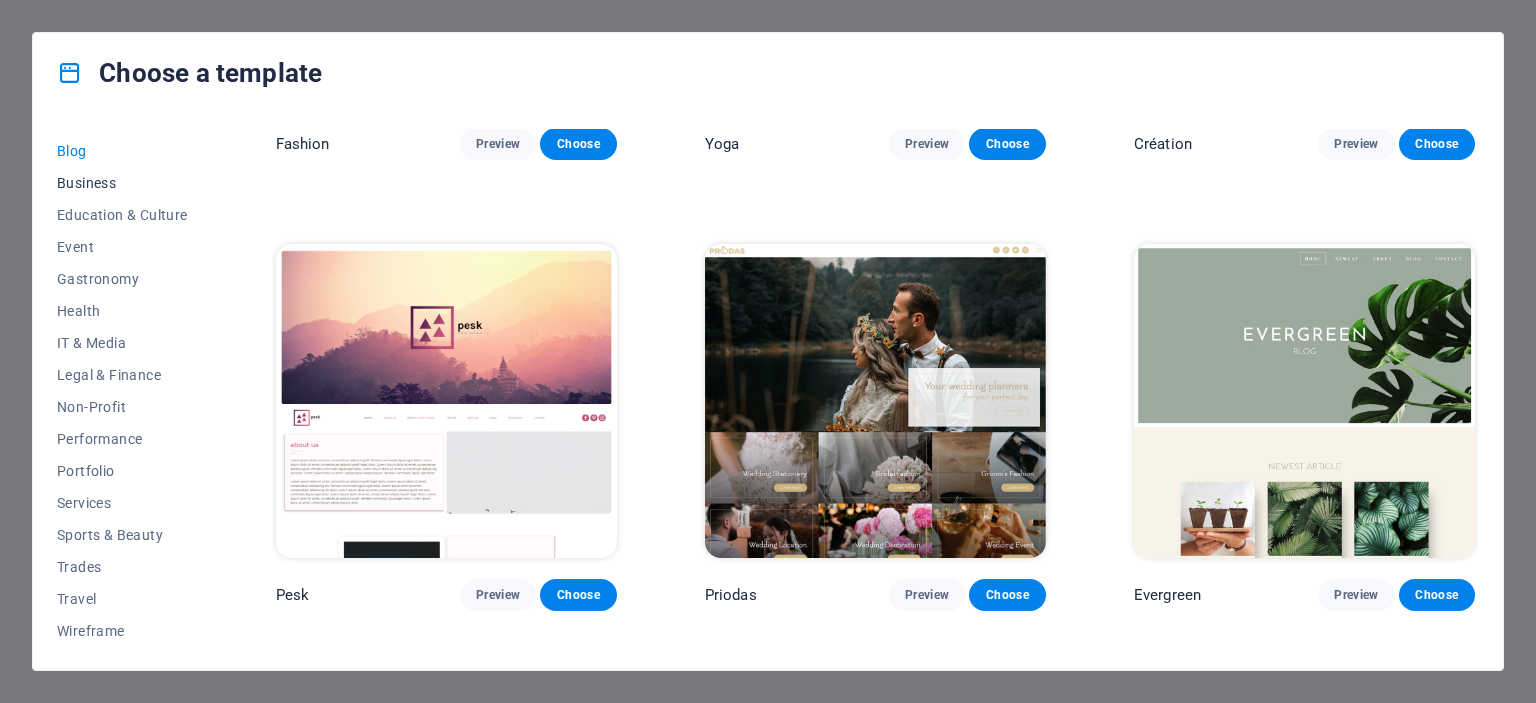 click on "Business" at bounding box center (122, 183) 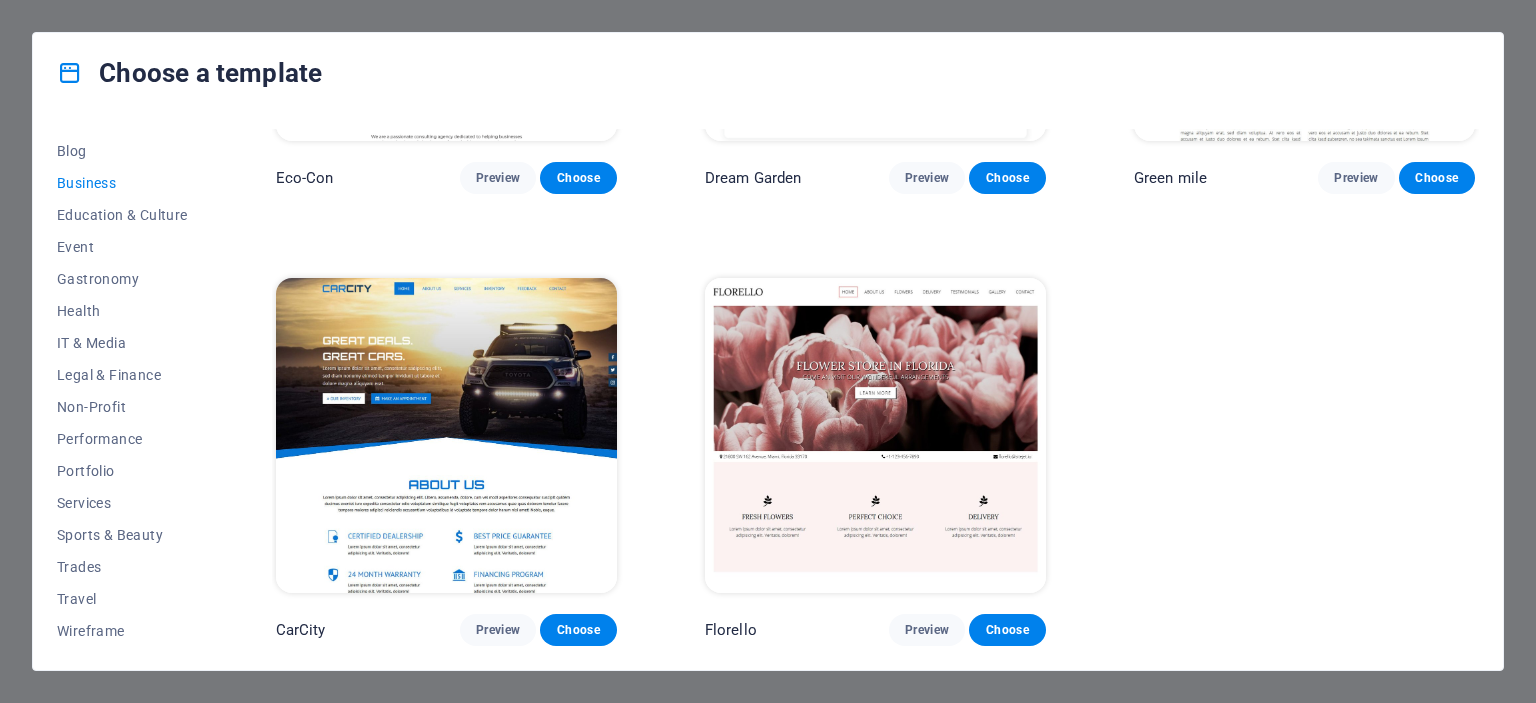 scroll, scrollTop: 300, scrollLeft: 0, axis: vertical 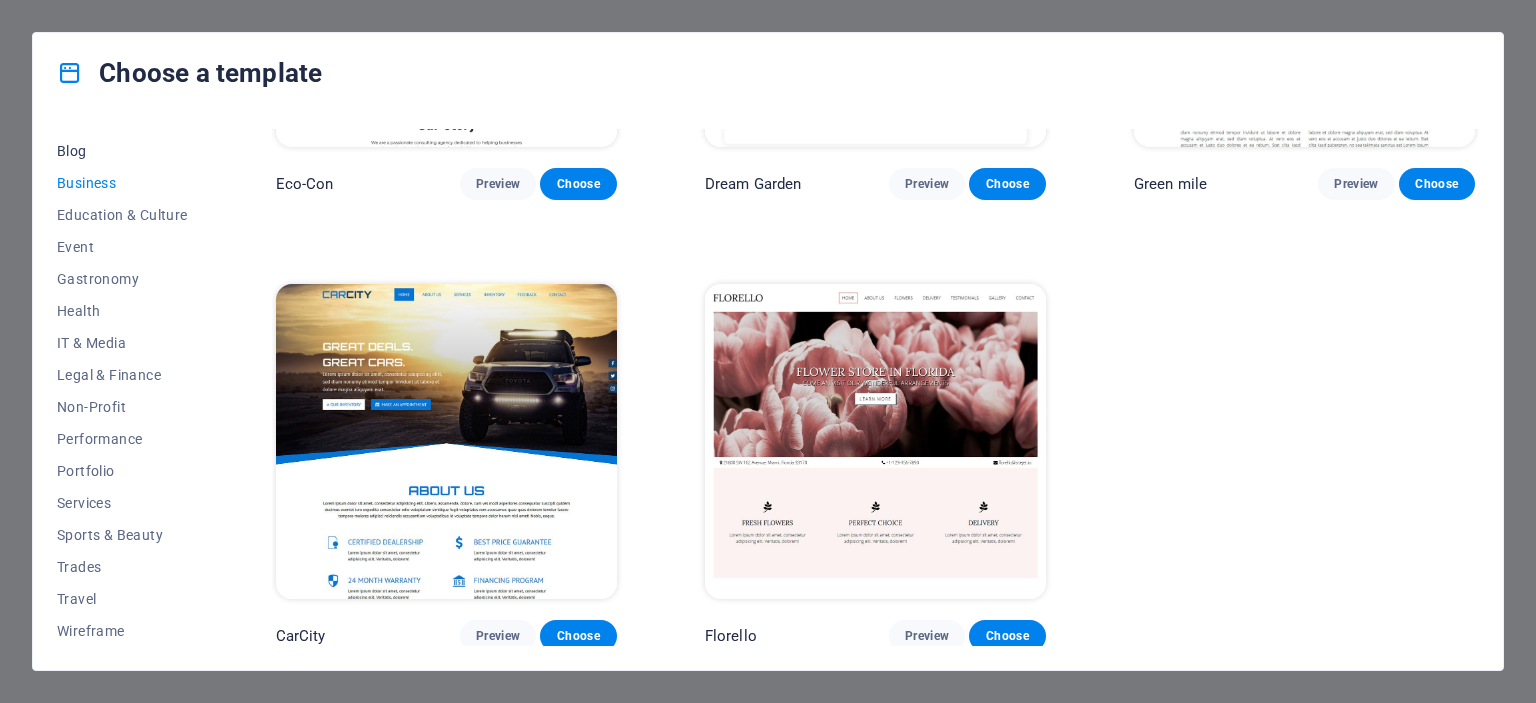 drag, startPoint x: 75, startPoint y: 152, endPoint x: 108, endPoint y: 156, distance: 33.24154 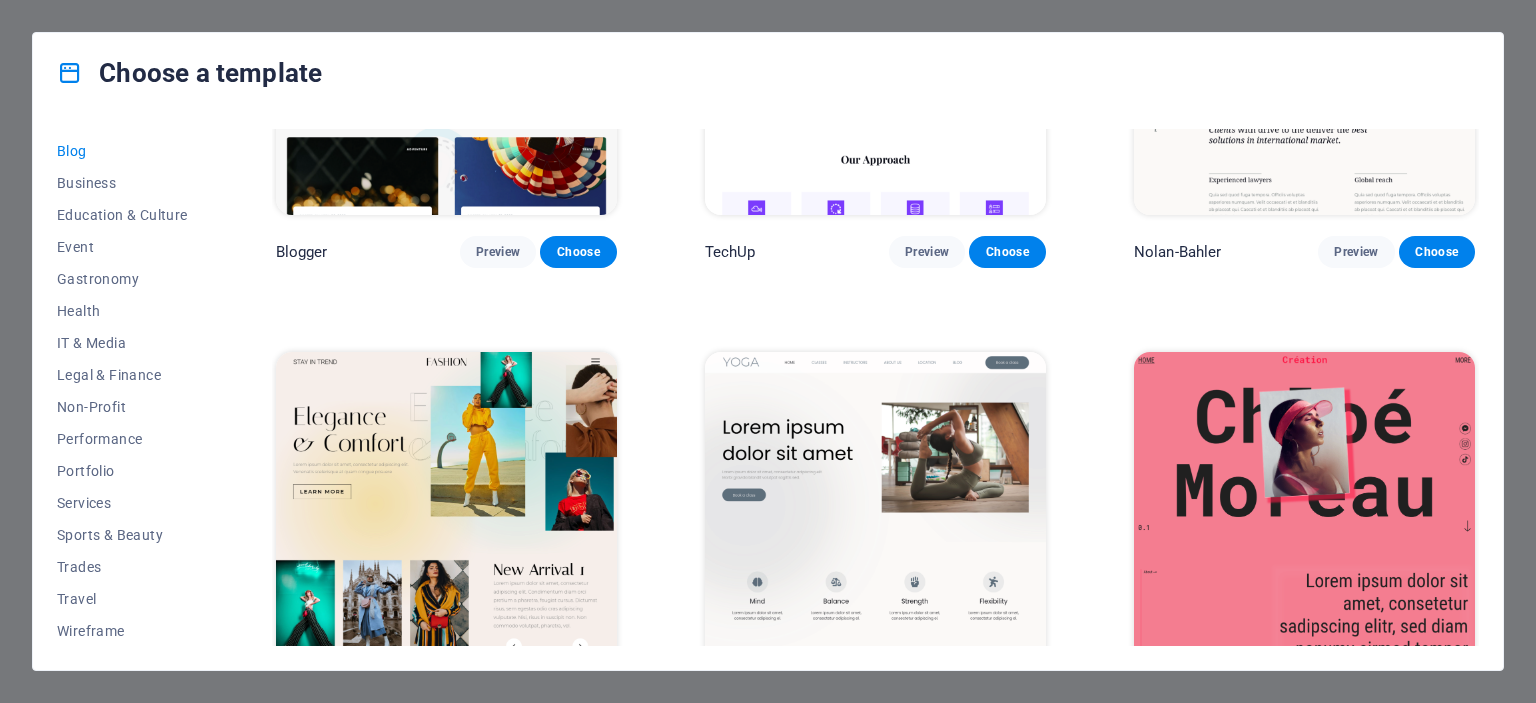 scroll, scrollTop: 1897, scrollLeft: 0, axis: vertical 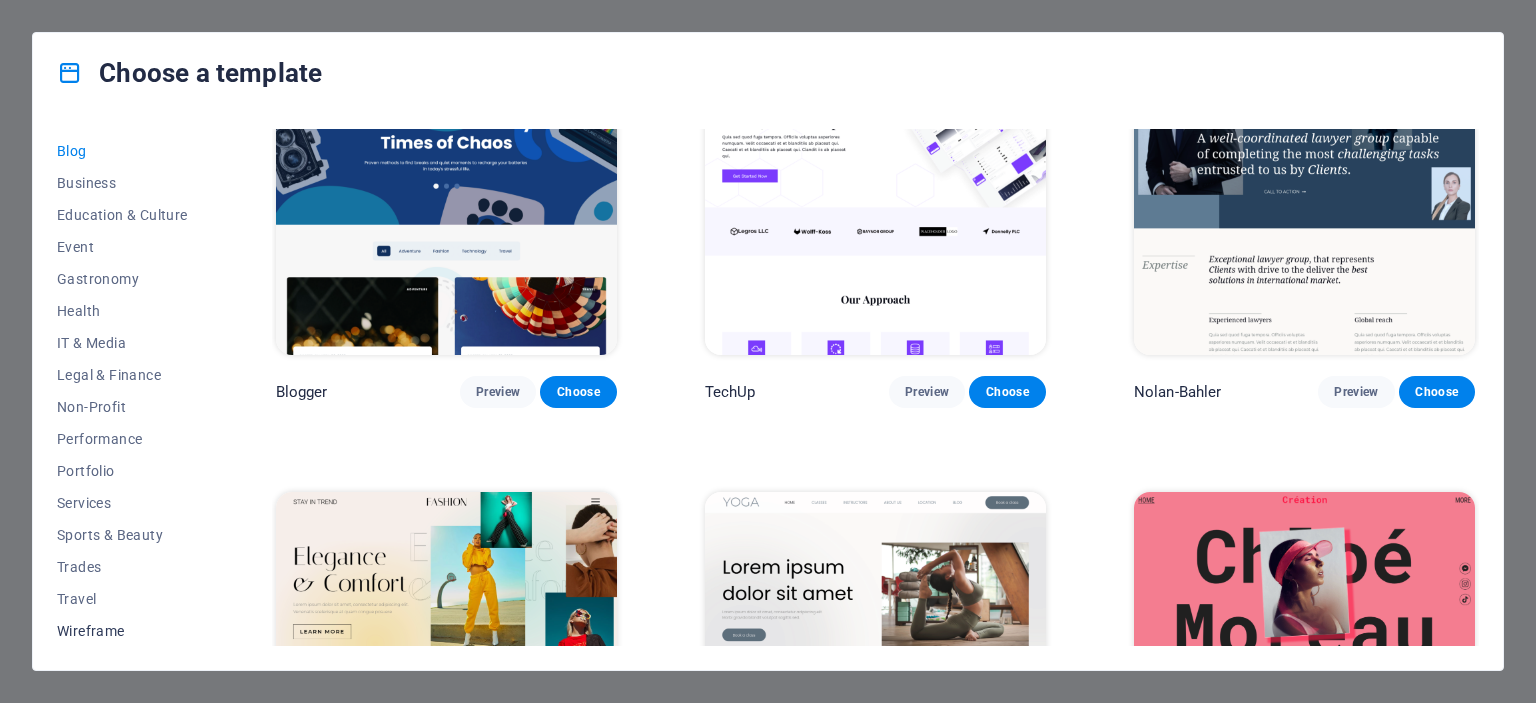 click on "Wireframe" at bounding box center (122, 631) 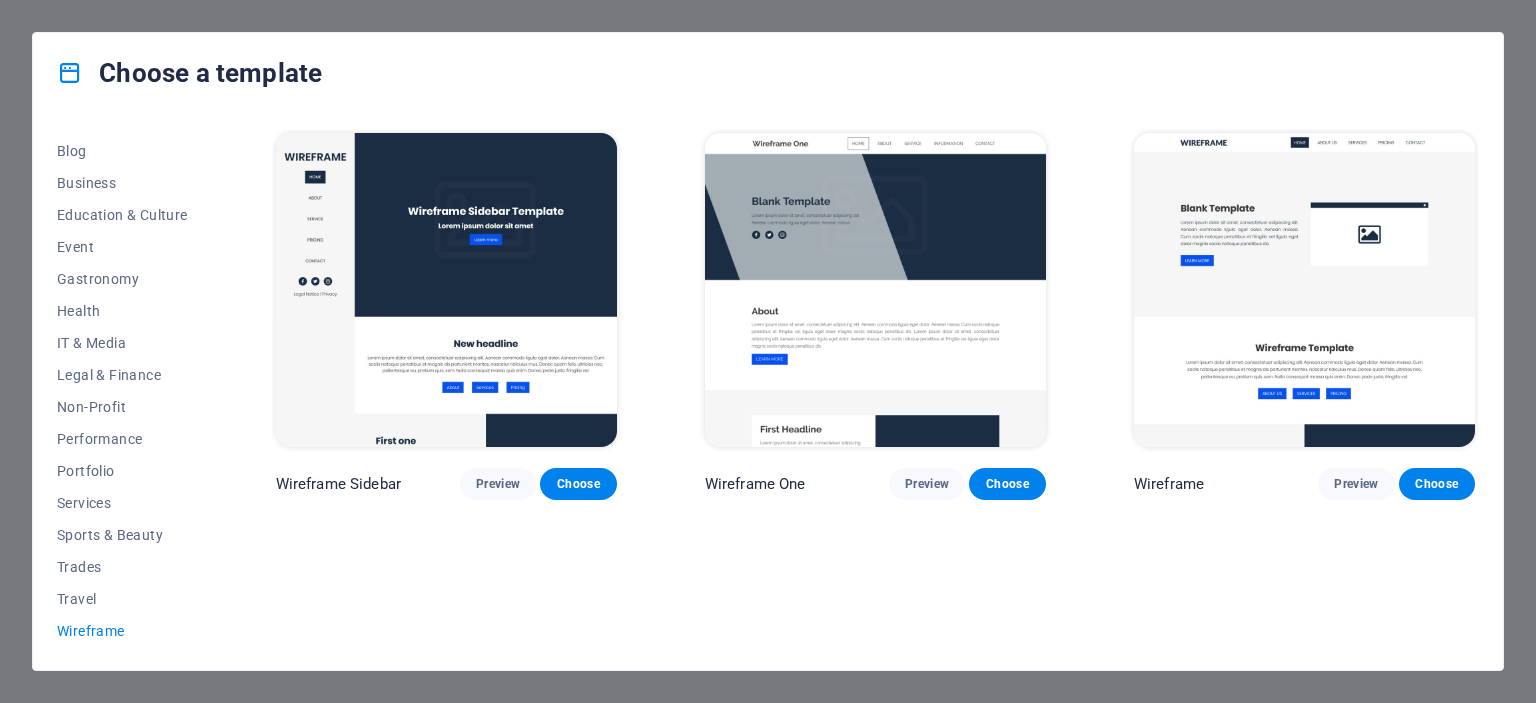 click on "Wireframe Sidebar Preview Choose Wireframe One Preview Choose Wireframe Preview Choose" at bounding box center (875, 387) 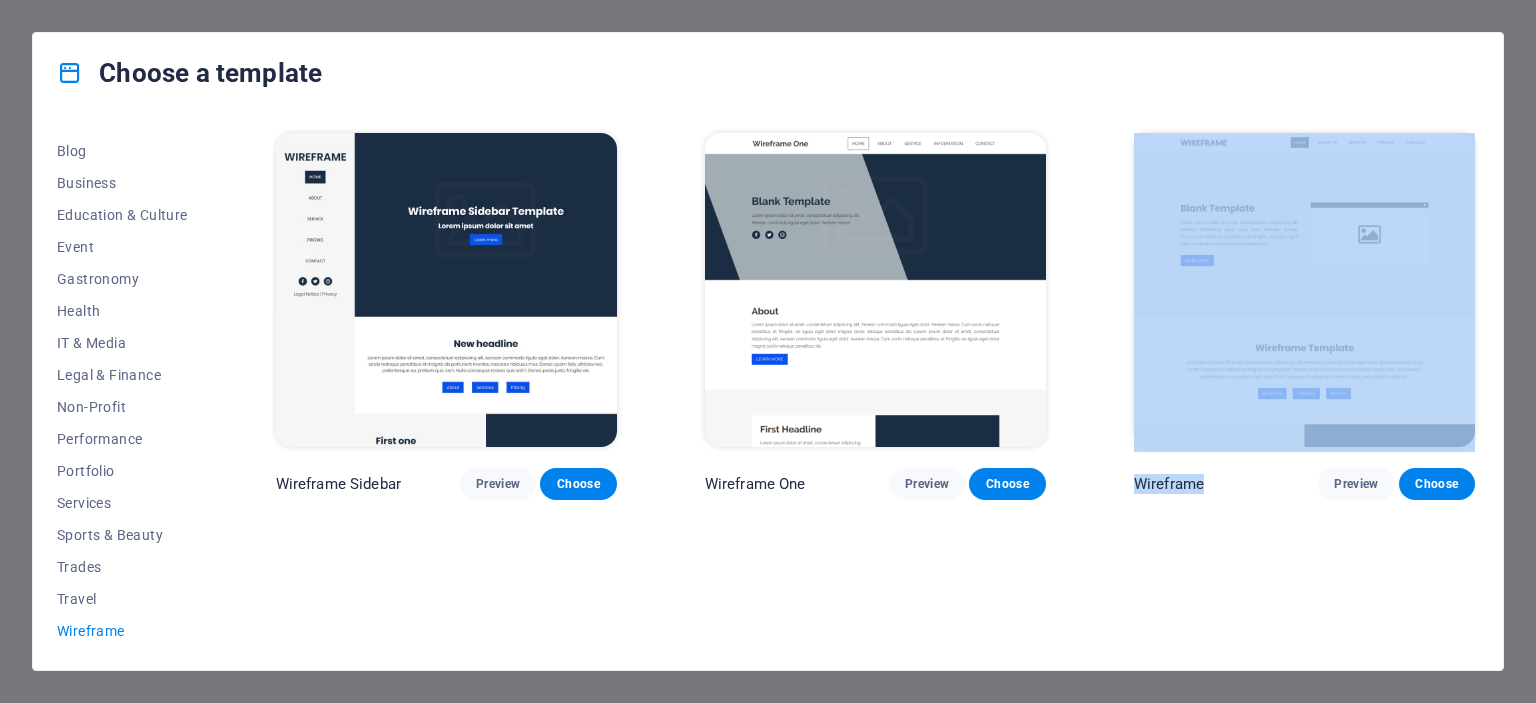 drag, startPoint x: 1342, startPoint y: 577, endPoint x: 1352, endPoint y: 272, distance: 305.16388 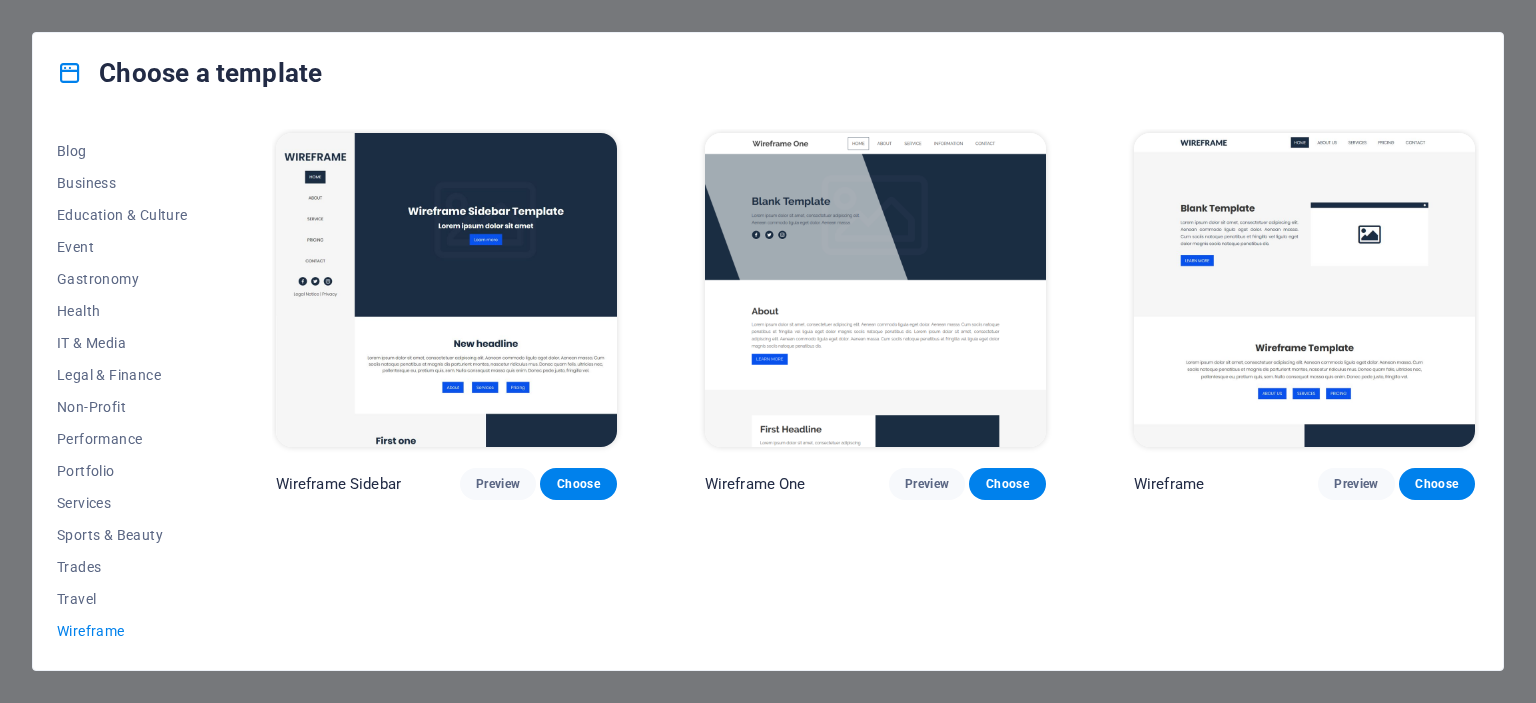 click on "Wireframe Sidebar Preview Choose Wireframe One Preview Choose Wireframe Preview Choose" at bounding box center [875, 314] 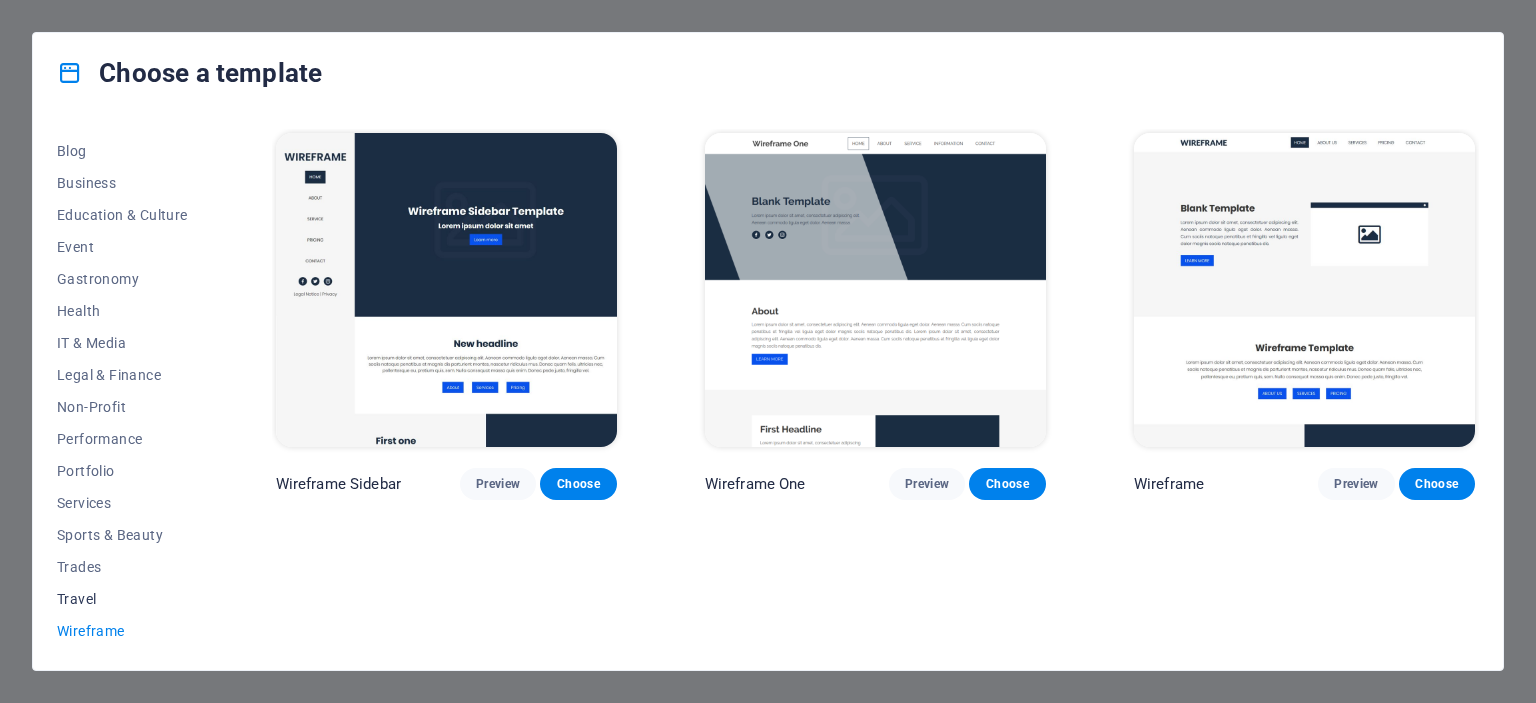 click on "Travel" at bounding box center [122, 599] 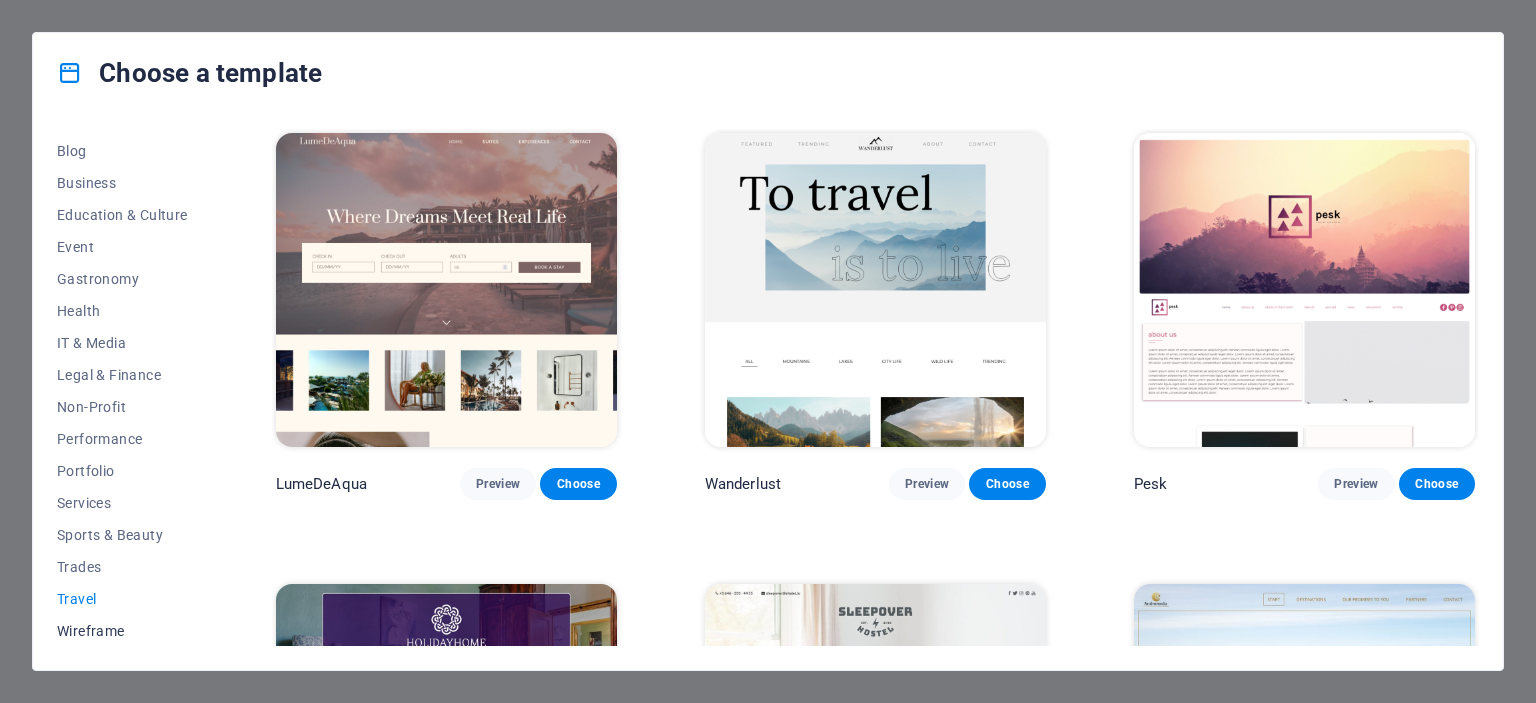 click on "Wireframe" at bounding box center [122, 631] 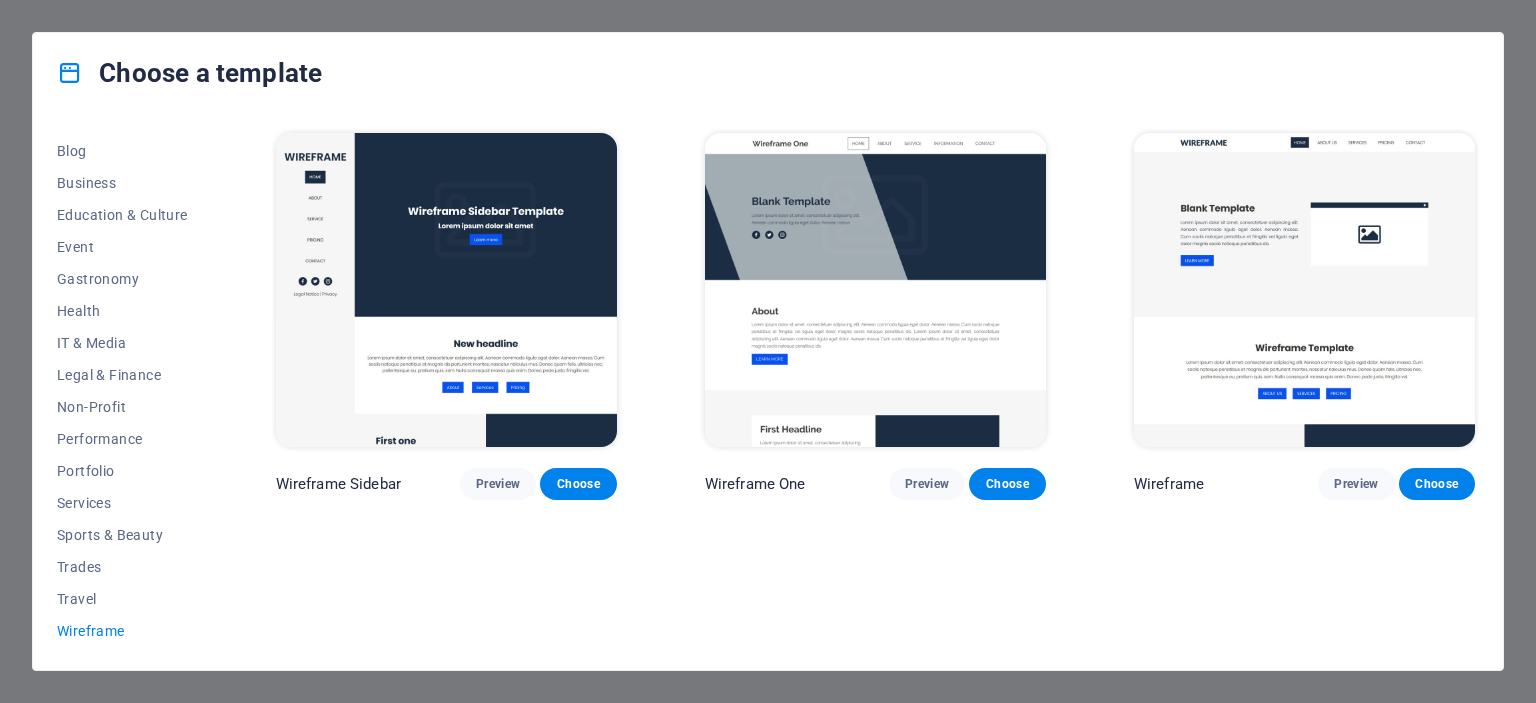 click on "Wireframe" at bounding box center [122, 631] 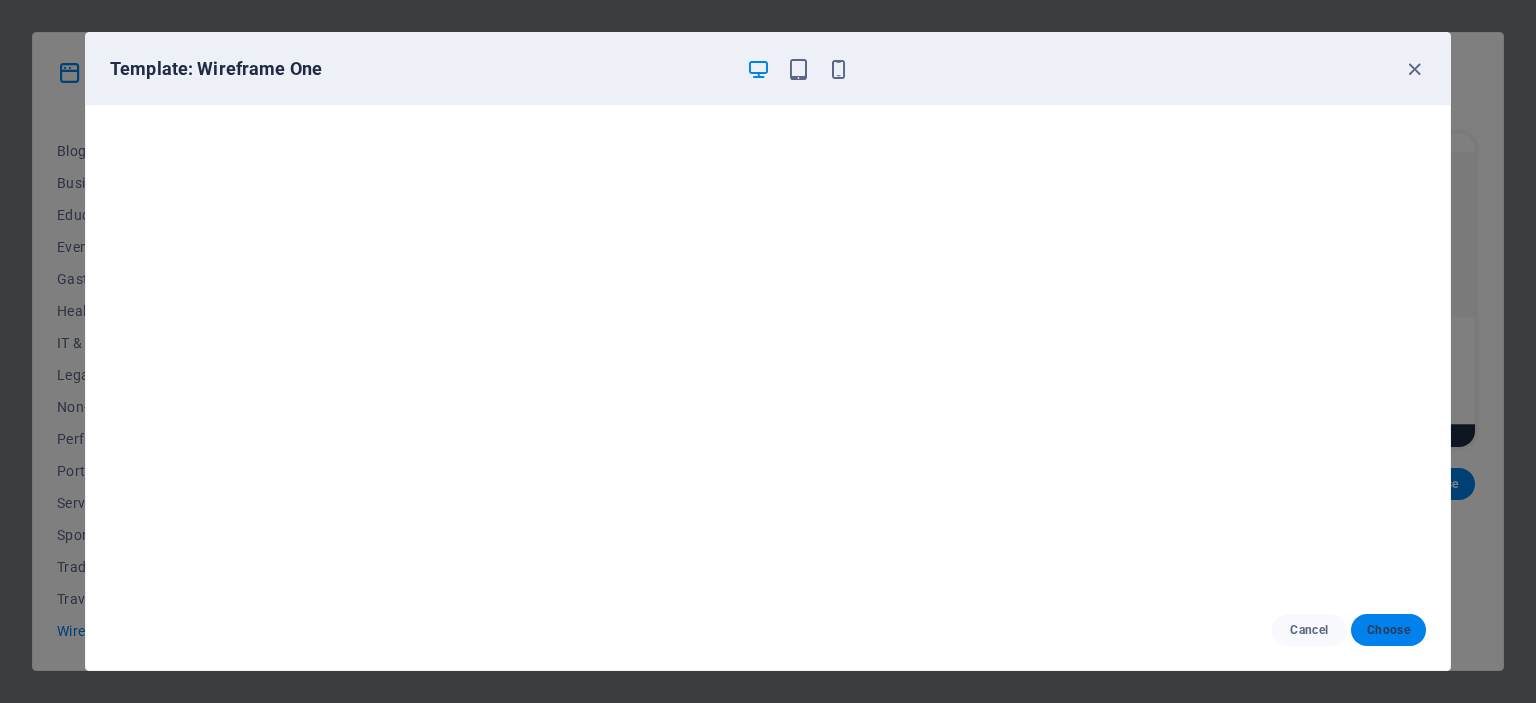 click on "Choose" at bounding box center [1388, 630] 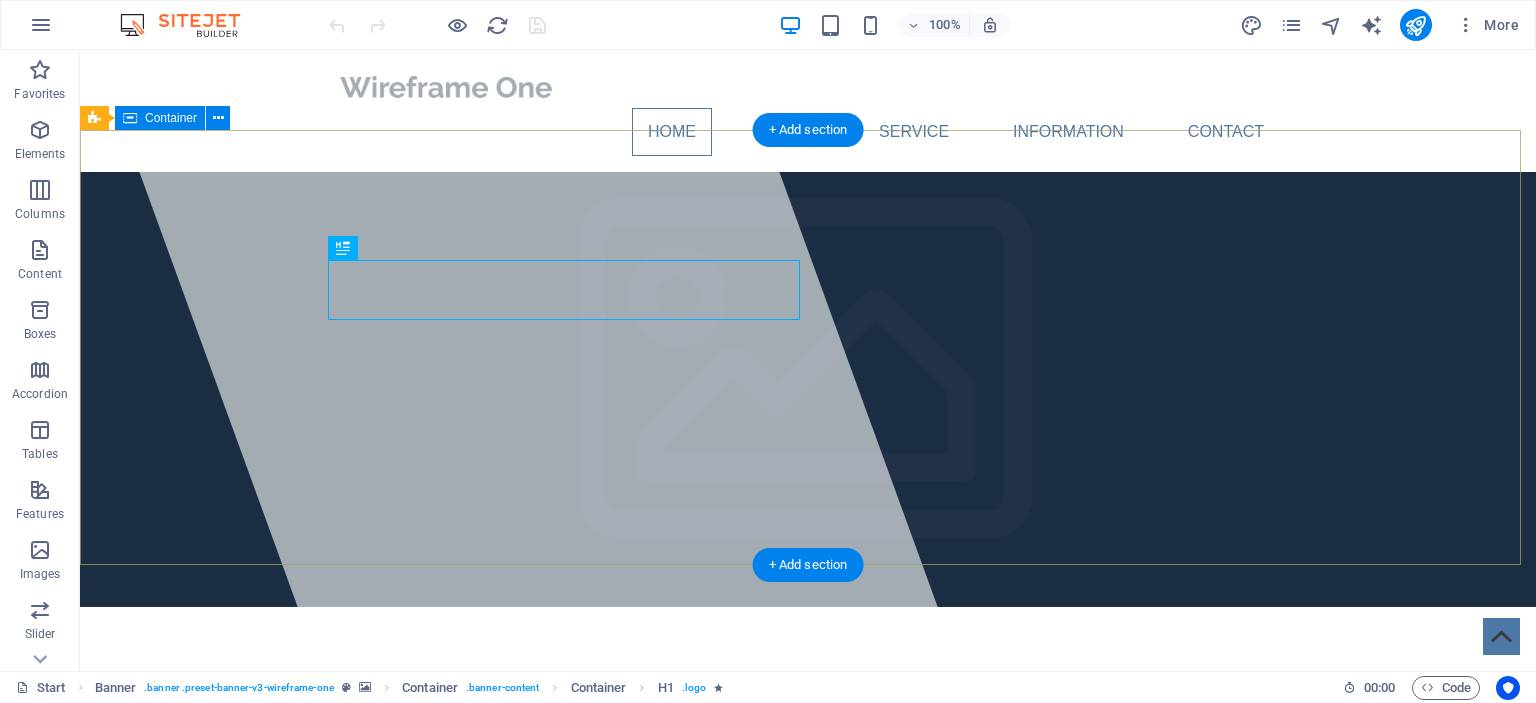 scroll, scrollTop: 0, scrollLeft: 0, axis: both 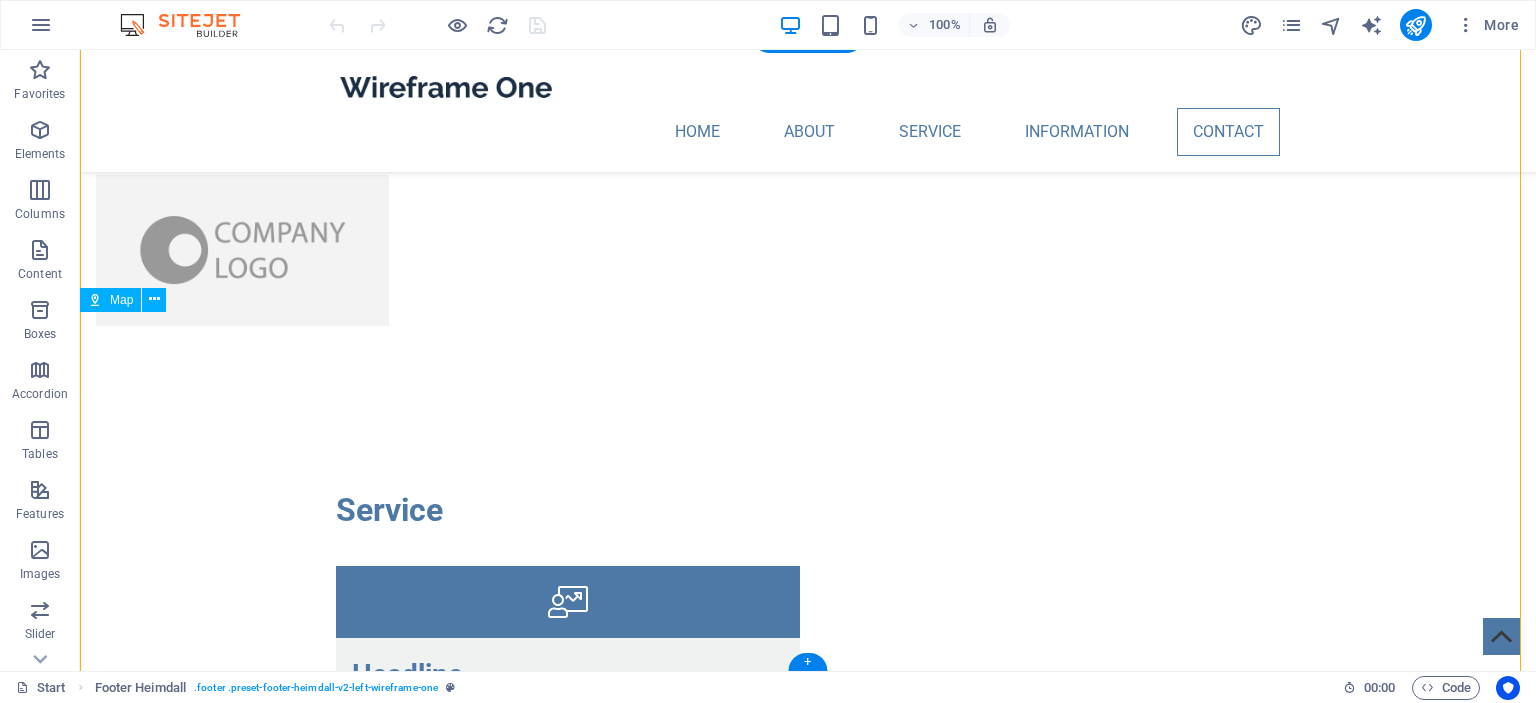 drag, startPoint x: 803, startPoint y: 471, endPoint x: 700, endPoint y: 431, distance: 110.49435 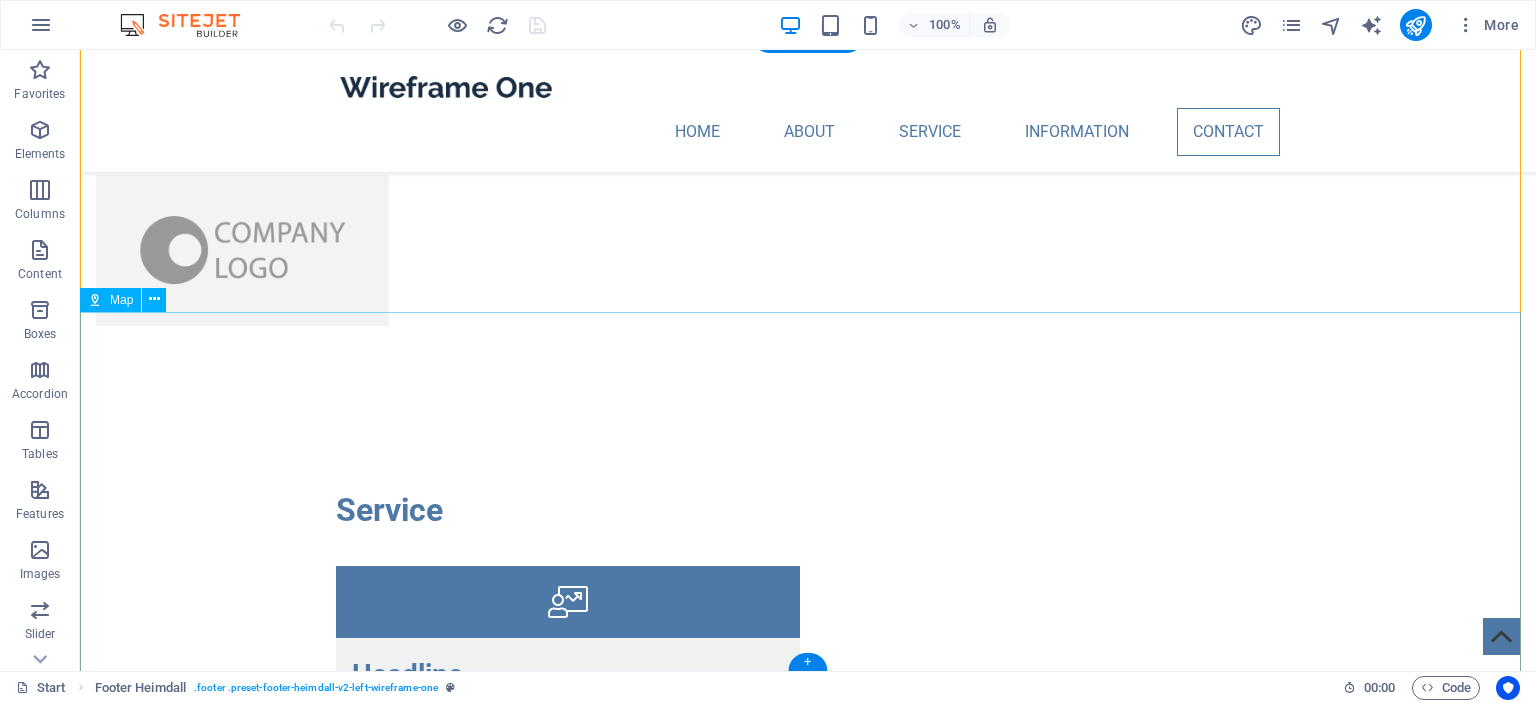 click on "← Move left → Move right ↑ Move up ↓ Move down + Zoom in - Zoom out Home Jump left by 75% End Jump right by 75% Page Up Jump up by 75% Page Down Jump down by 75% Map Terrain Satellite Labels Keyboard shortcuts Map Data Map data ©2025 Google Map data ©2025 Google 1 km  Click to toggle between metric and imperial units Terms Report a map error" at bounding box center (808, 4587) 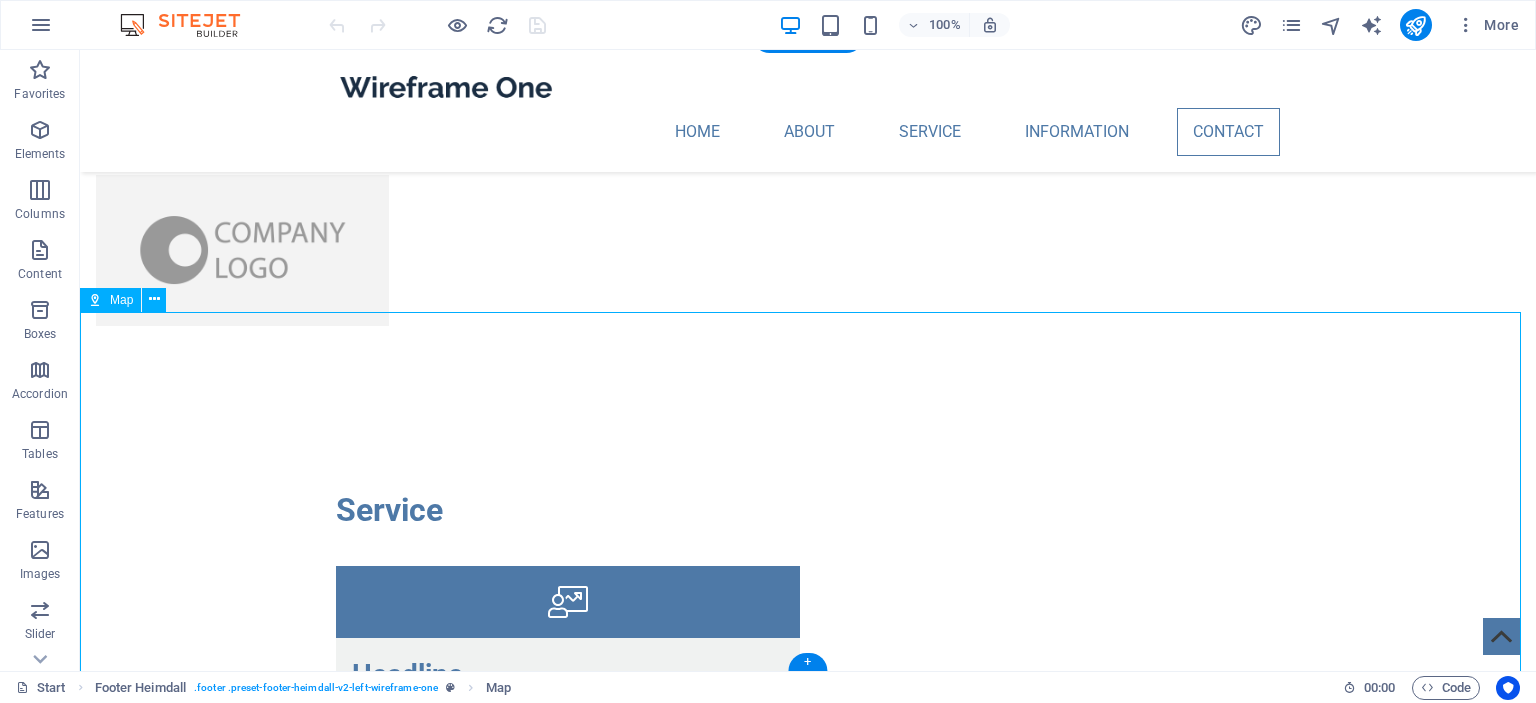 click on "← Move left → Move right ↑ Move up ↓ Move down + Zoom in - Zoom out Home Jump left by 75% End Jump right by 75% Page Up Jump up by 75% Page Down Jump down by 75% Map Terrain Satellite Labels Keyboard shortcuts Map Data Map data ©2025 Google Map data ©2025 Google 1 km  Click to toggle between metric and imperial units Terms Report a map error" at bounding box center (808, 4587) 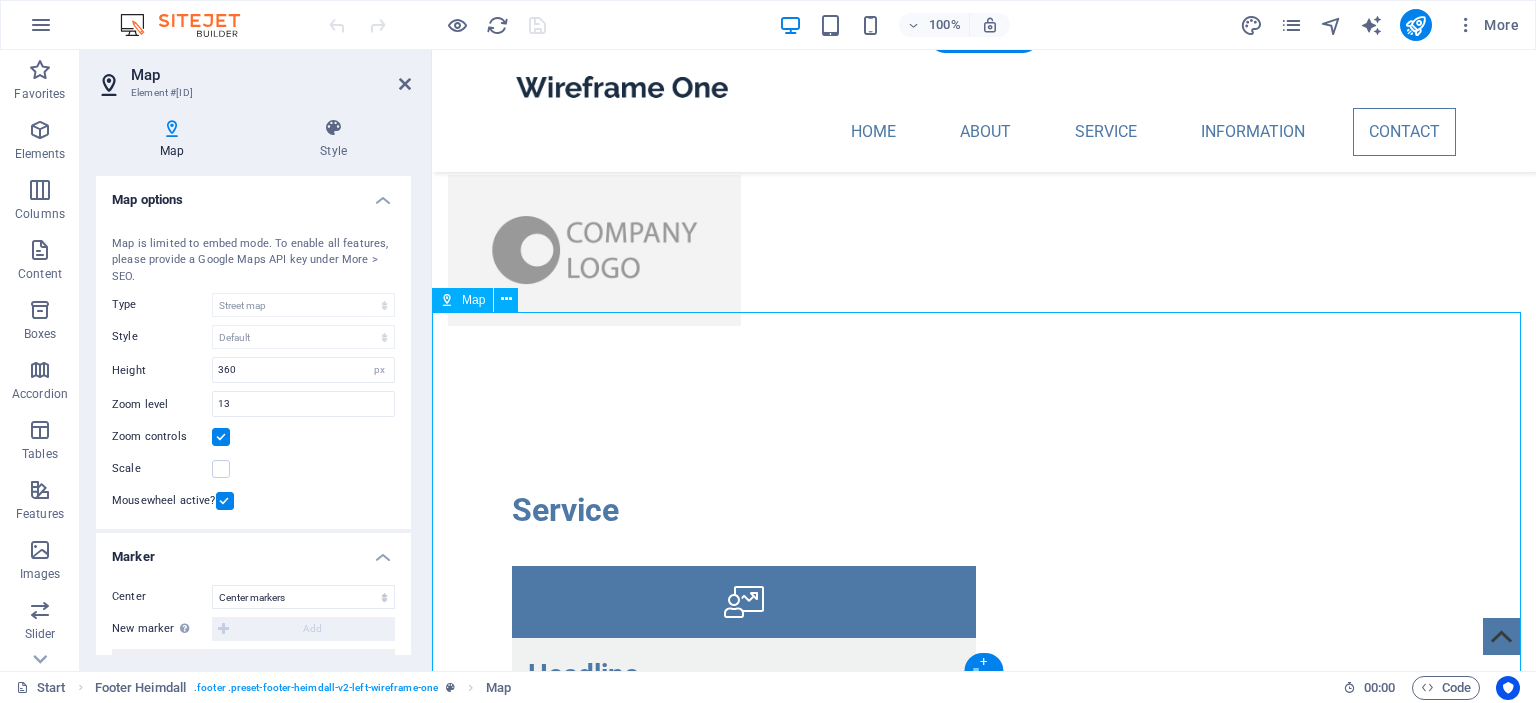 drag, startPoint x: 772, startPoint y: 462, endPoint x: 985, endPoint y: 459, distance: 213.02112 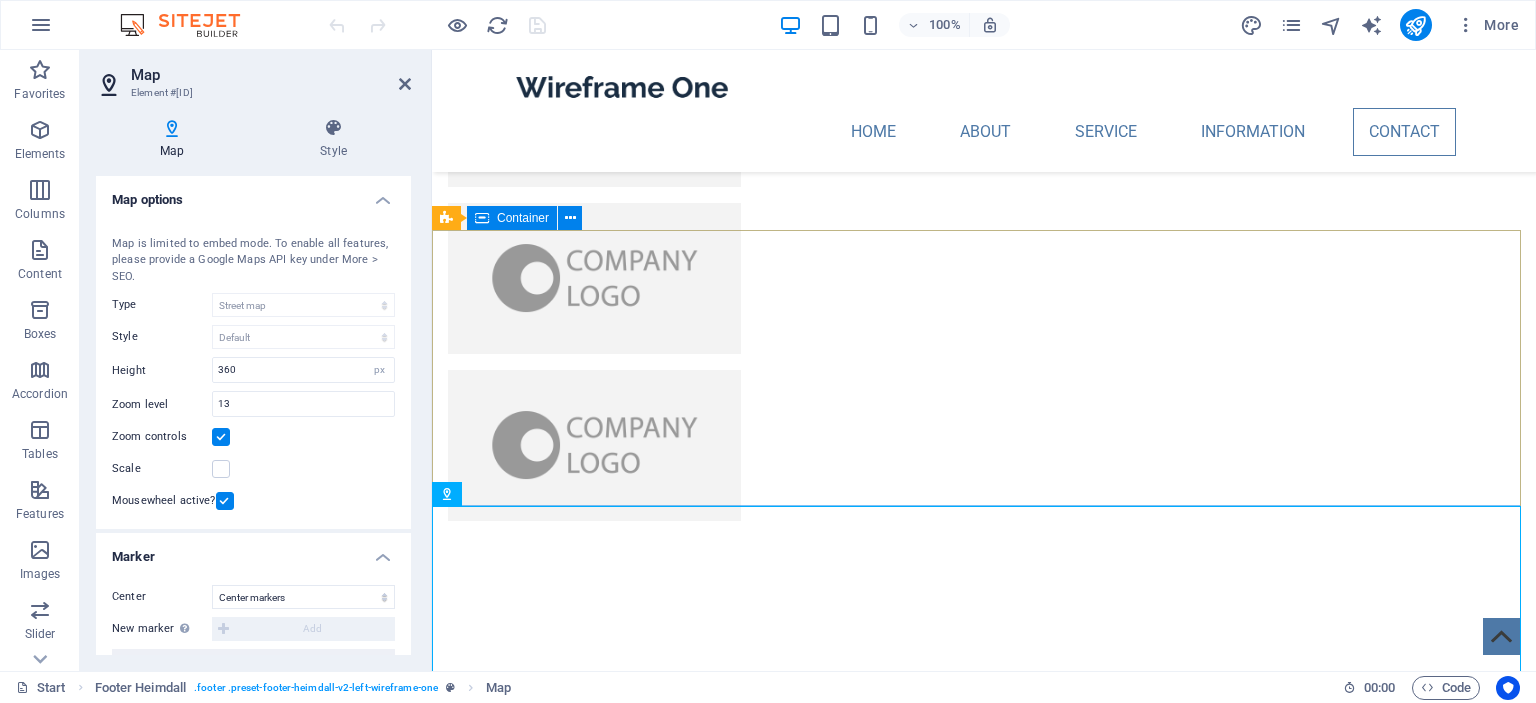 scroll, scrollTop: 4635, scrollLeft: 0, axis: vertical 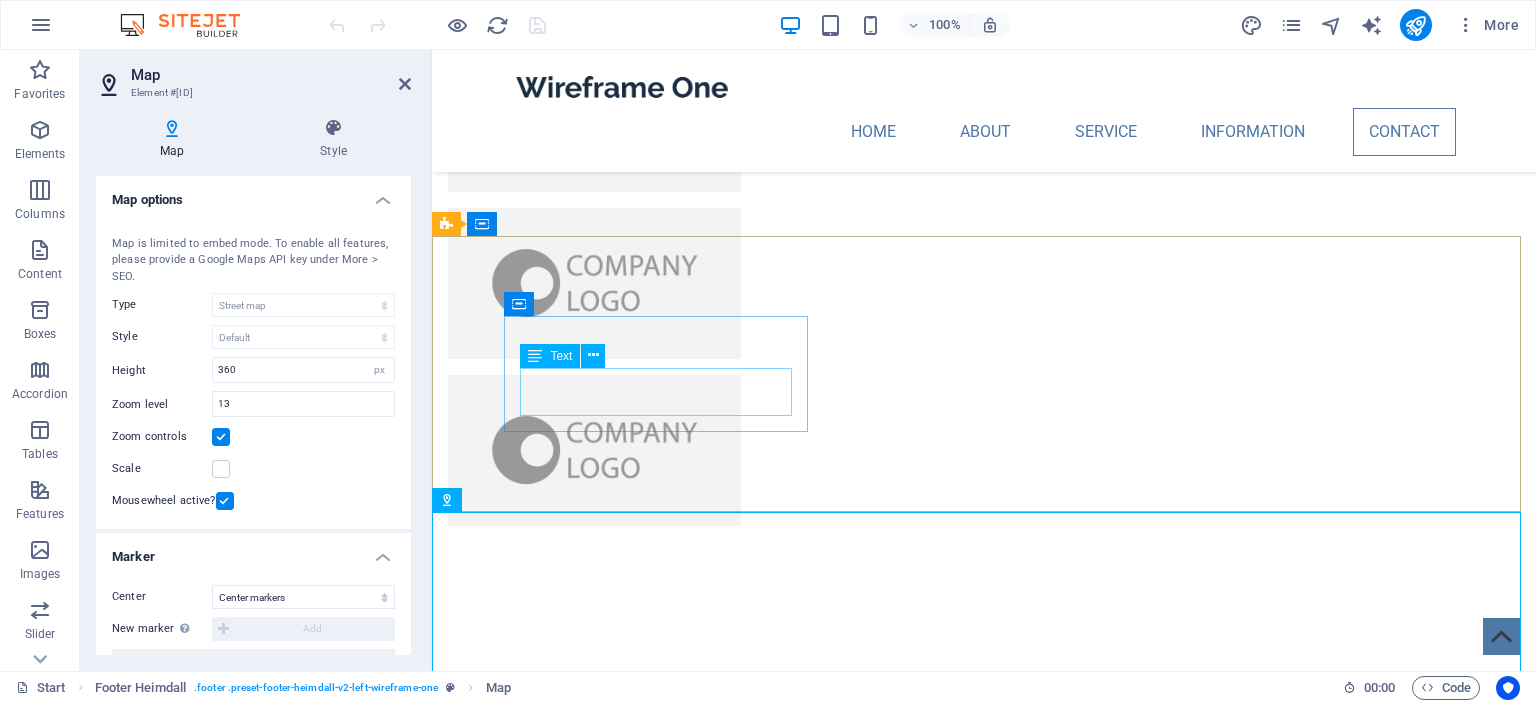 click on "353 N Central Ave Oviedo, FL   32765" at bounding box center [600, 4183] 